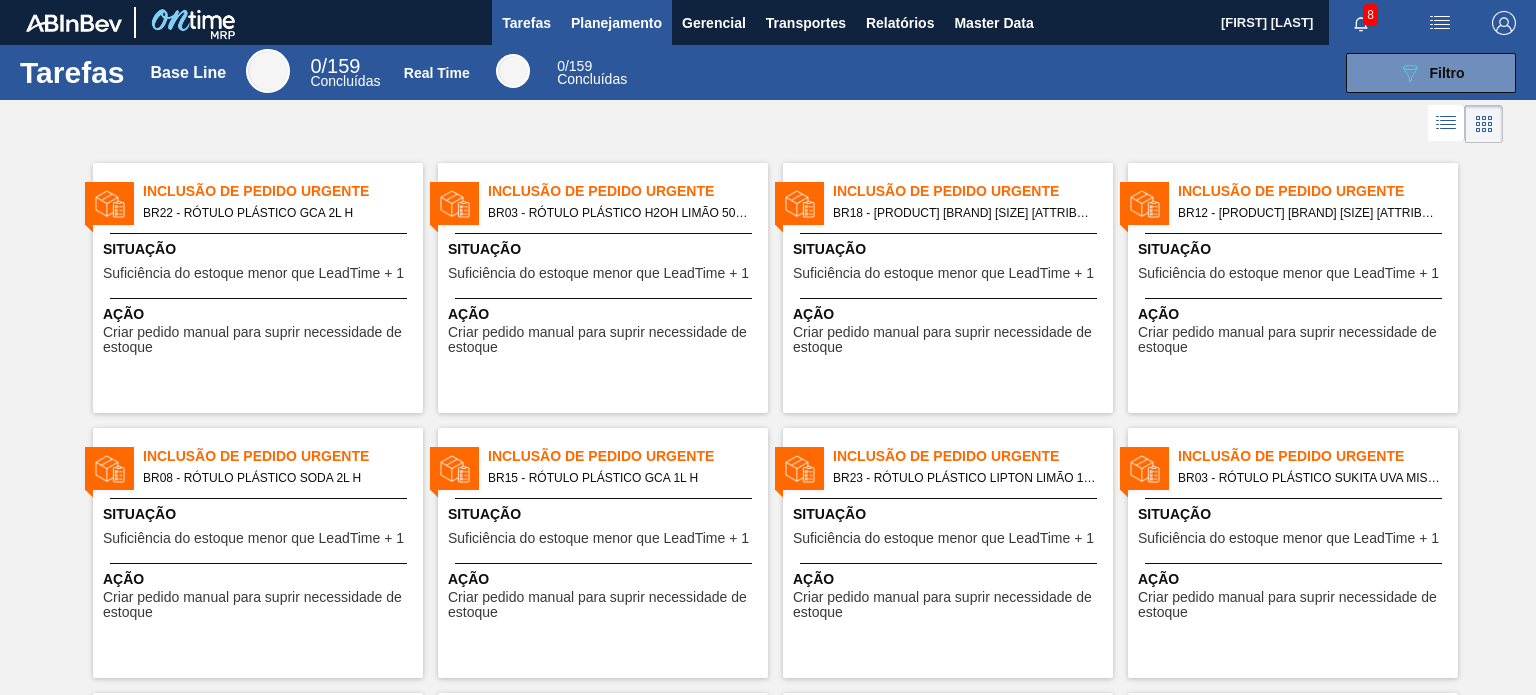 scroll, scrollTop: 0, scrollLeft: 0, axis: both 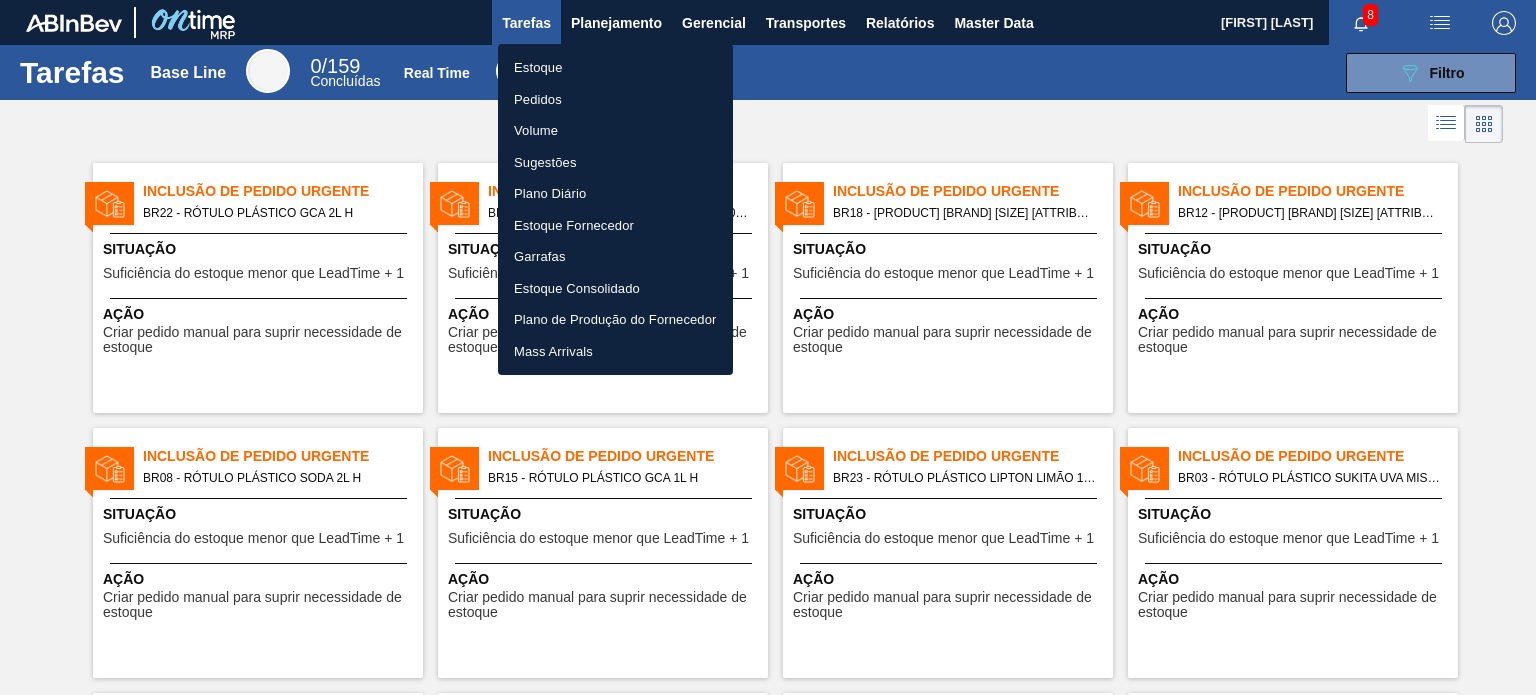 click on "Estoque" at bounding box center [615, 68] 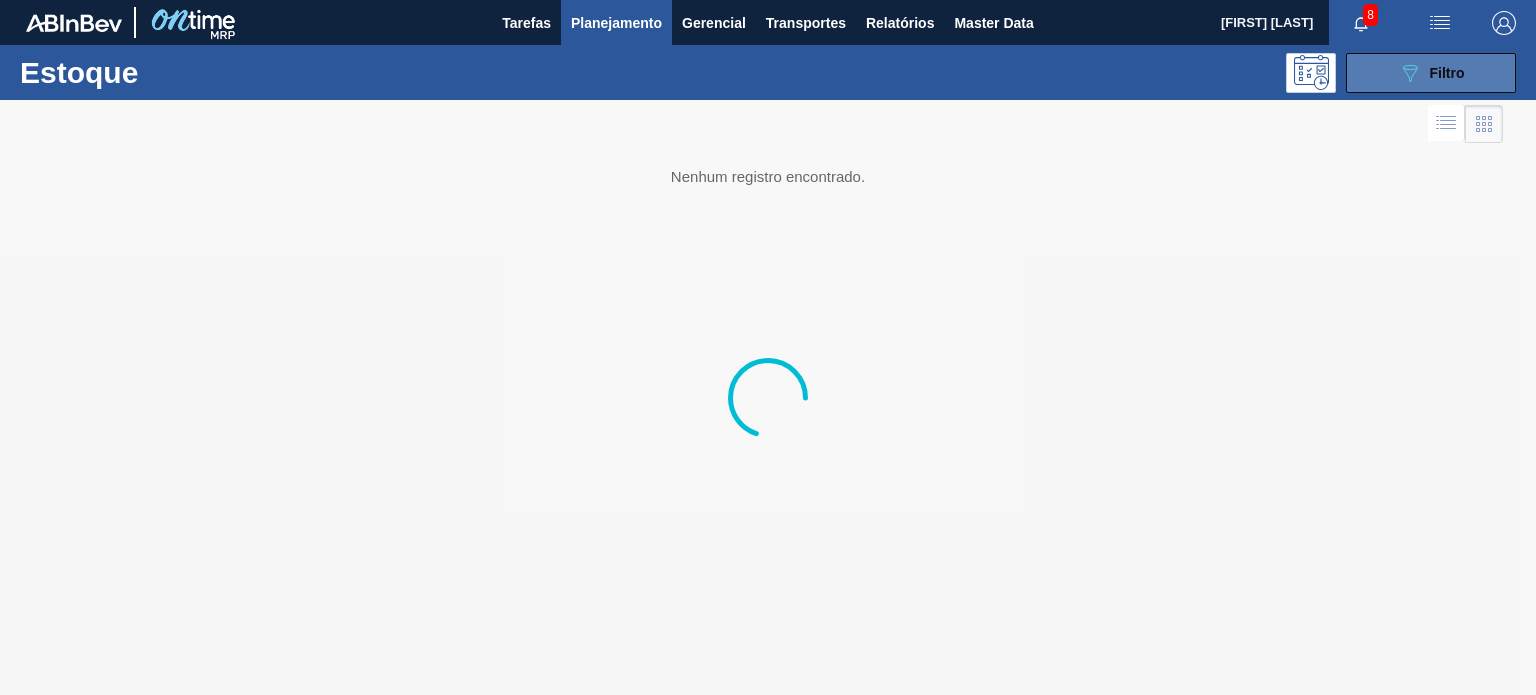 click on "089F7B8B-B2A5-4AFE-B5C0-19BA573D28AC" 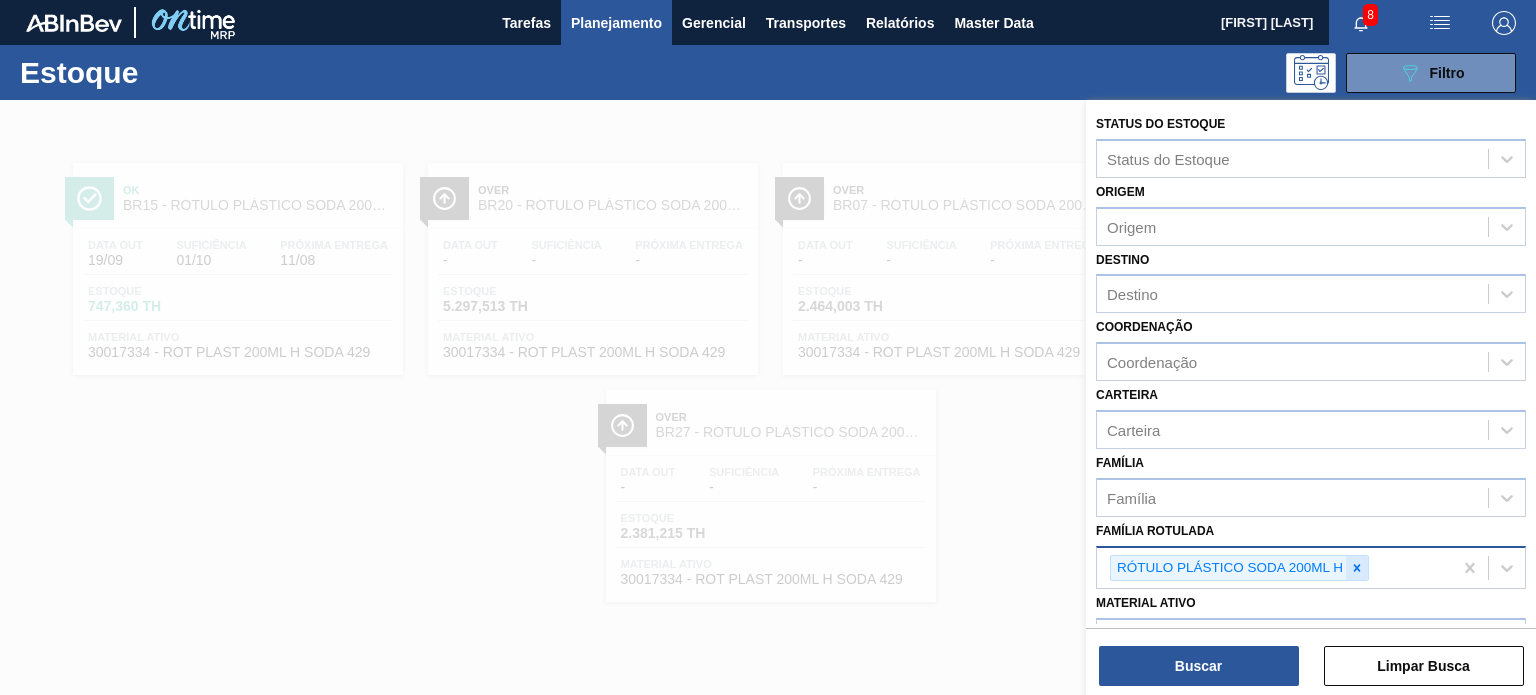 click at bounding box center [1357, 568] 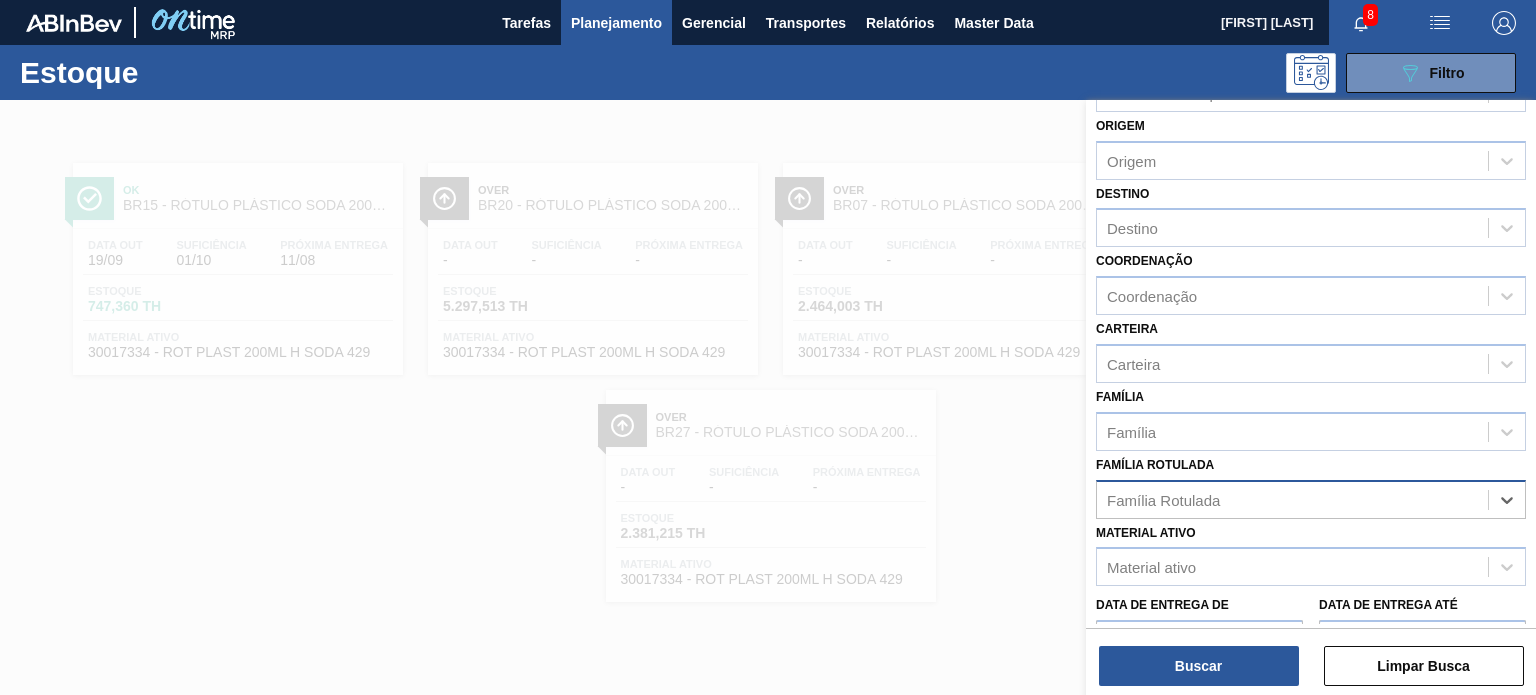 scroll, scrollTop: 100, scrollLeft: 0, axis: vertical 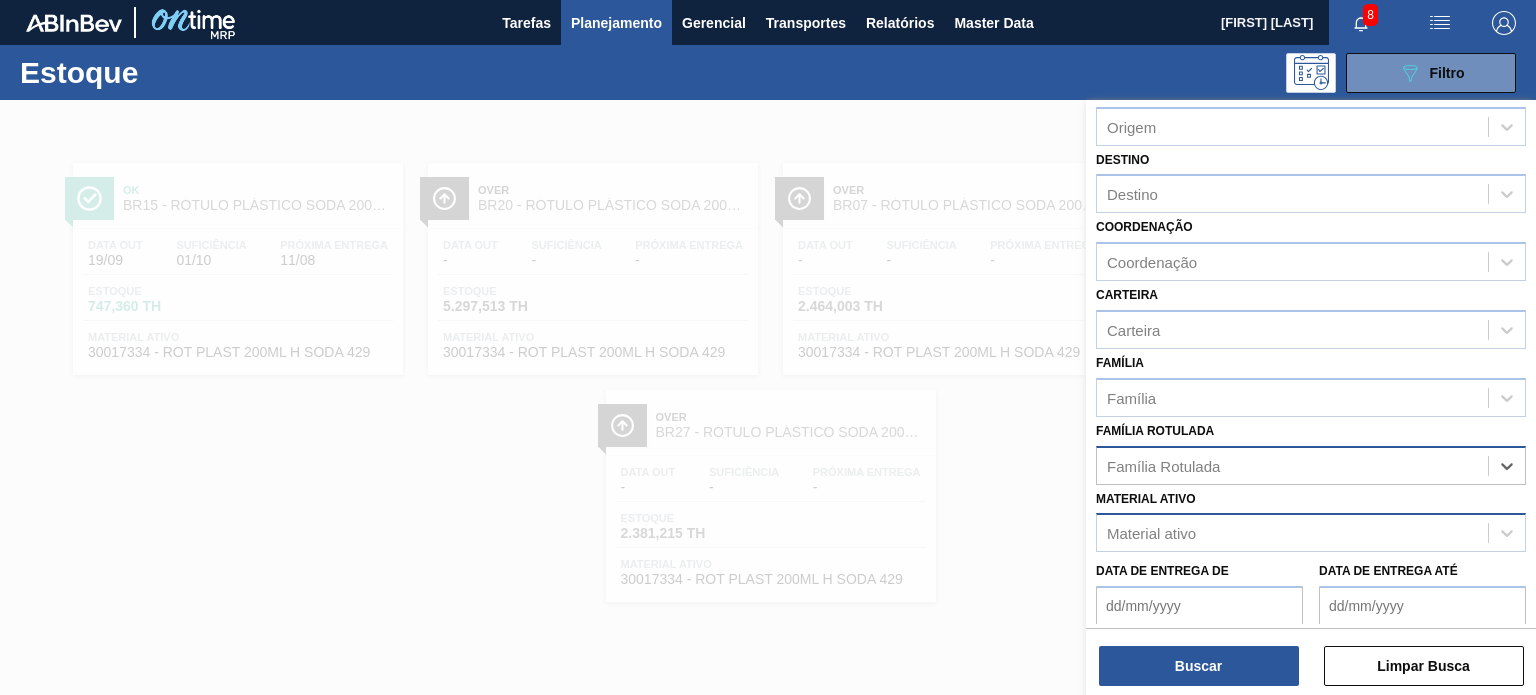 click on "Material ativo" at bounding box center (1311, 532) 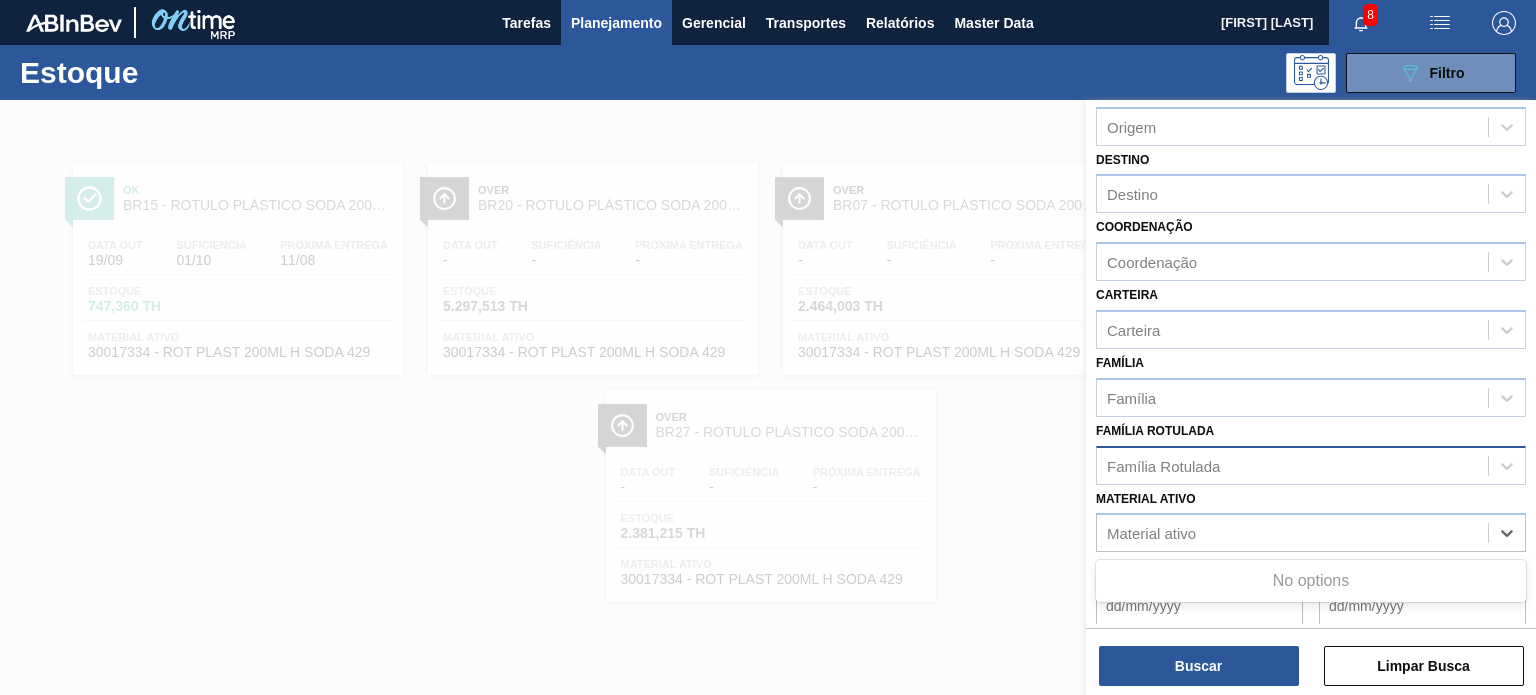 paste on "30017868" 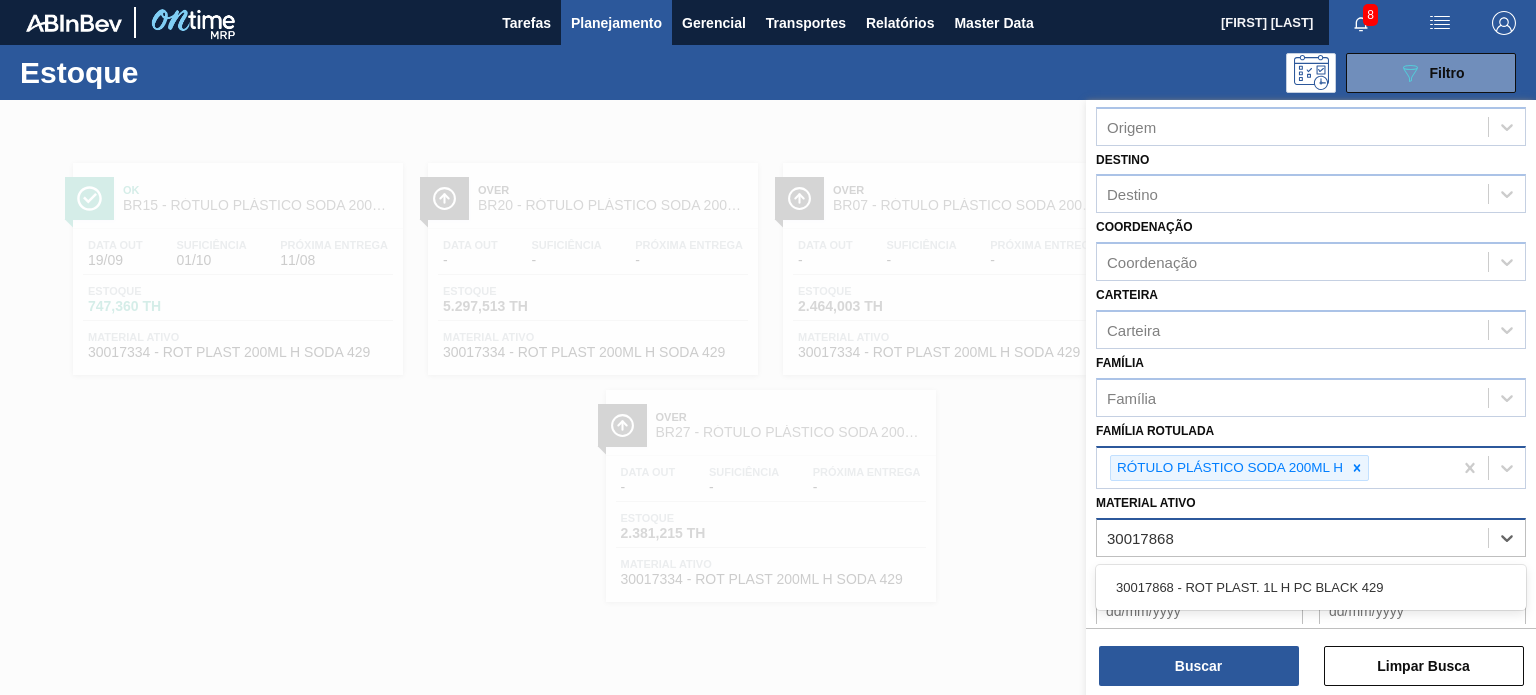 drag, startPoint x: 1224, startPoint y: 578, endPoint x: 1289, endPoint y: 520, distance: 87.11487 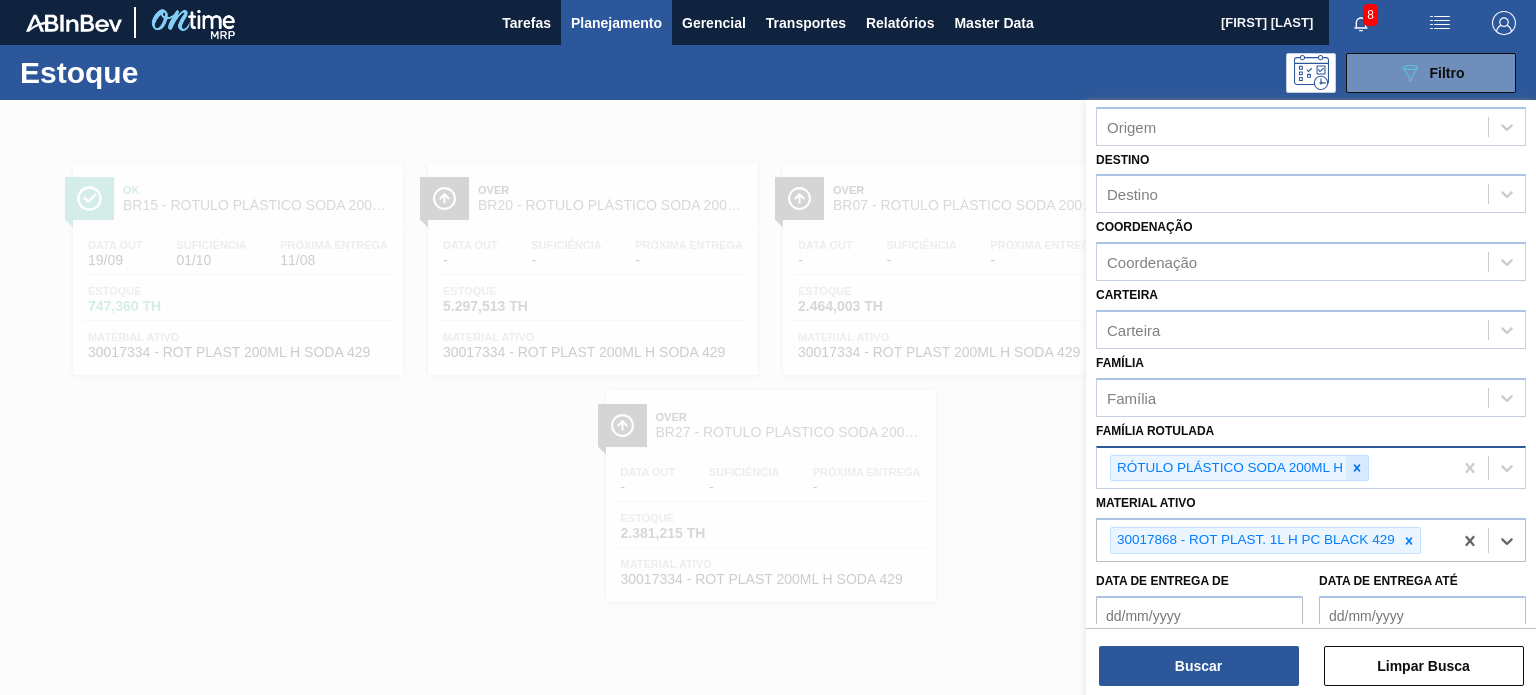 click 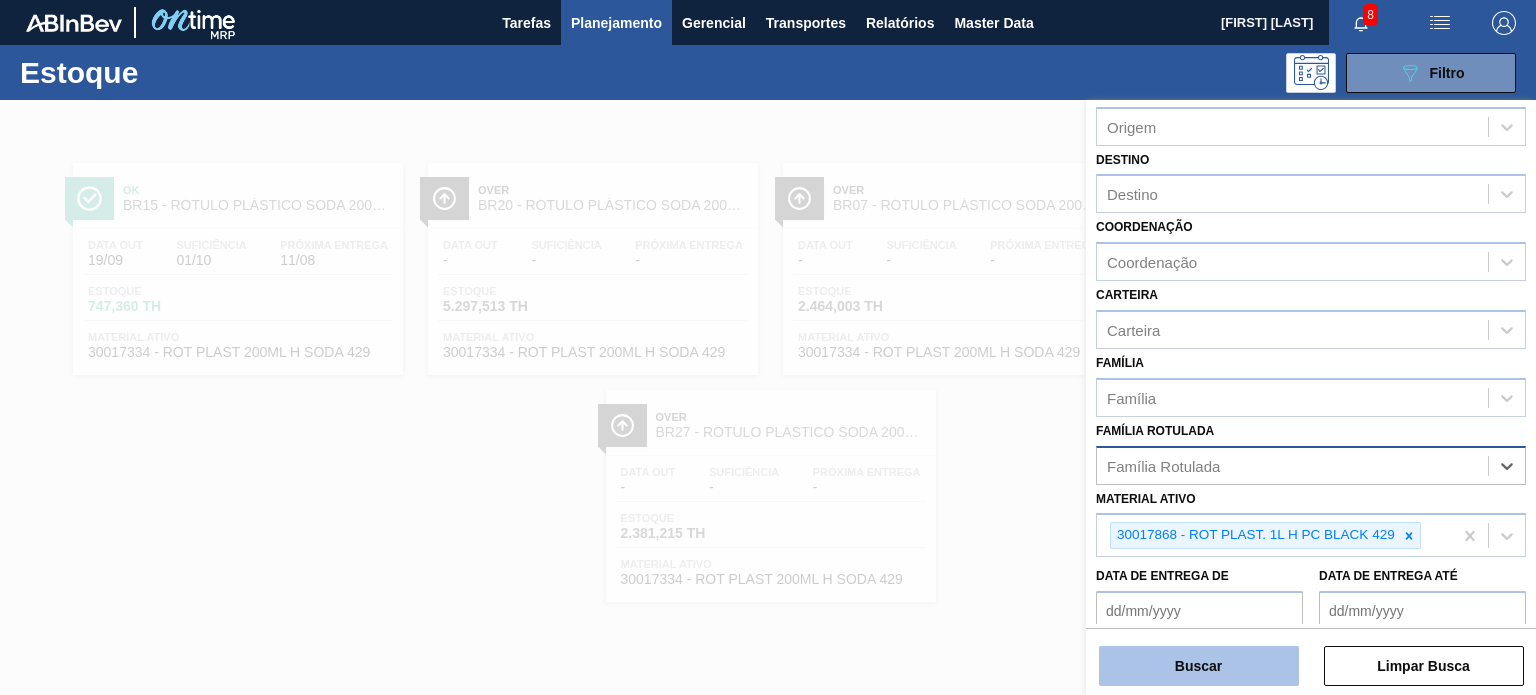 click on "Buscar" at bounding box center [1199, 666] 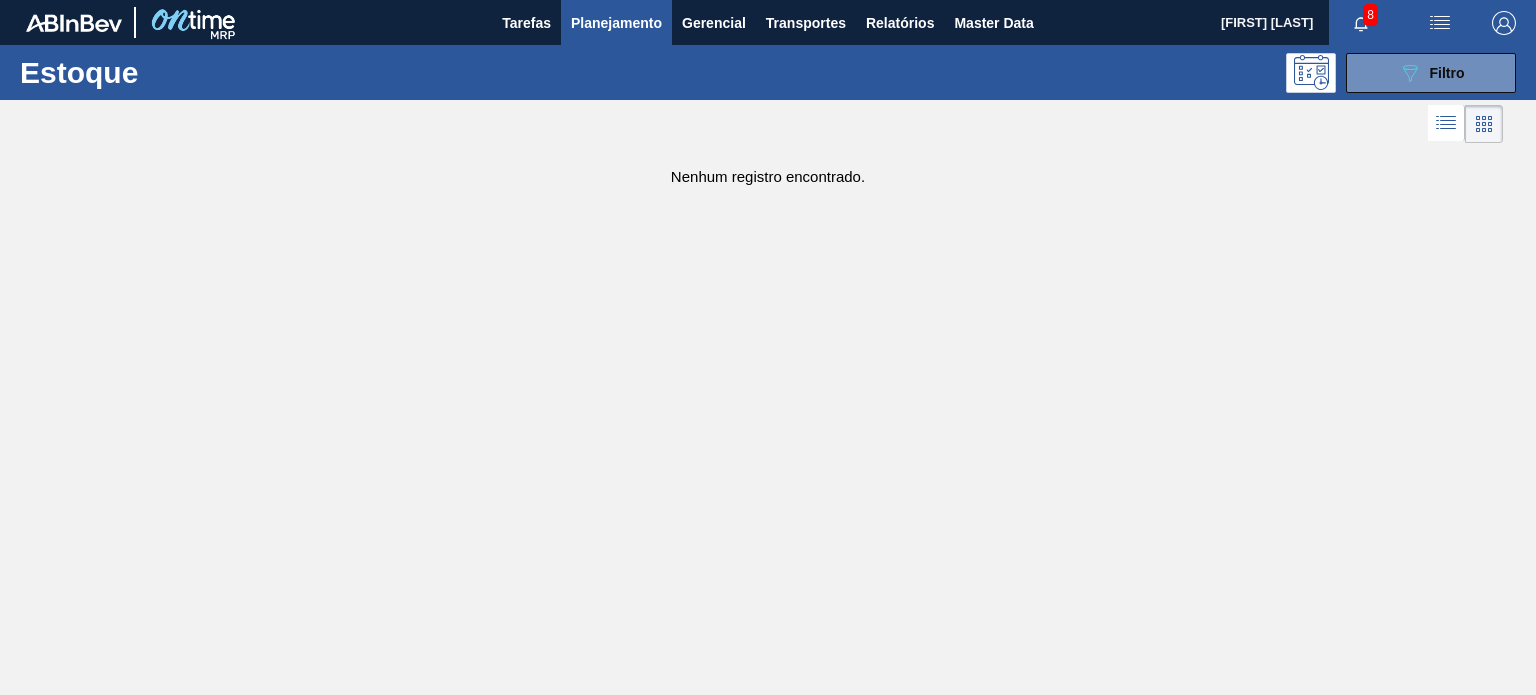click on "089F7B8B-B2A5-4AFE-B5C0-19BA573D28AC Filtro" at bounding box center [1431, 73] 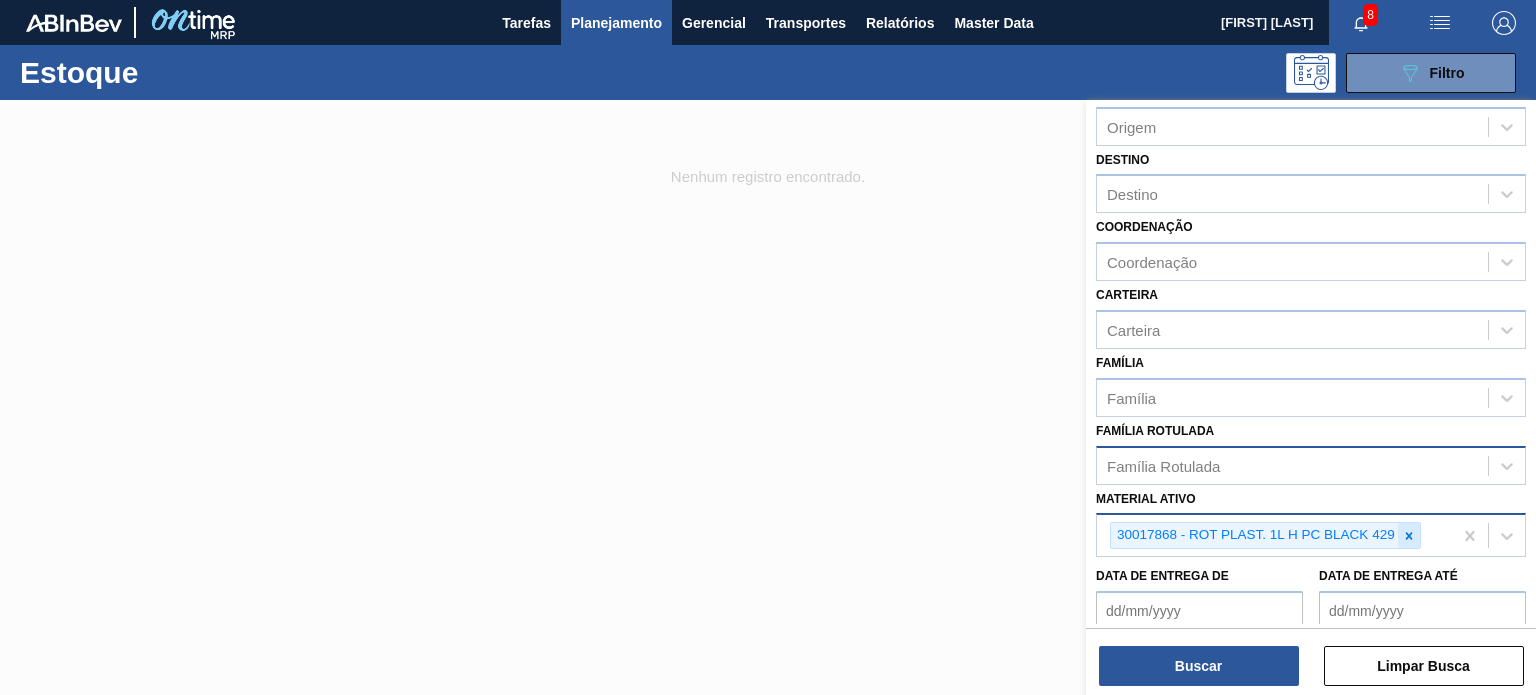 click 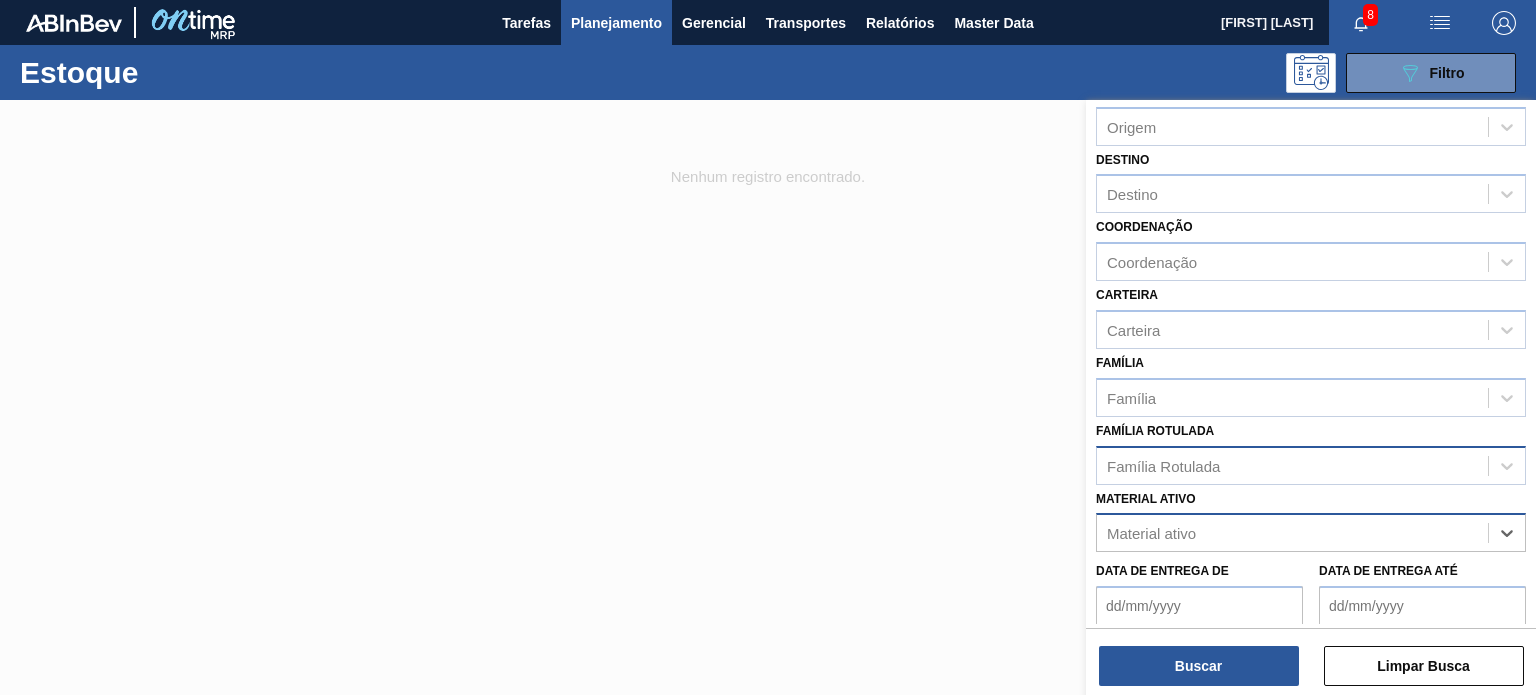 click on "Família Rotulada" at bounding box center [1292, 465] 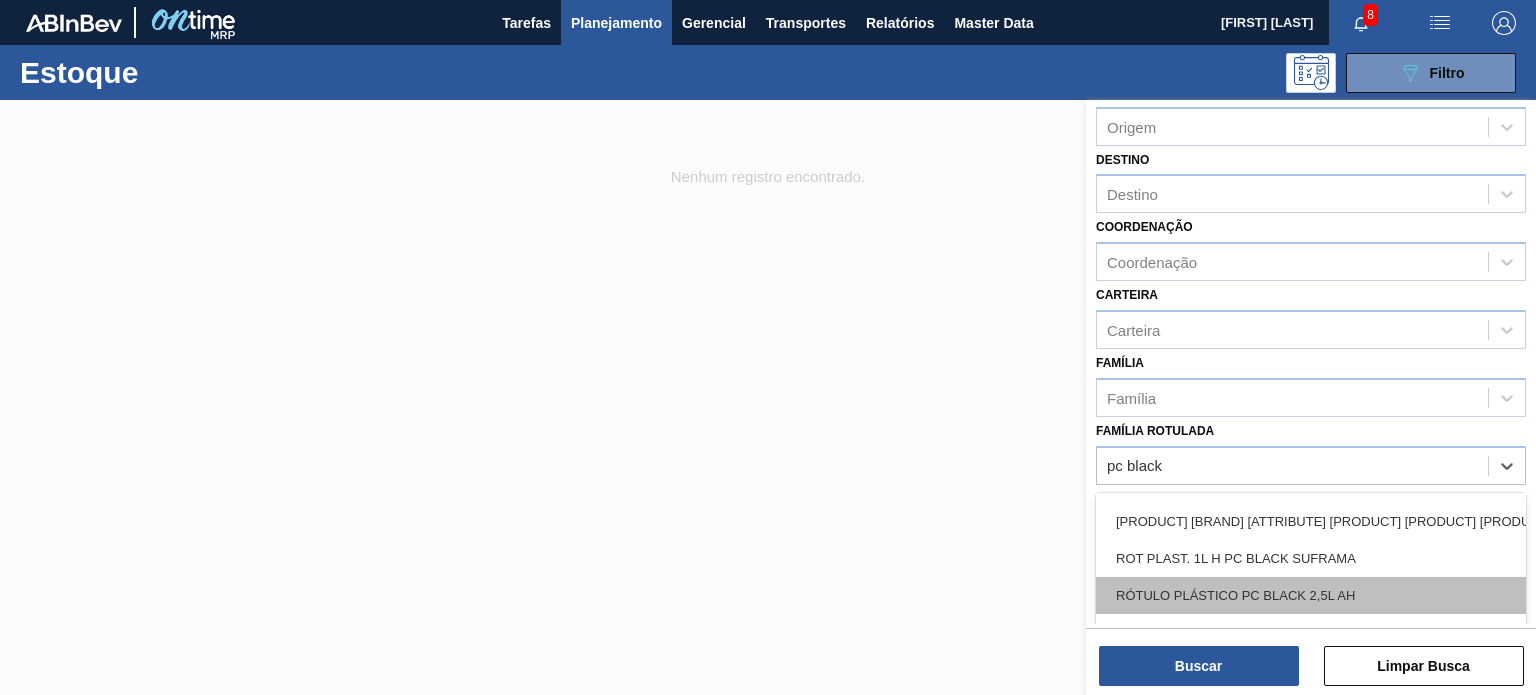 scroll, scrollTop: 0, scrollLeft: 0, axis: both 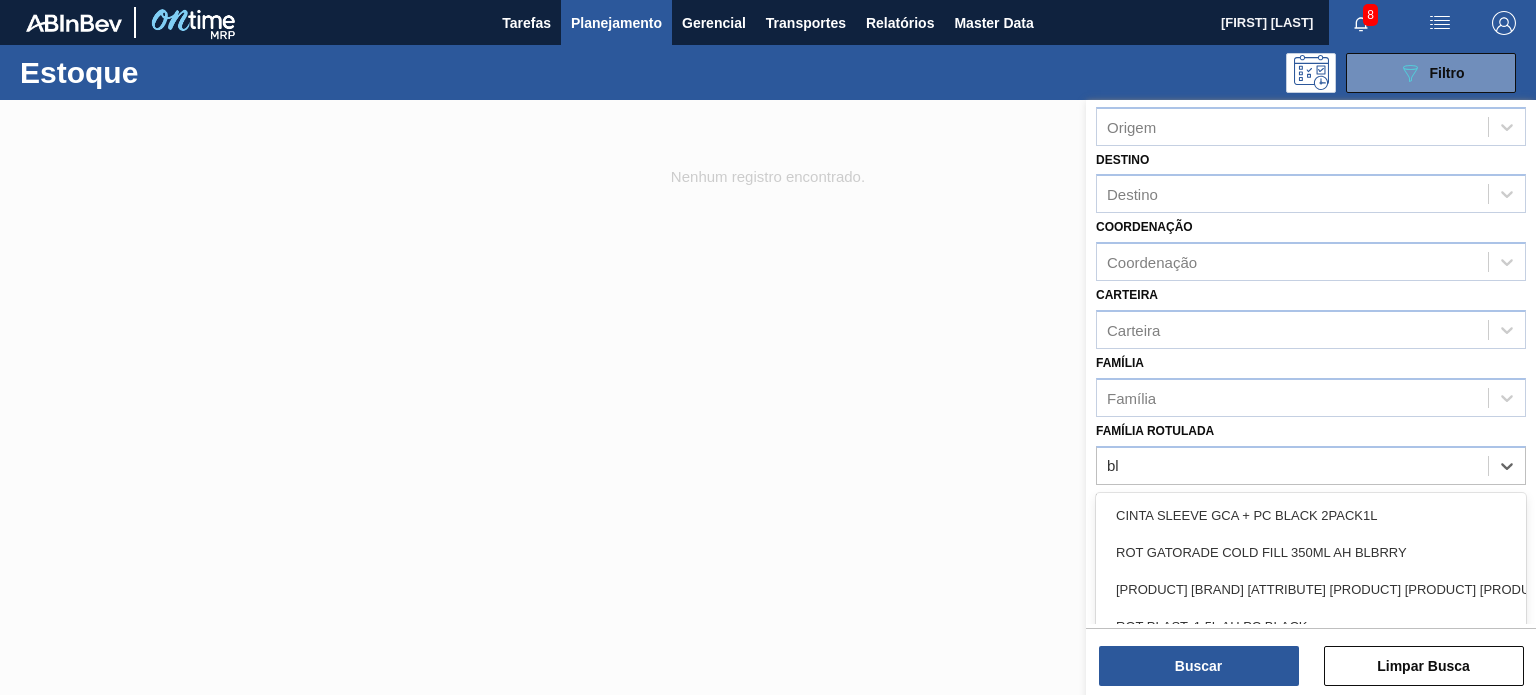 type on "b" 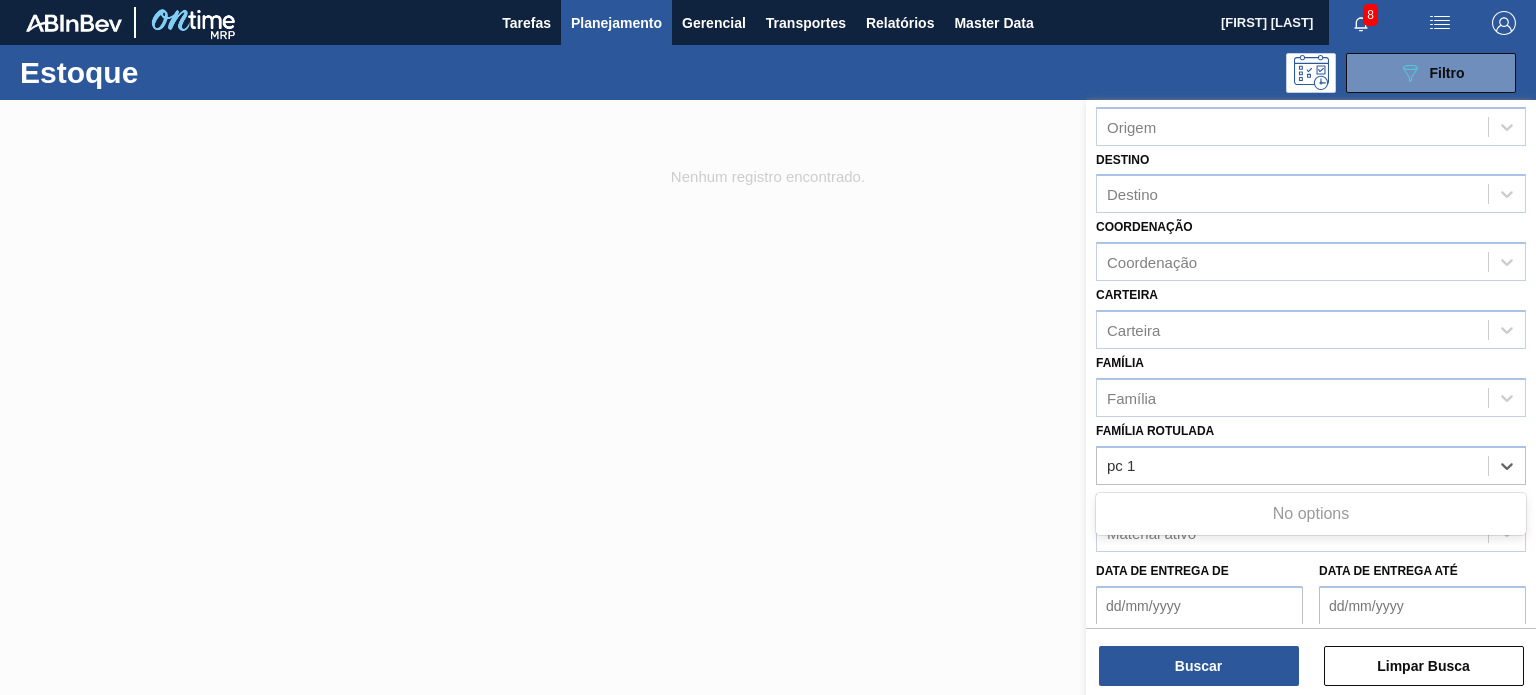 type on "pc" 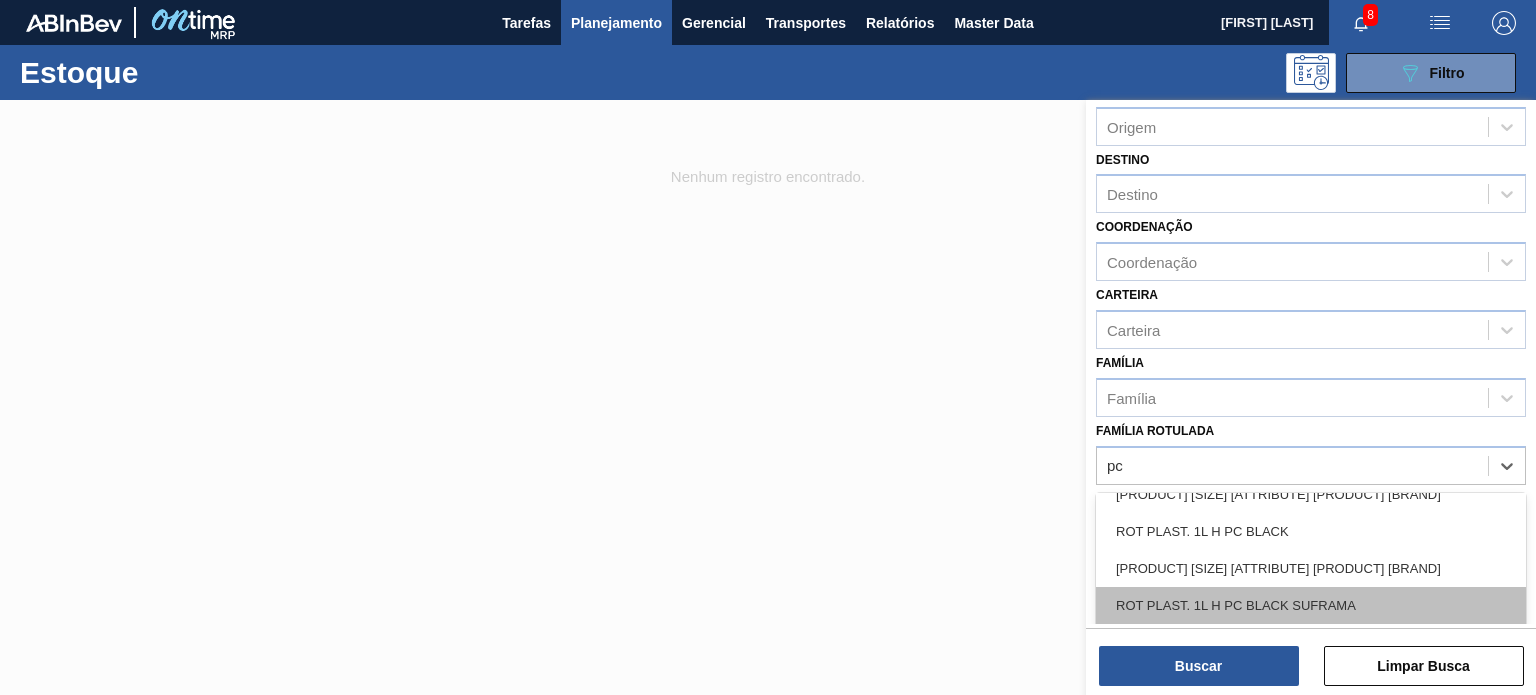 scroll, scrollTop: 200, scrollLeft: 0, axis: vertical 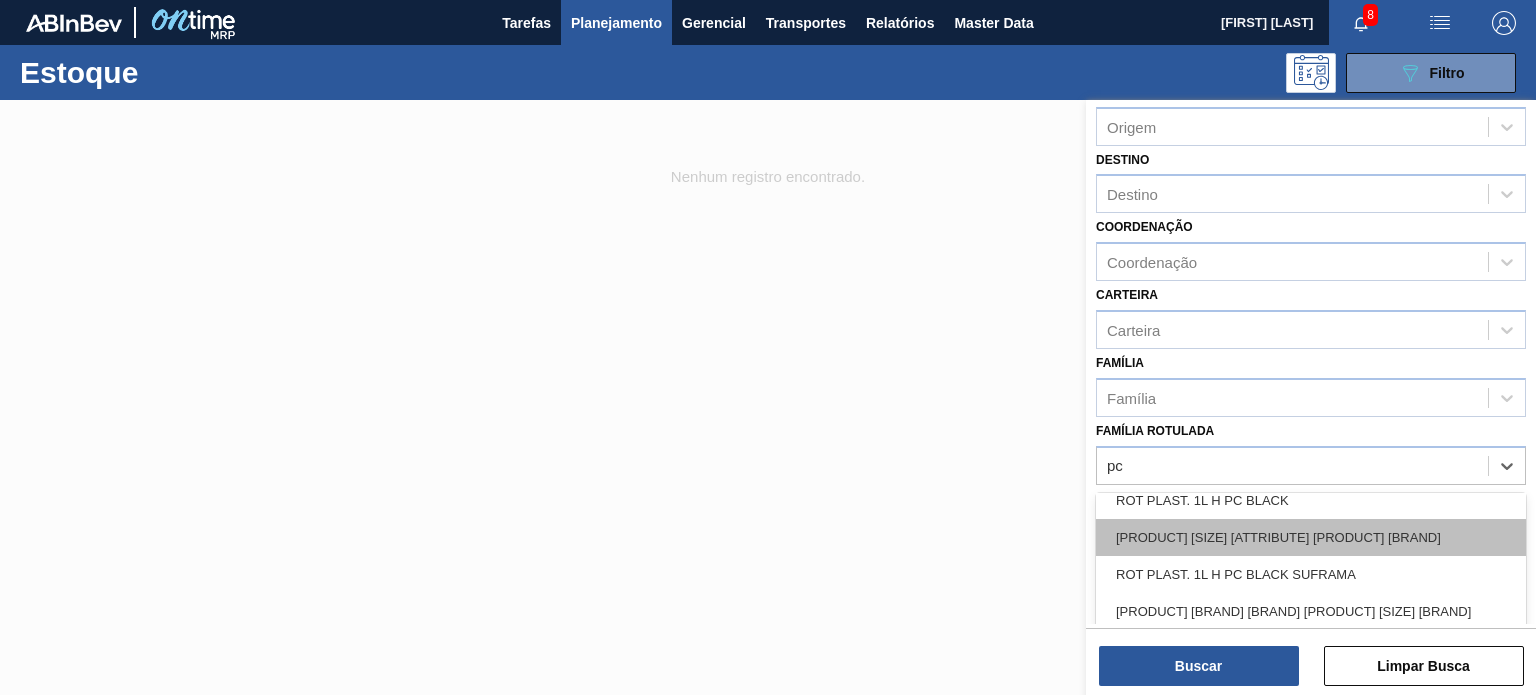 click on "ROT PLAST. 1L H PC BLACK" at bounding box center (1311, 537) 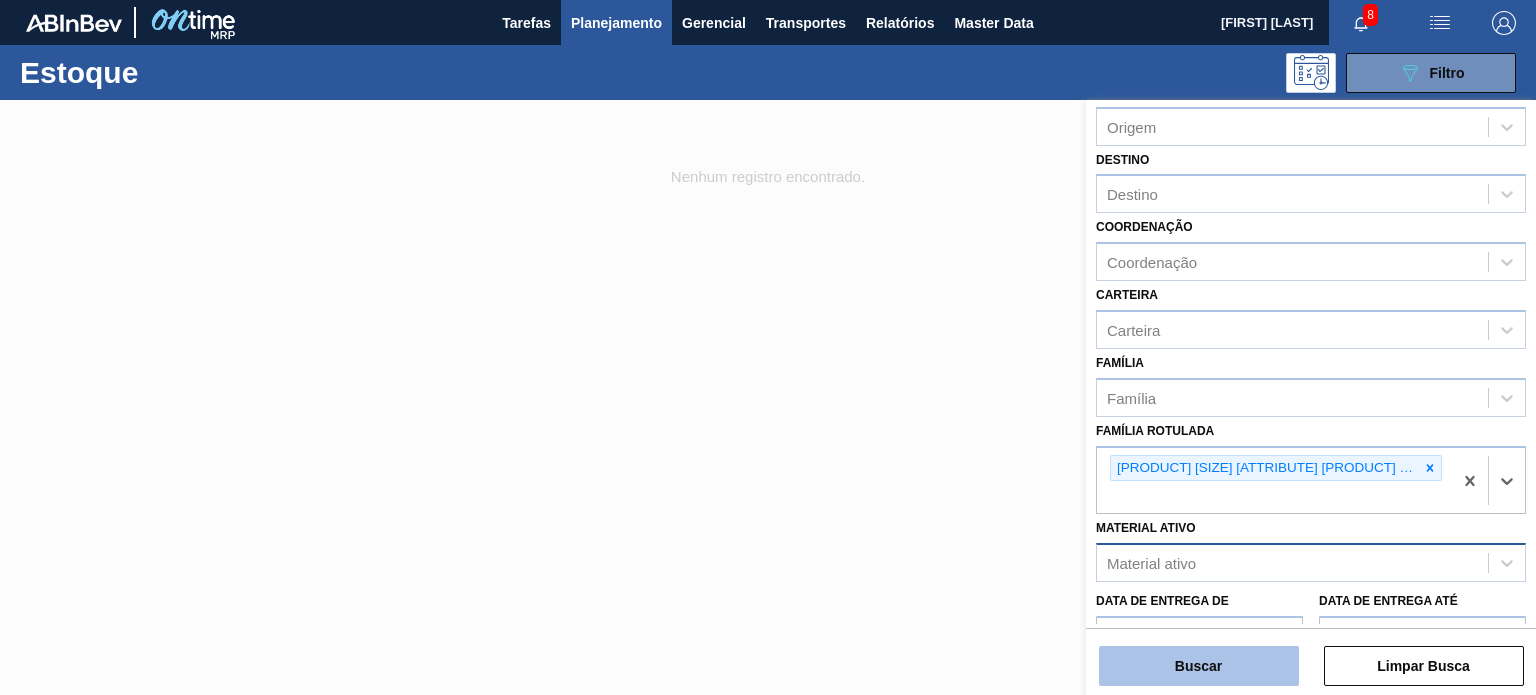 click on "Buscar" at bounding box center (1199, 666) 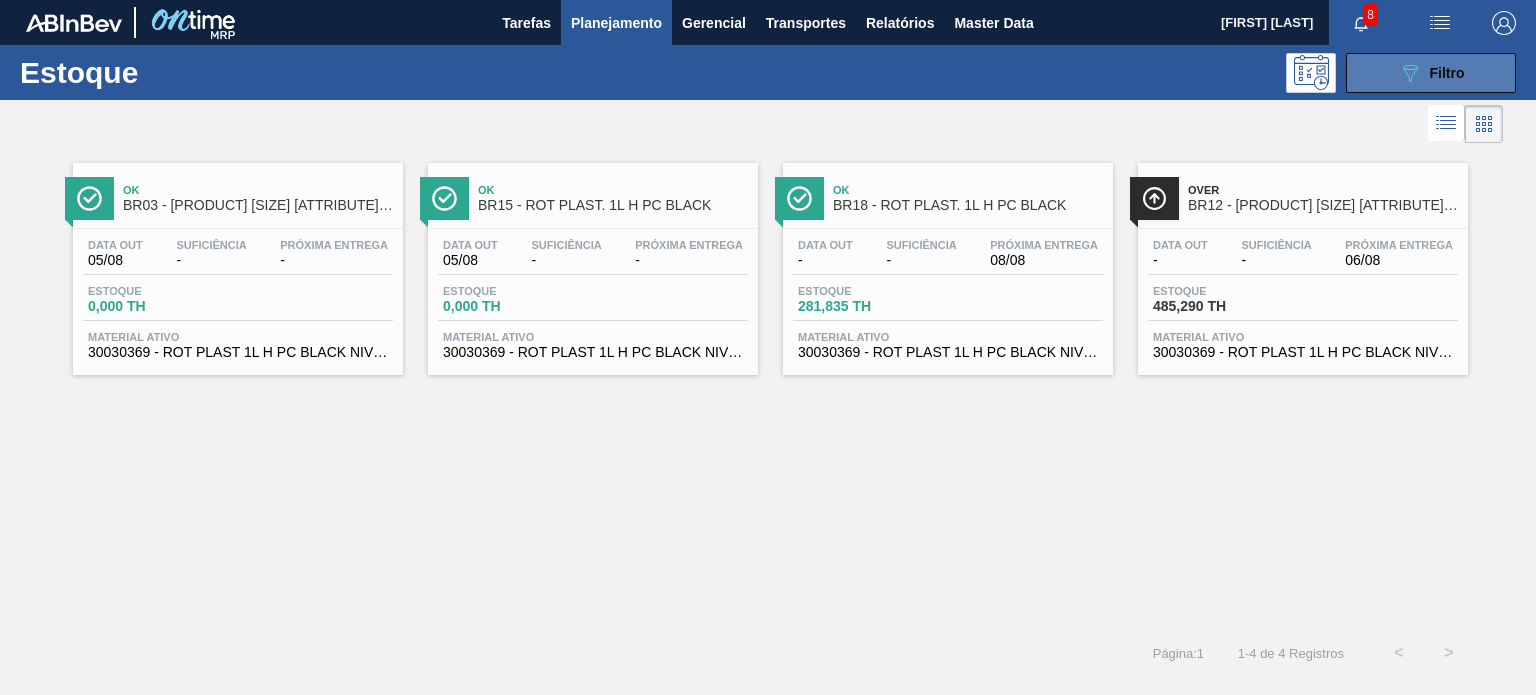 click on "Estoque 089F7B8B-B2A5-4AFE-B5C0-19BA573D28AC Filtro" at bounding box center [768, 72] 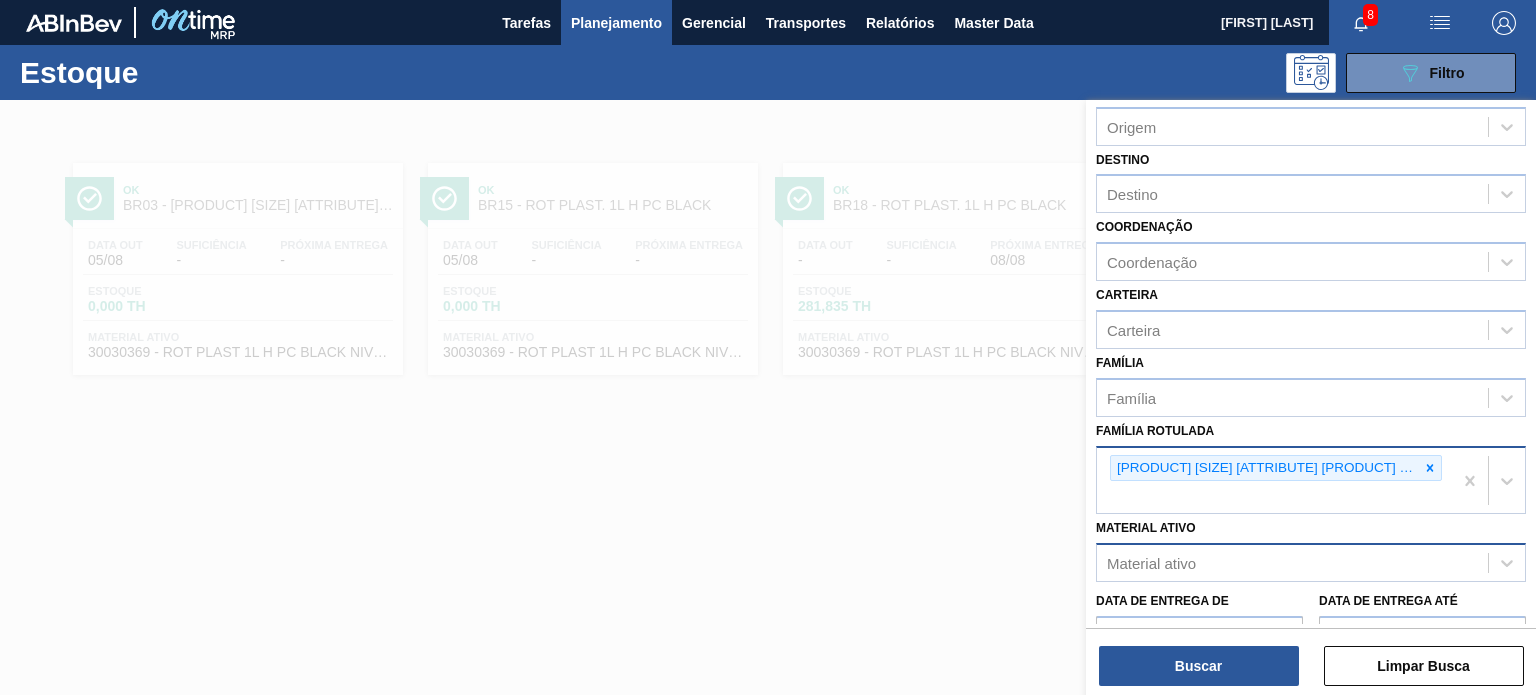 click at bounding box center [1430, 468] 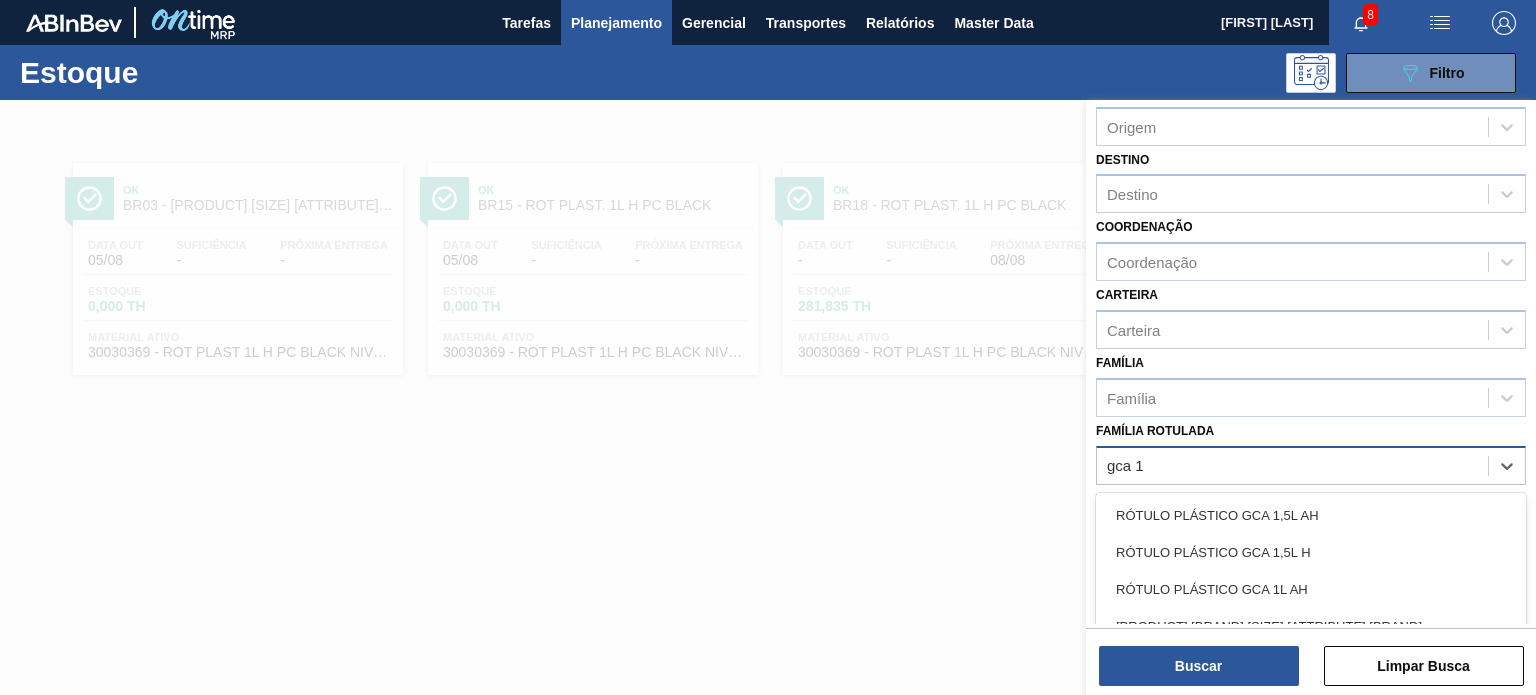 type on "gca 1l" 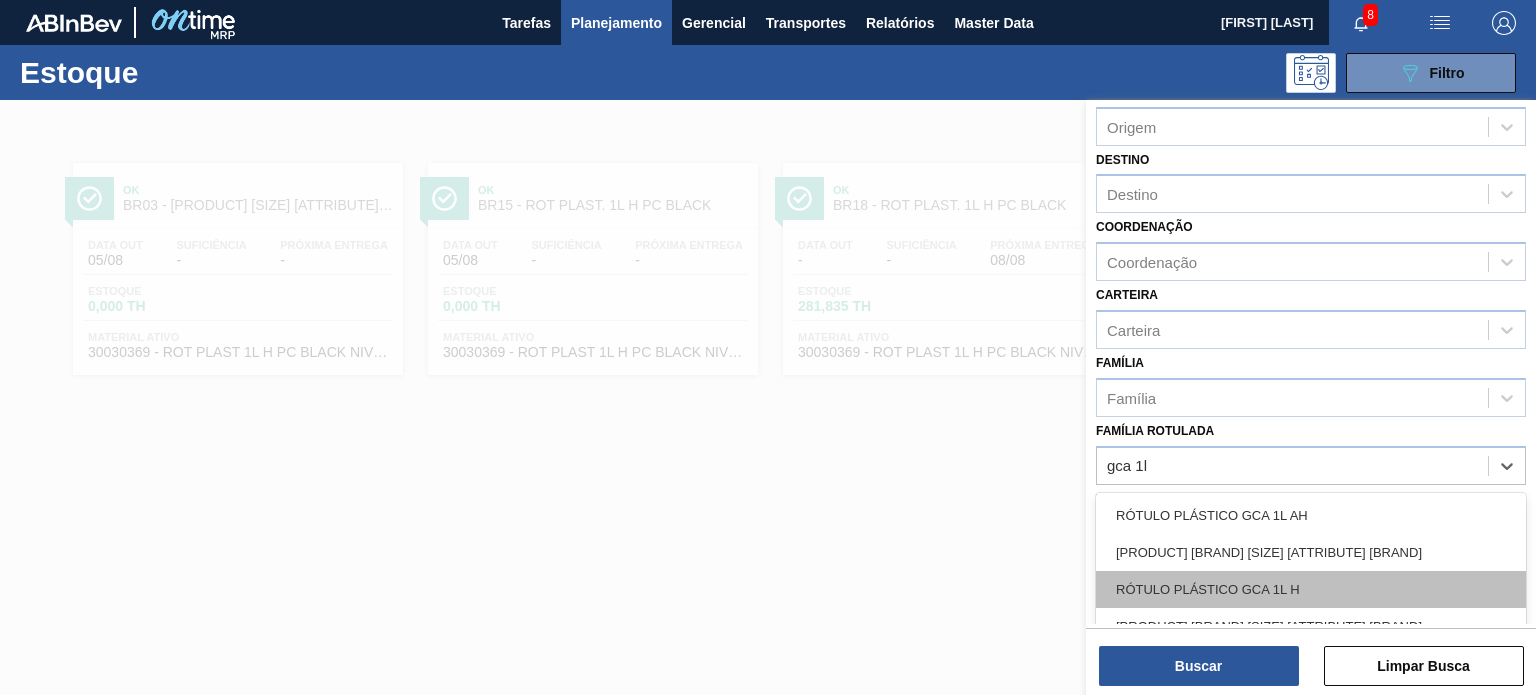 click on "RÓTULO PLÁSTICO GCA 1L H" at bounding box center [1311, 589] 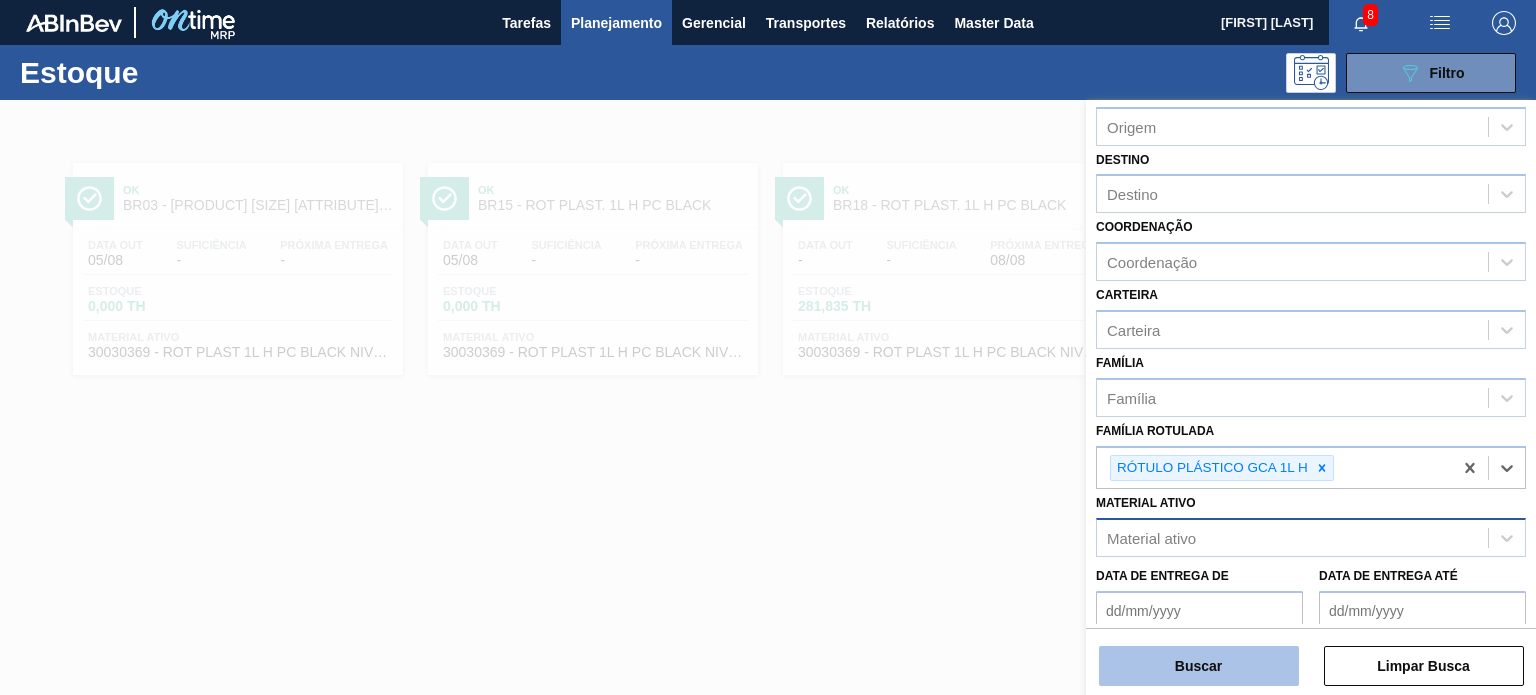 click on "Buscar" at bounding box center (1199, 666) 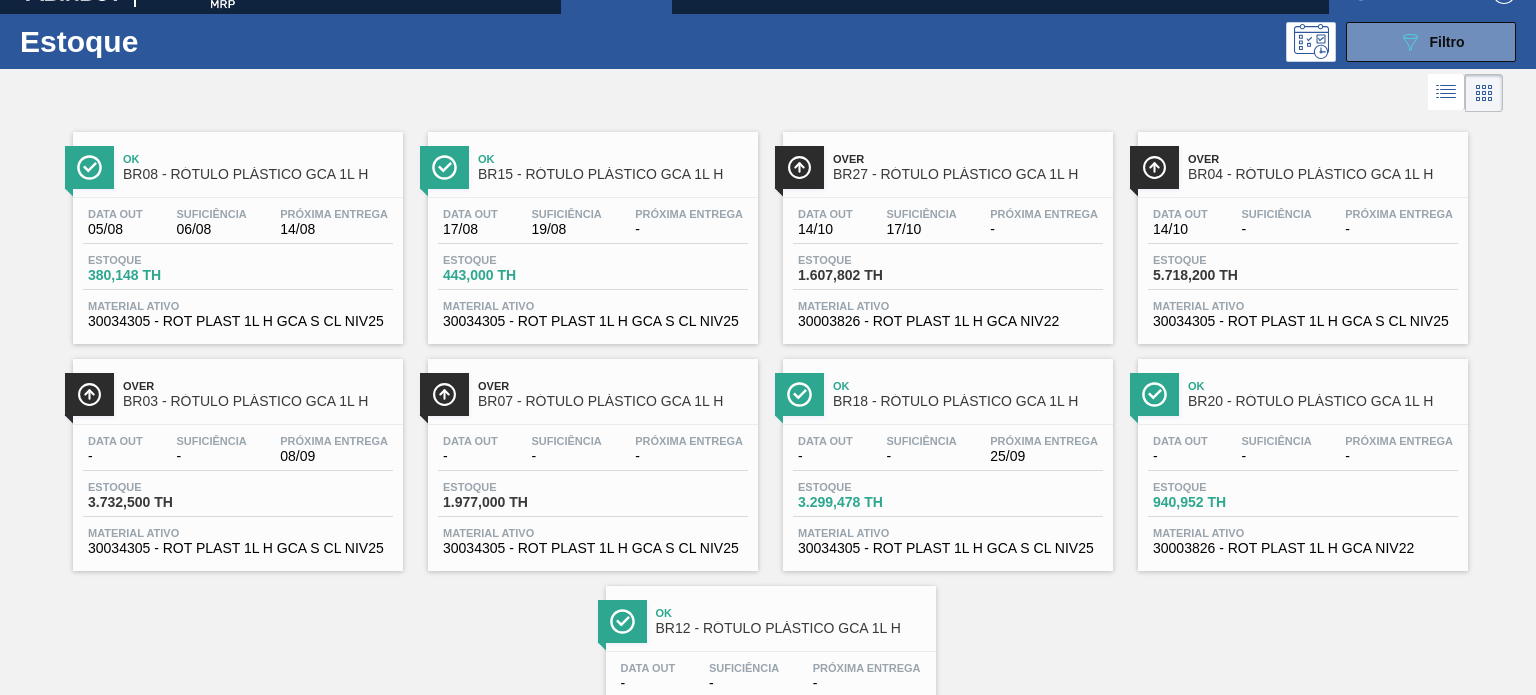 scroll, scrollTop: 0, scrollLeft: 0, axis: both 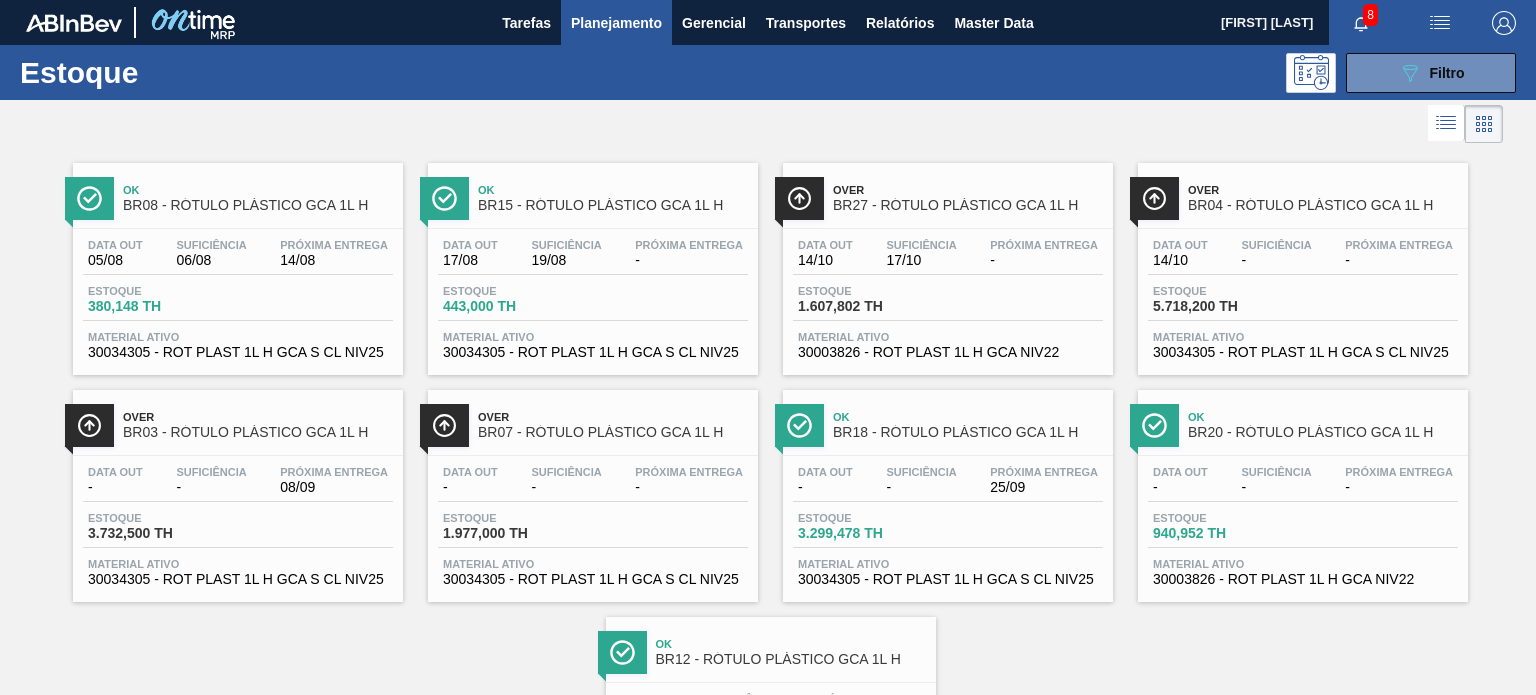 click on "Estoque 089F7B8B-B2A5-4AFE-B5C0-19BA573D28AC Filtro" at bounding box center [768, 72] 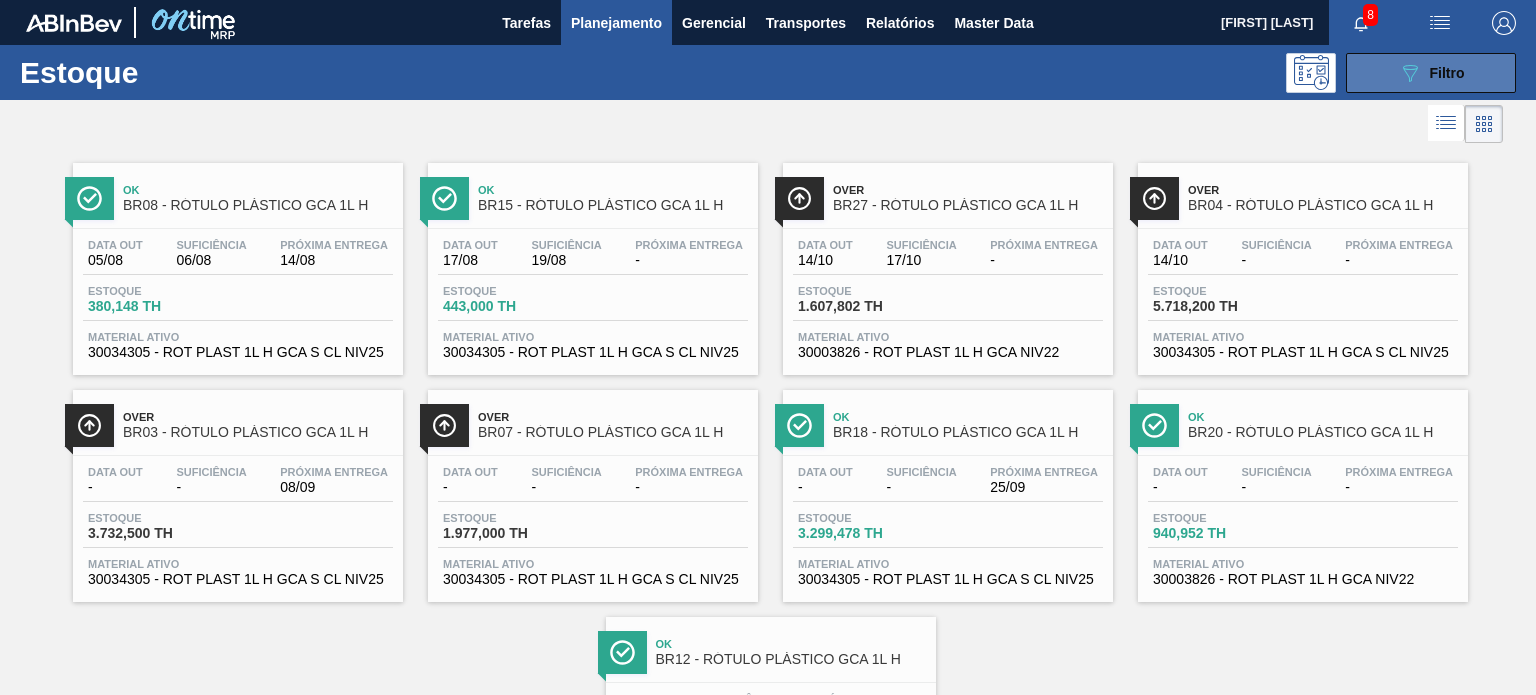 click on "089F7B8B-B2A5-4AFE-B5C0-19BA573D28AC" 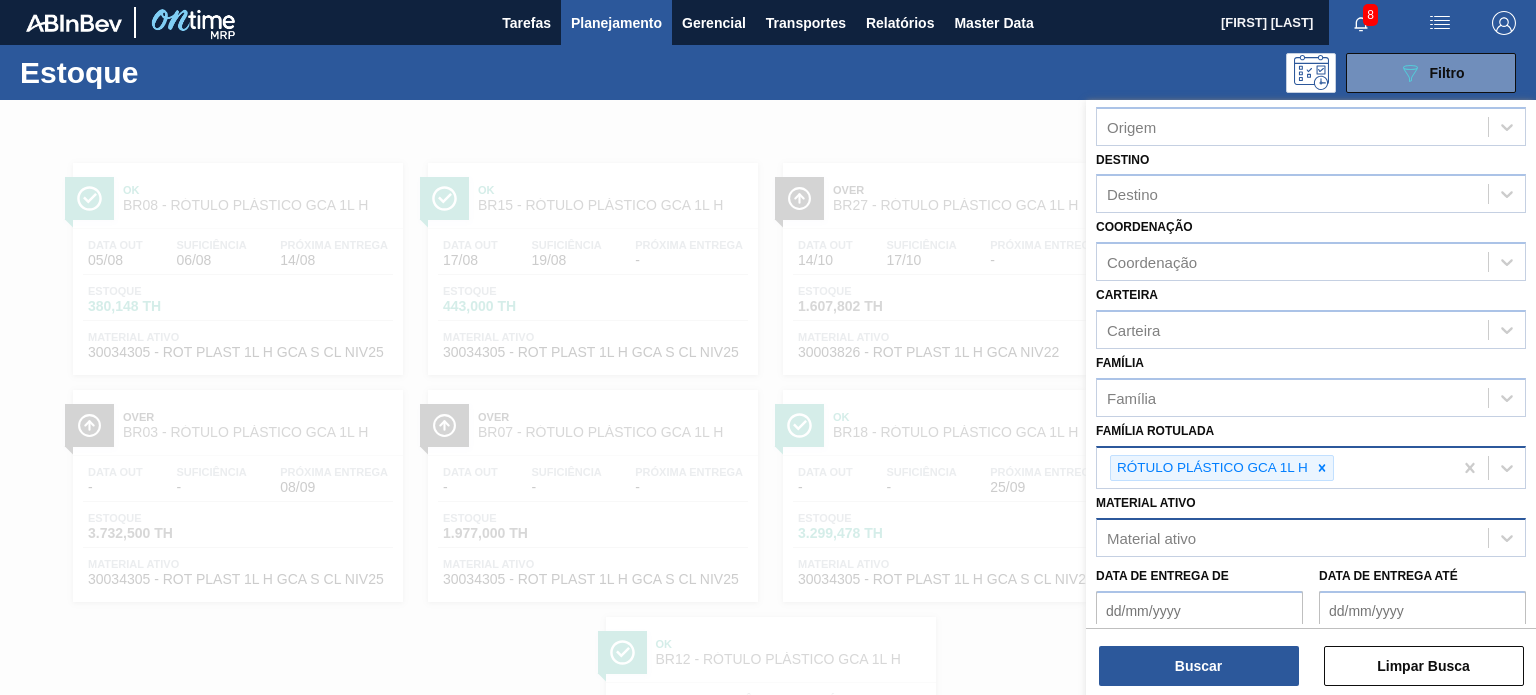 click 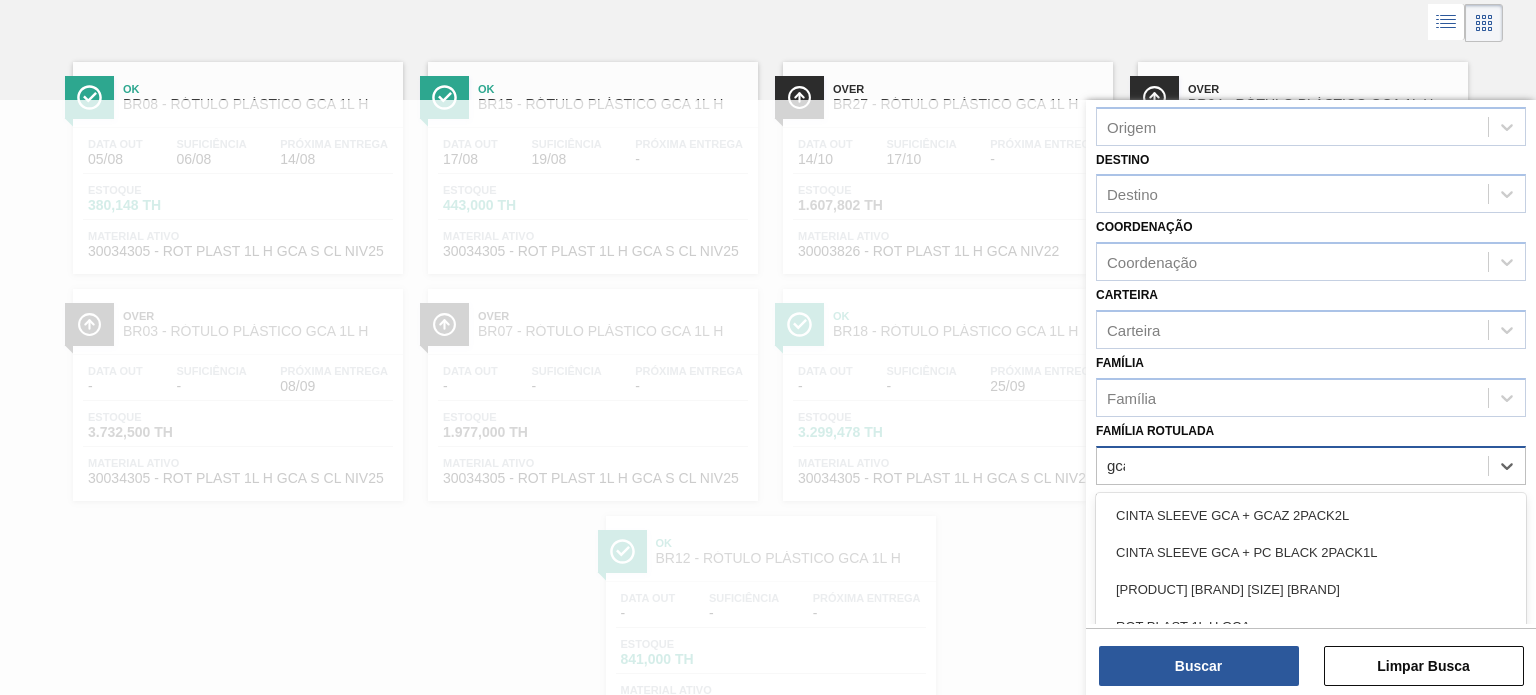 scroll, scrollTop: 101, scrollLeft: 0, axis: vertical 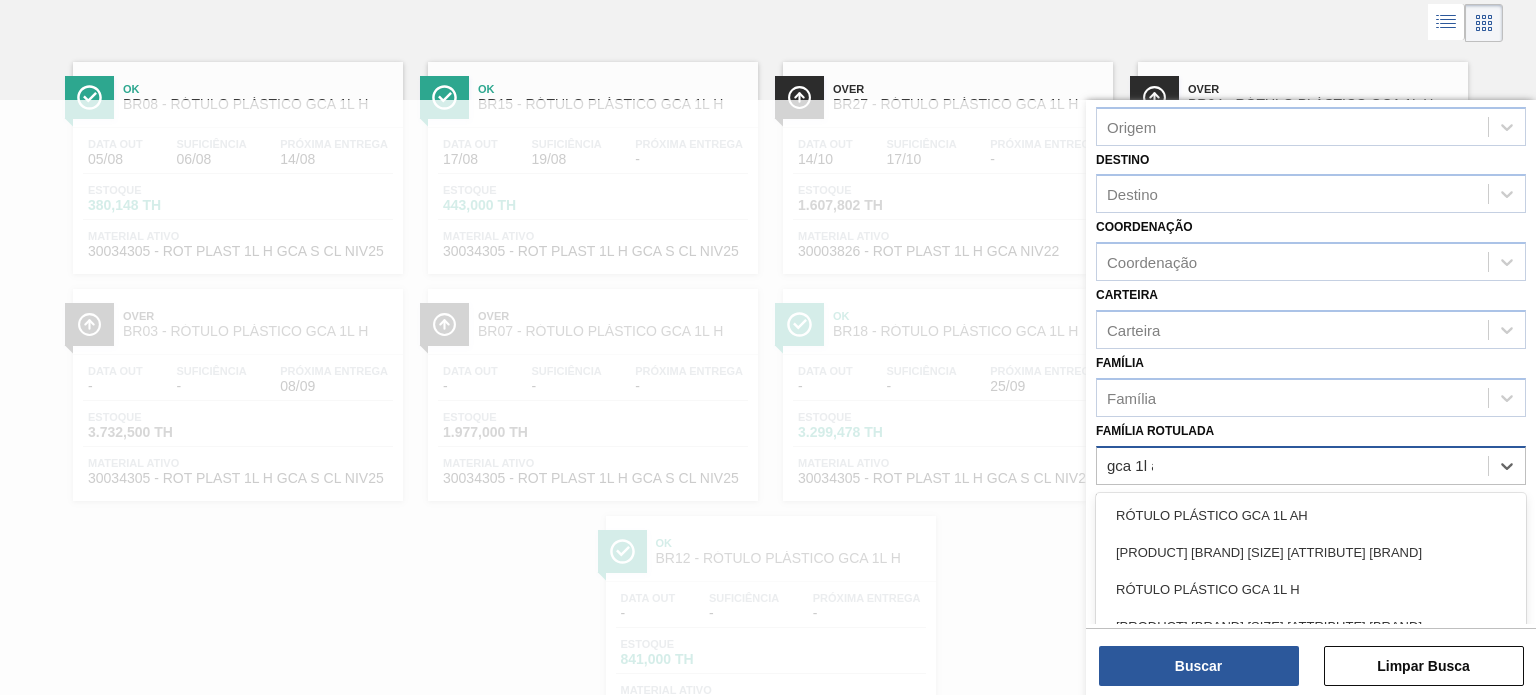 type on "gca 1l ah" 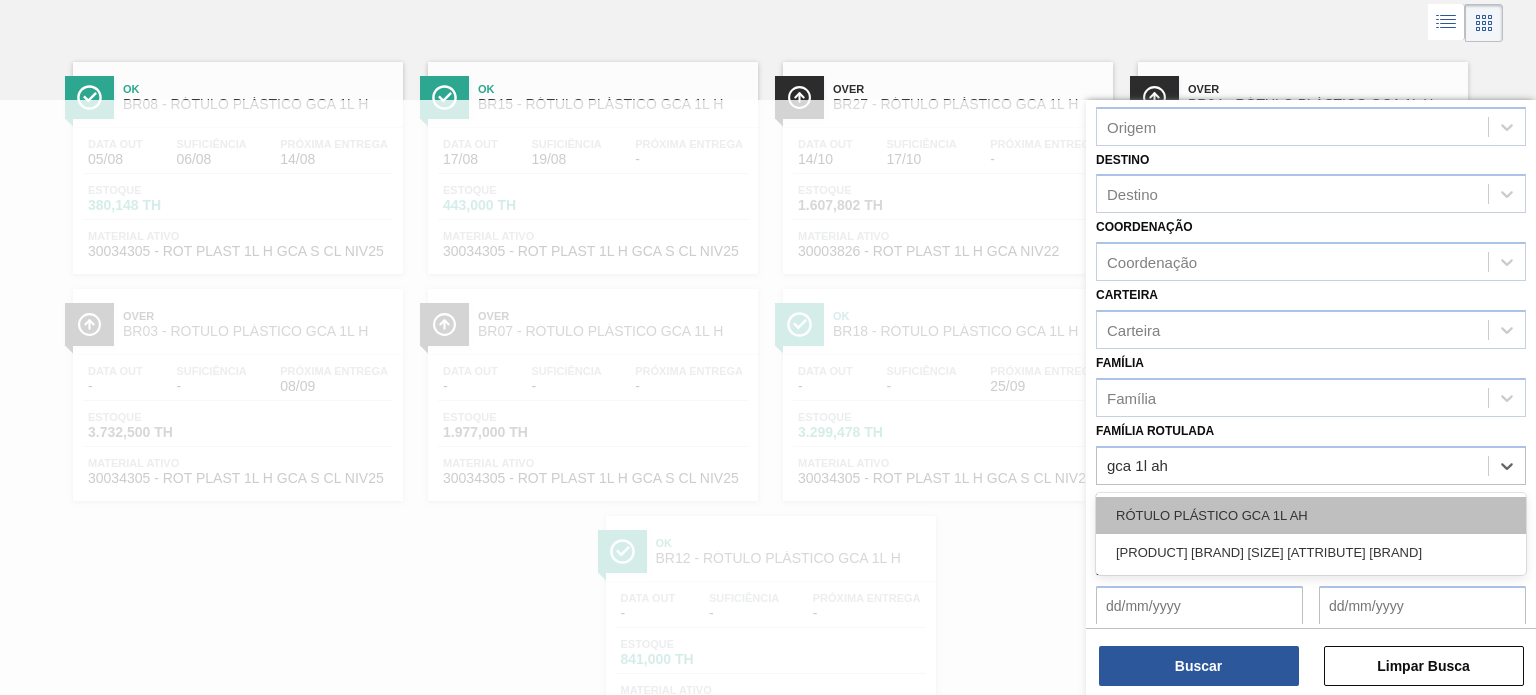 click on "RÓTULO PLÁSTICO GCA 1L AH" at bounding box center [1311, 515] 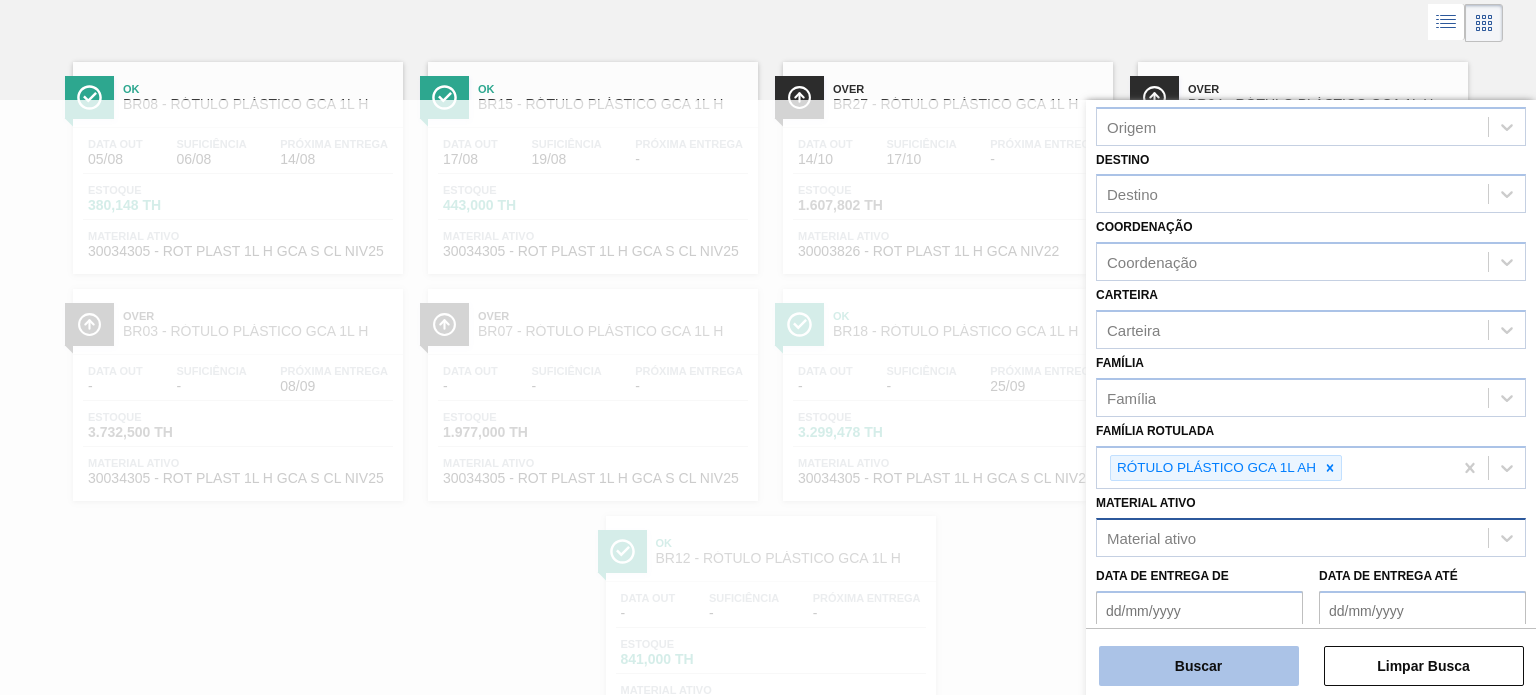 click on "Buscar" at bounding box center (1199, 666) 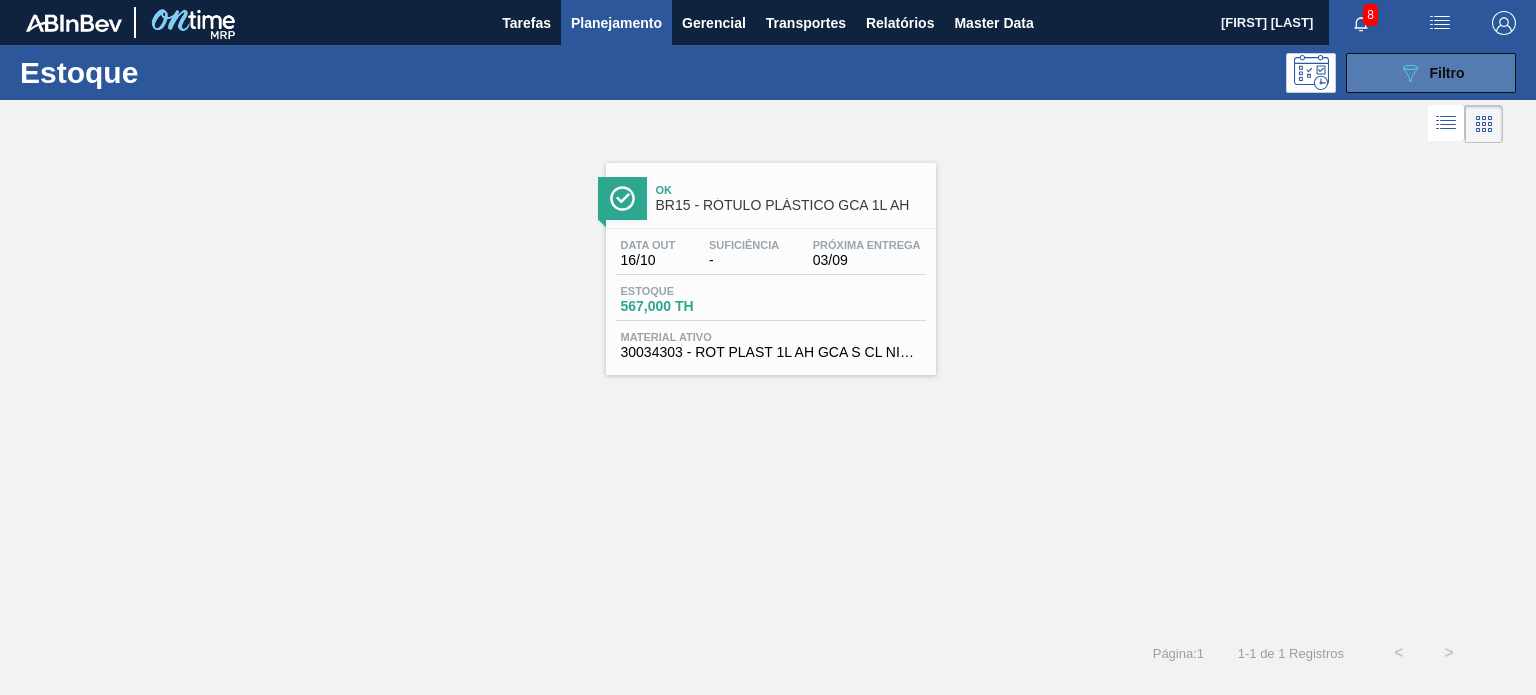click on "089F7B8B-B2A5-4AFE-B5C0-19BA573D28AC" 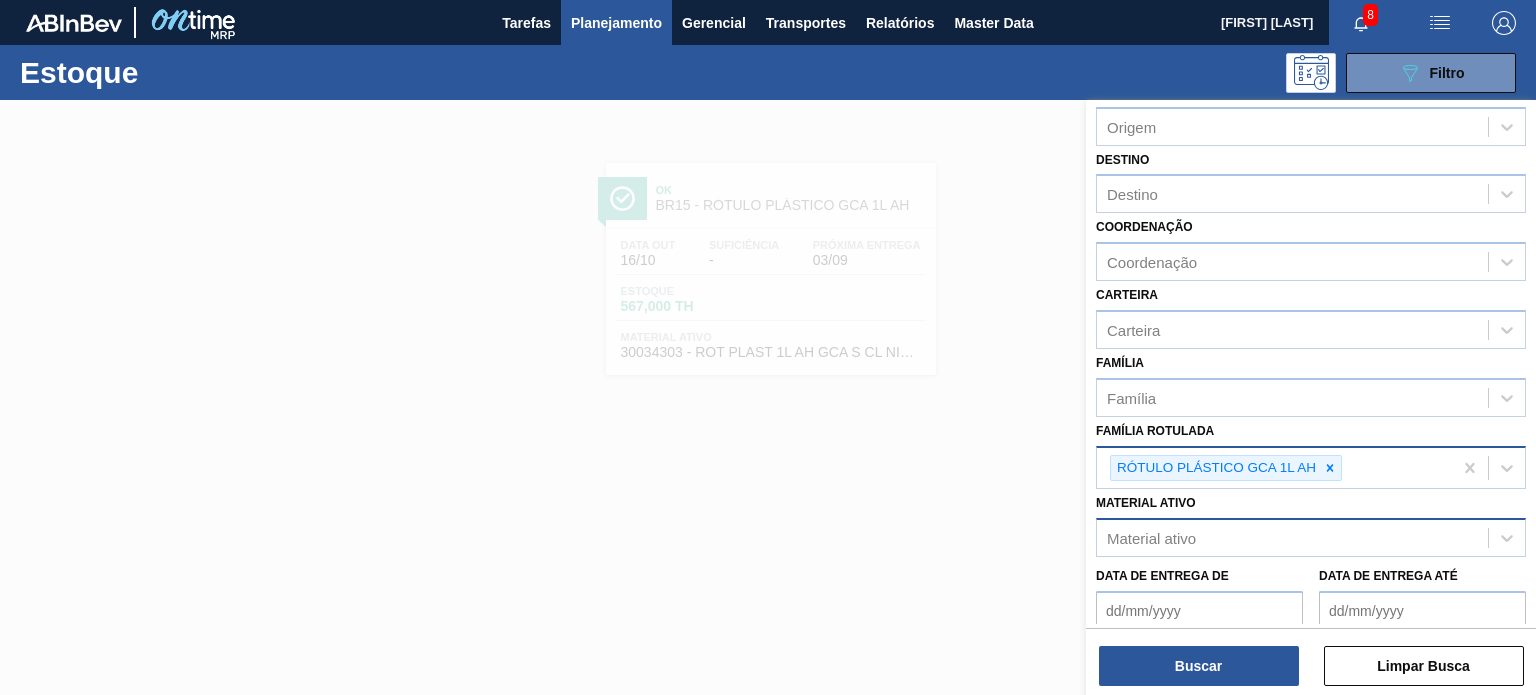 click on "RÓTULO PLÁSTICO GCA 1L AH" at bounding box center (1226, 468) 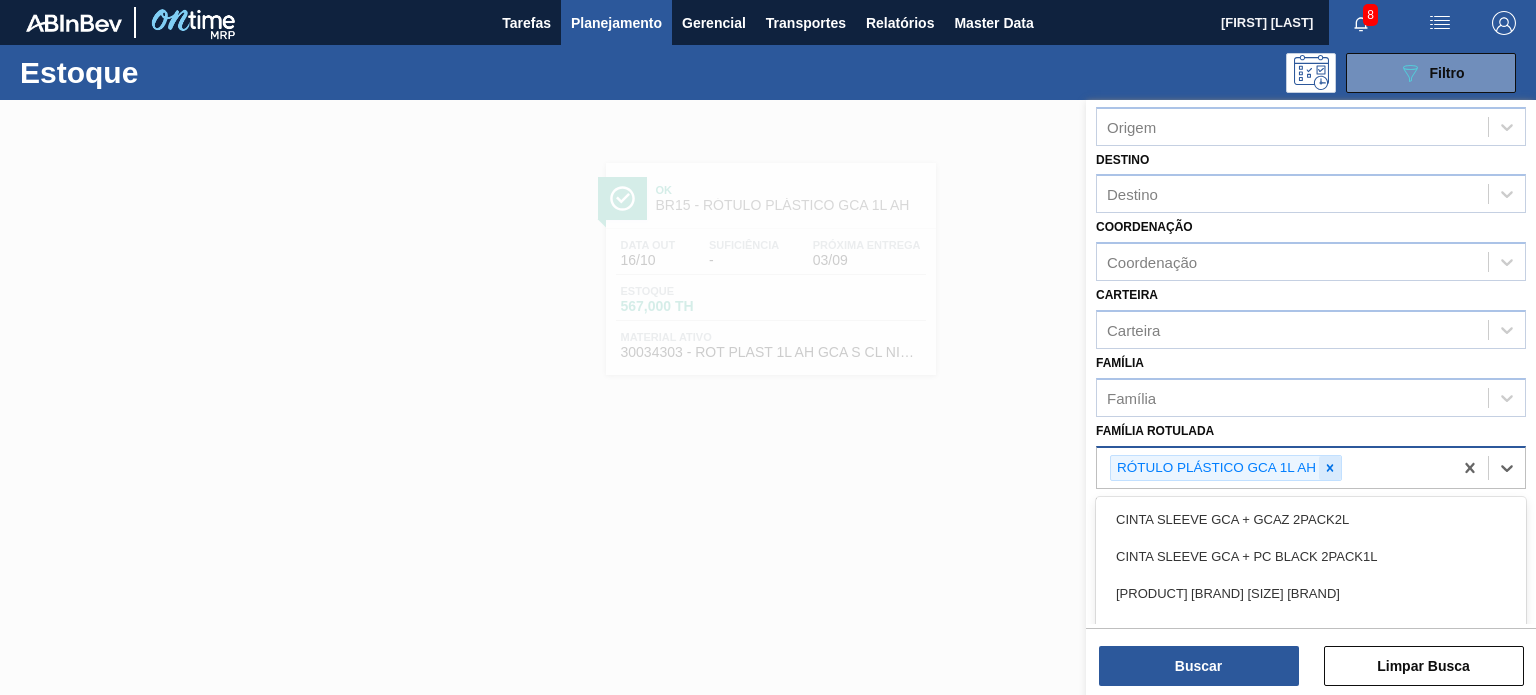 click 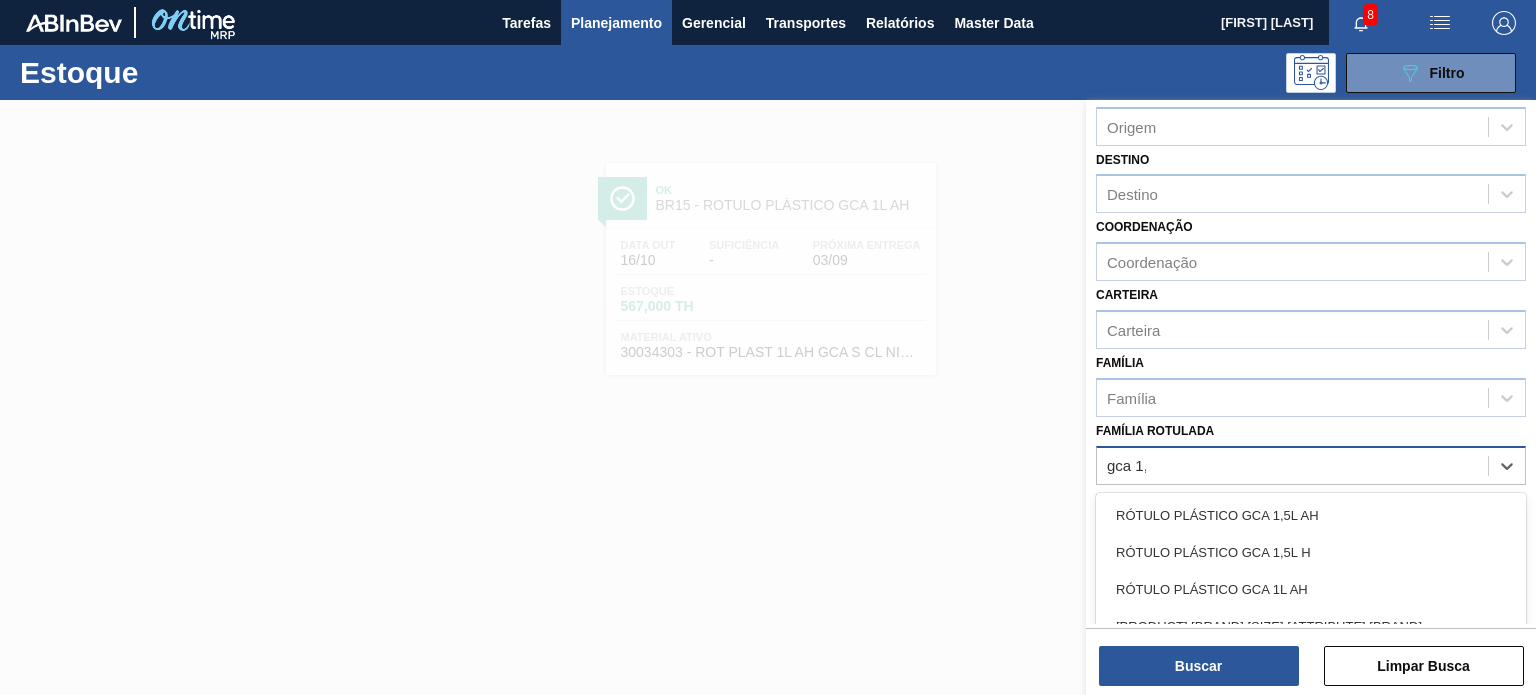type on "gca 1,5" 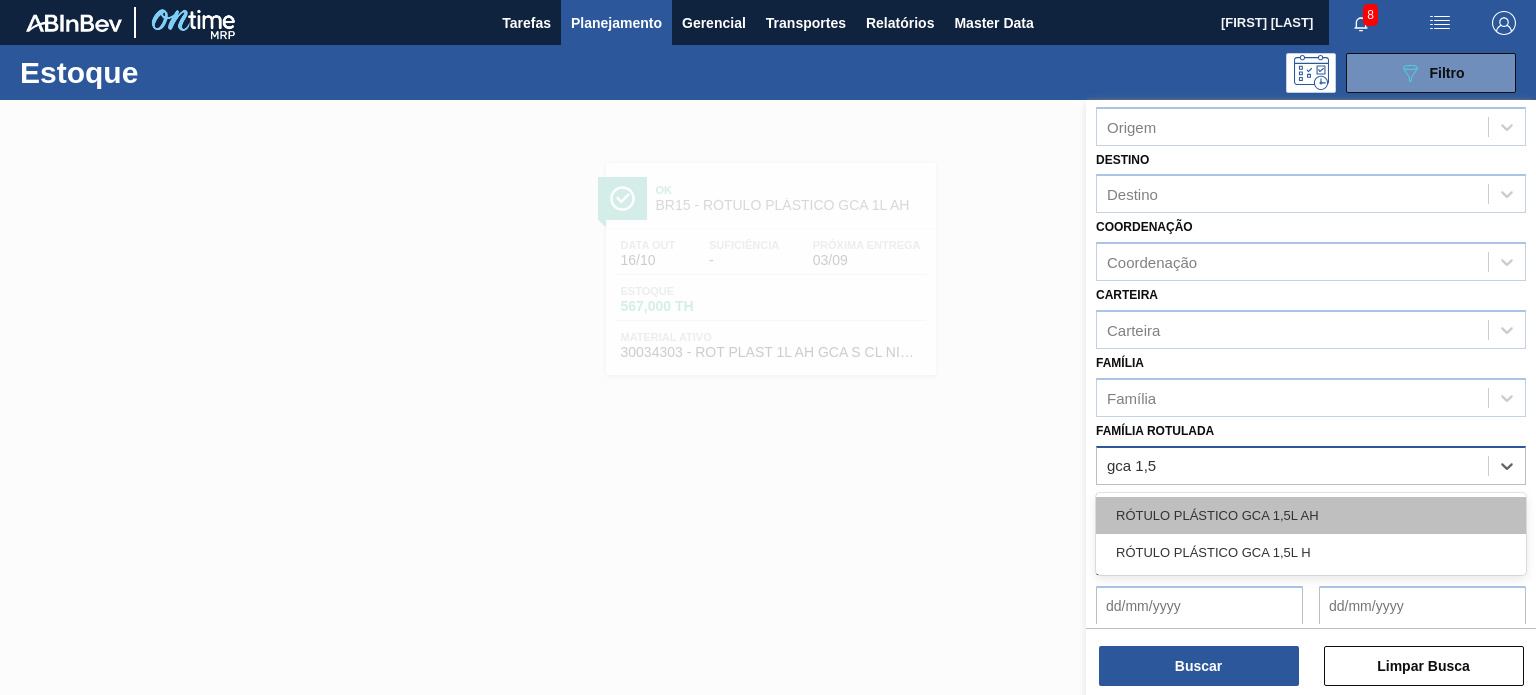 click on "RÓTULO PLÁSTICO GCA 1,5L AH" at bounding box center (1311, 515) 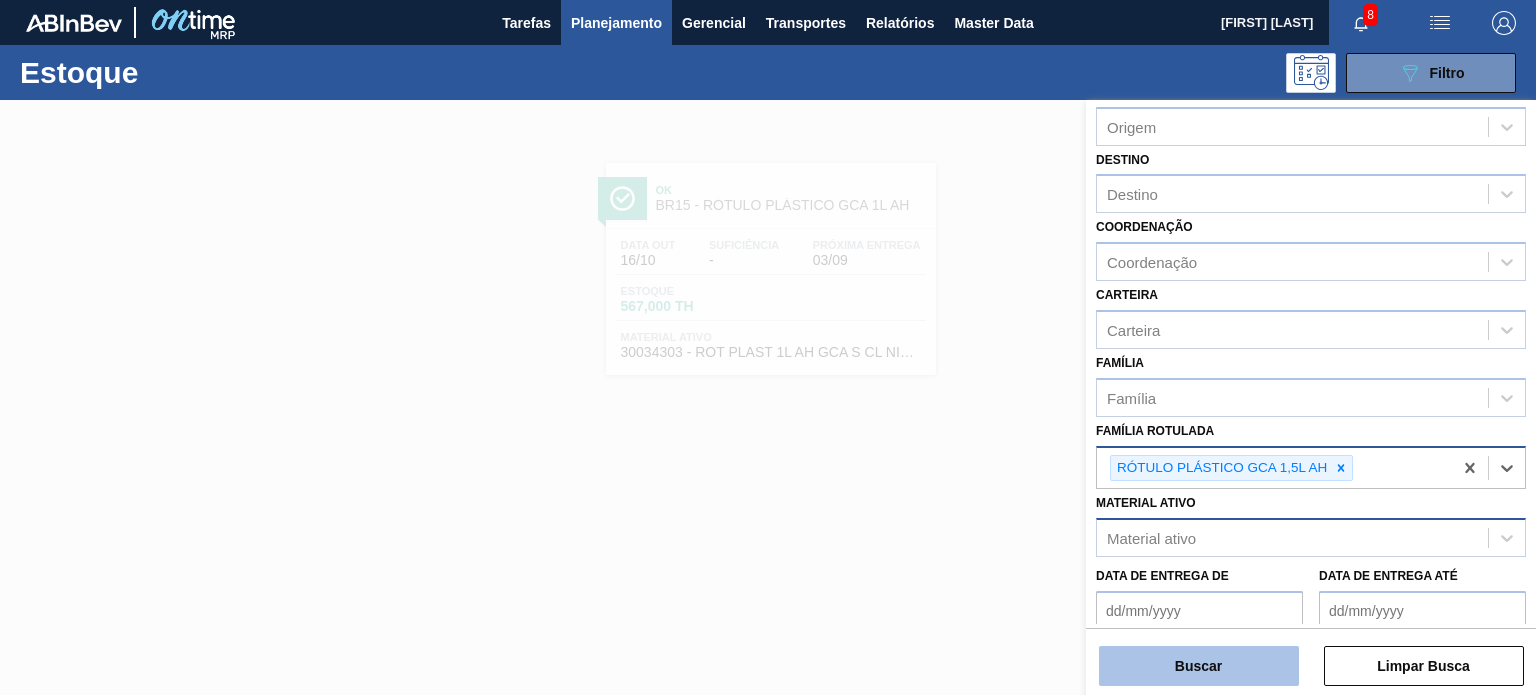 click on "Buscar" at bounding box center (1199, 666) 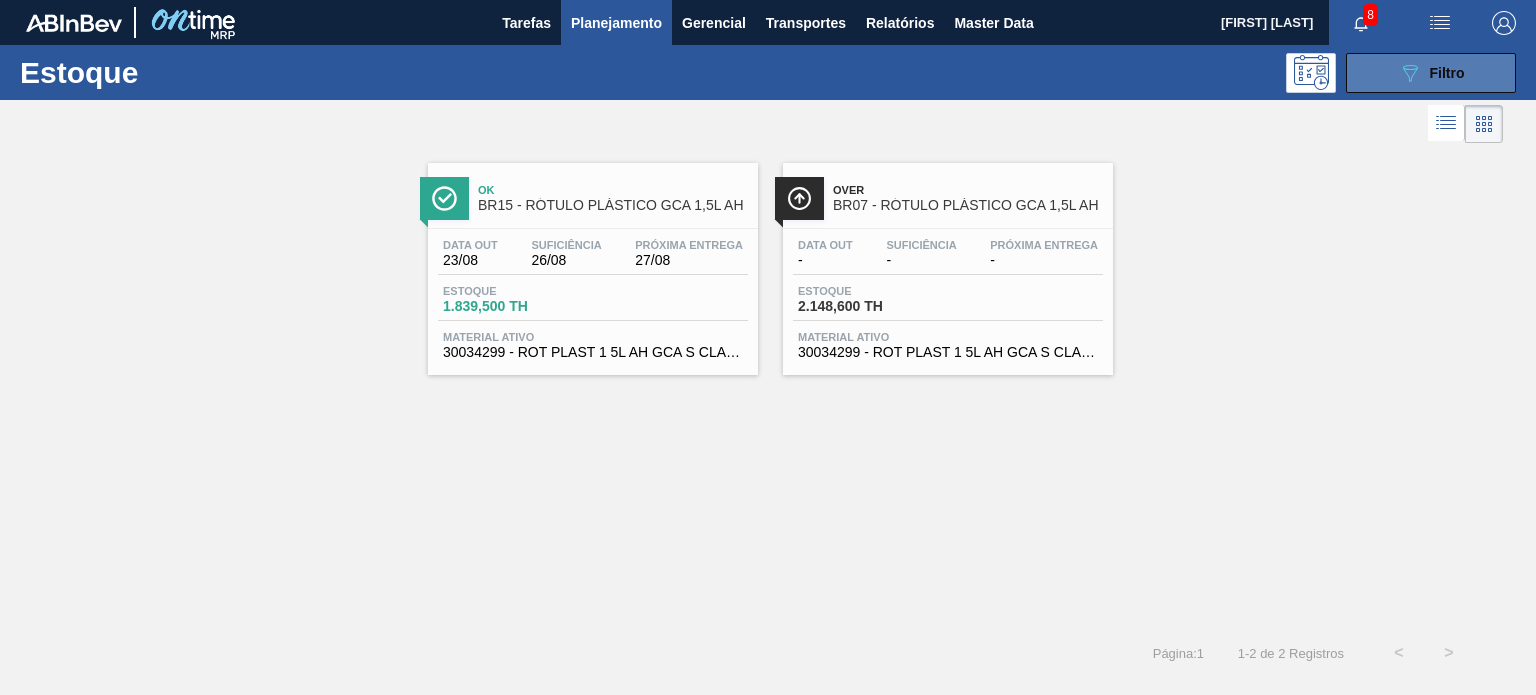 click on "Filtro" at bounding box center (1447, 73) 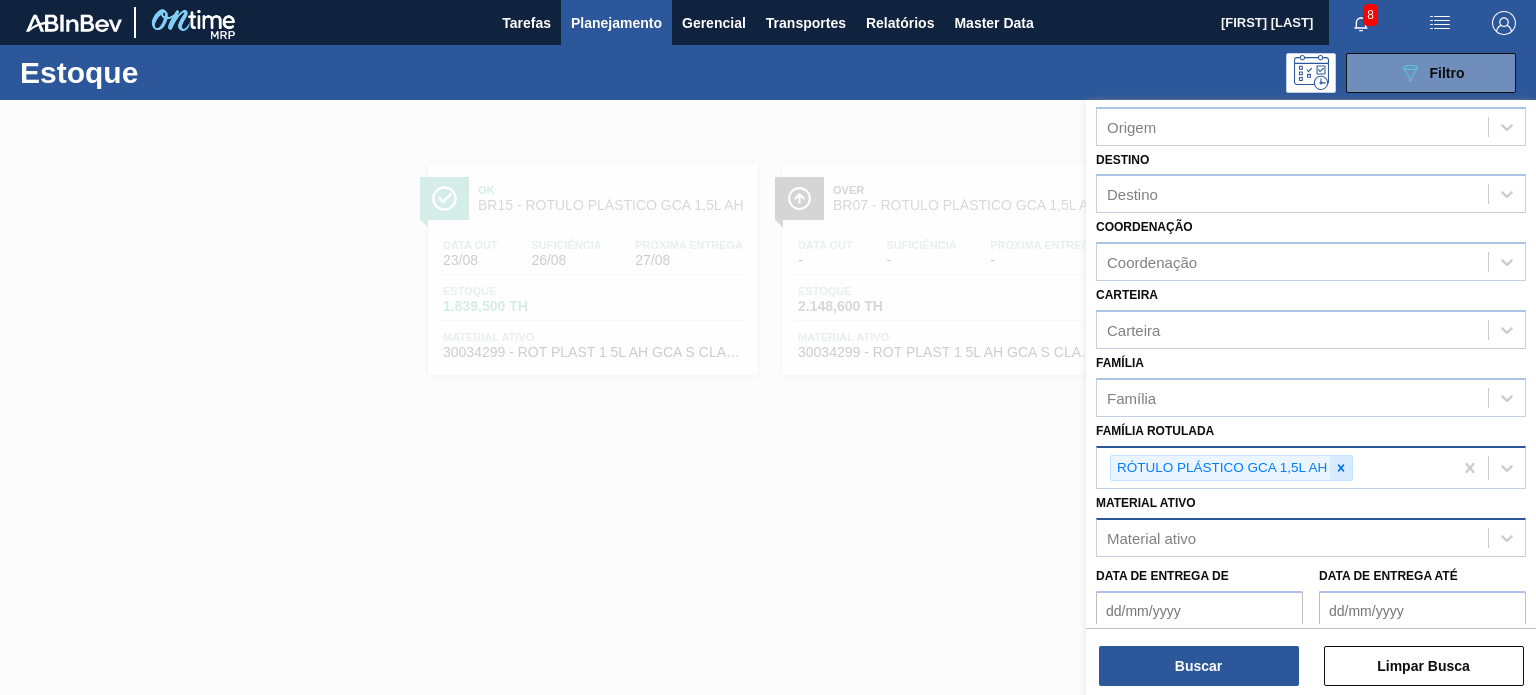 click at bounding box center [1341, 468] 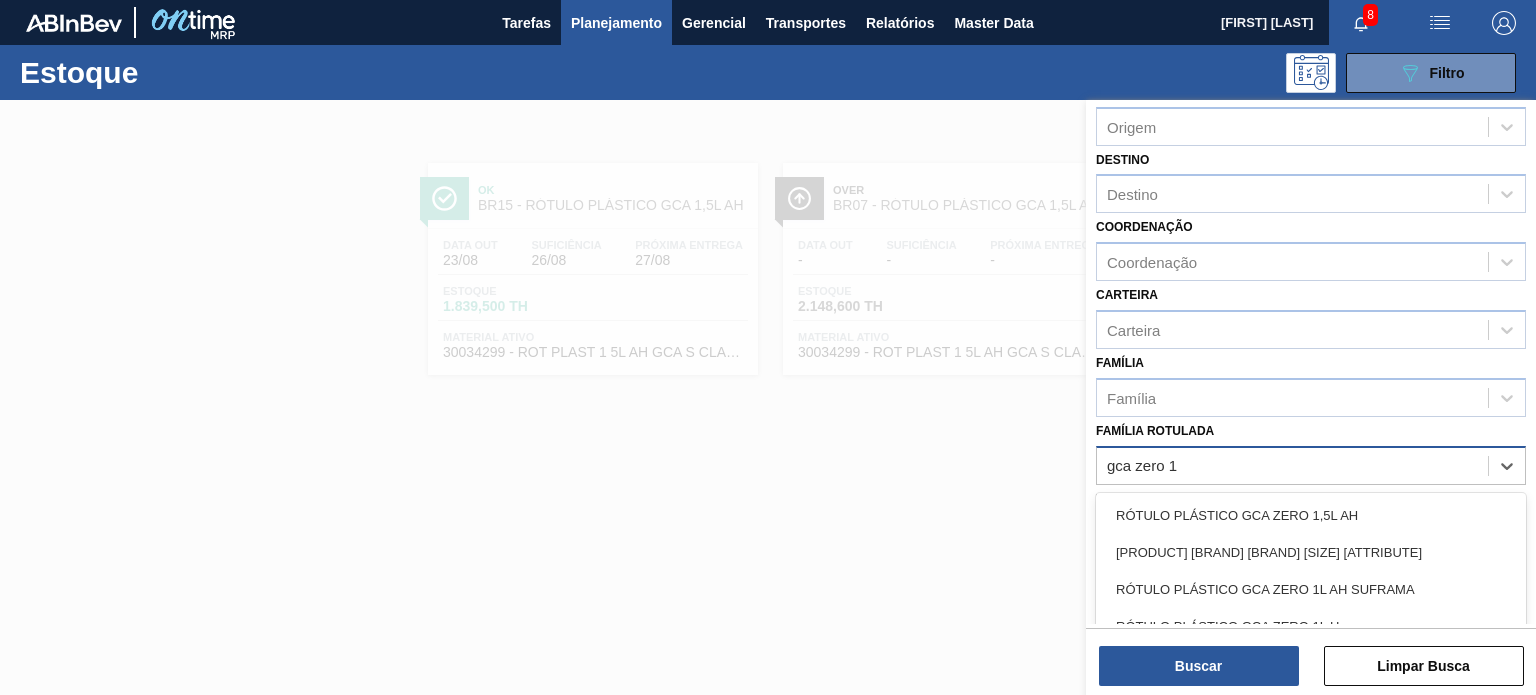 type on "gca zero 1," 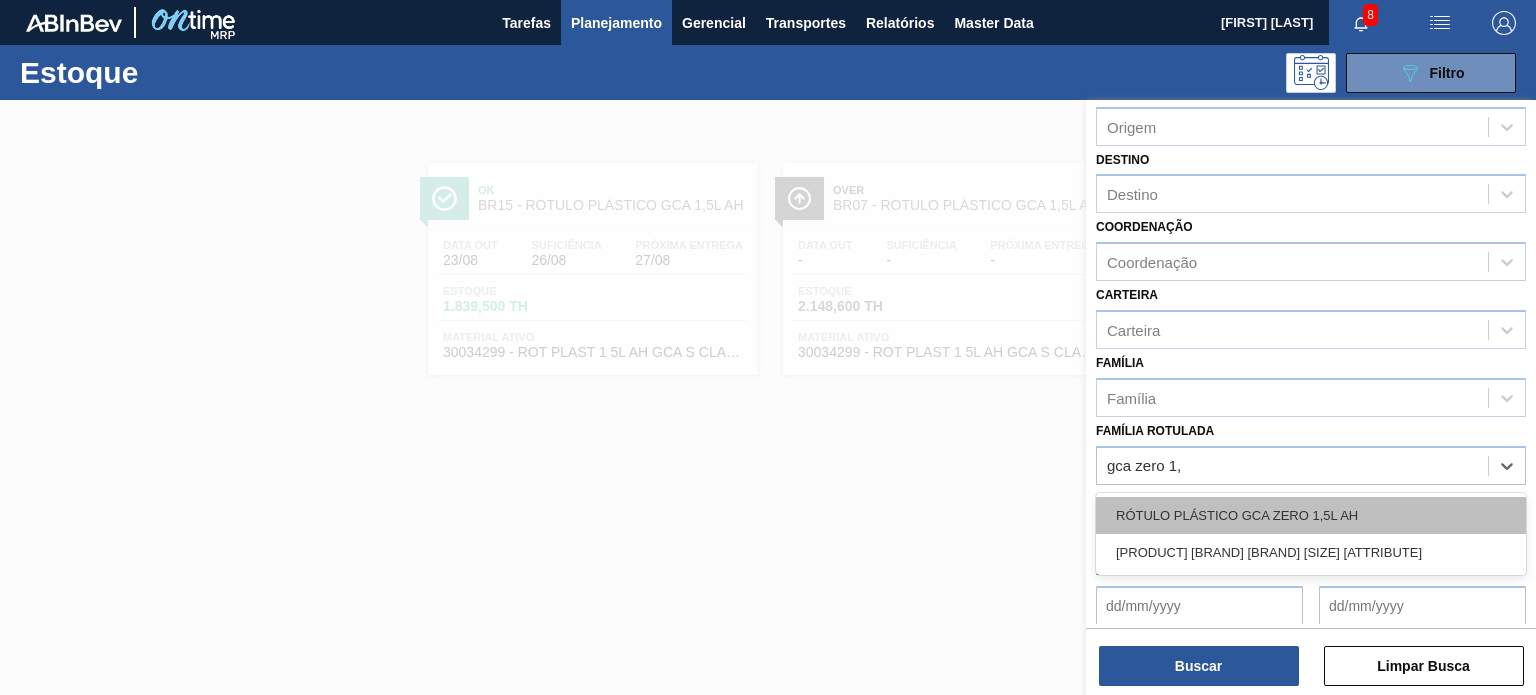 click on "RÓTULO PLÁSTICO GCA ZERO 1,5L AH" at bounding box center (1311, 515) 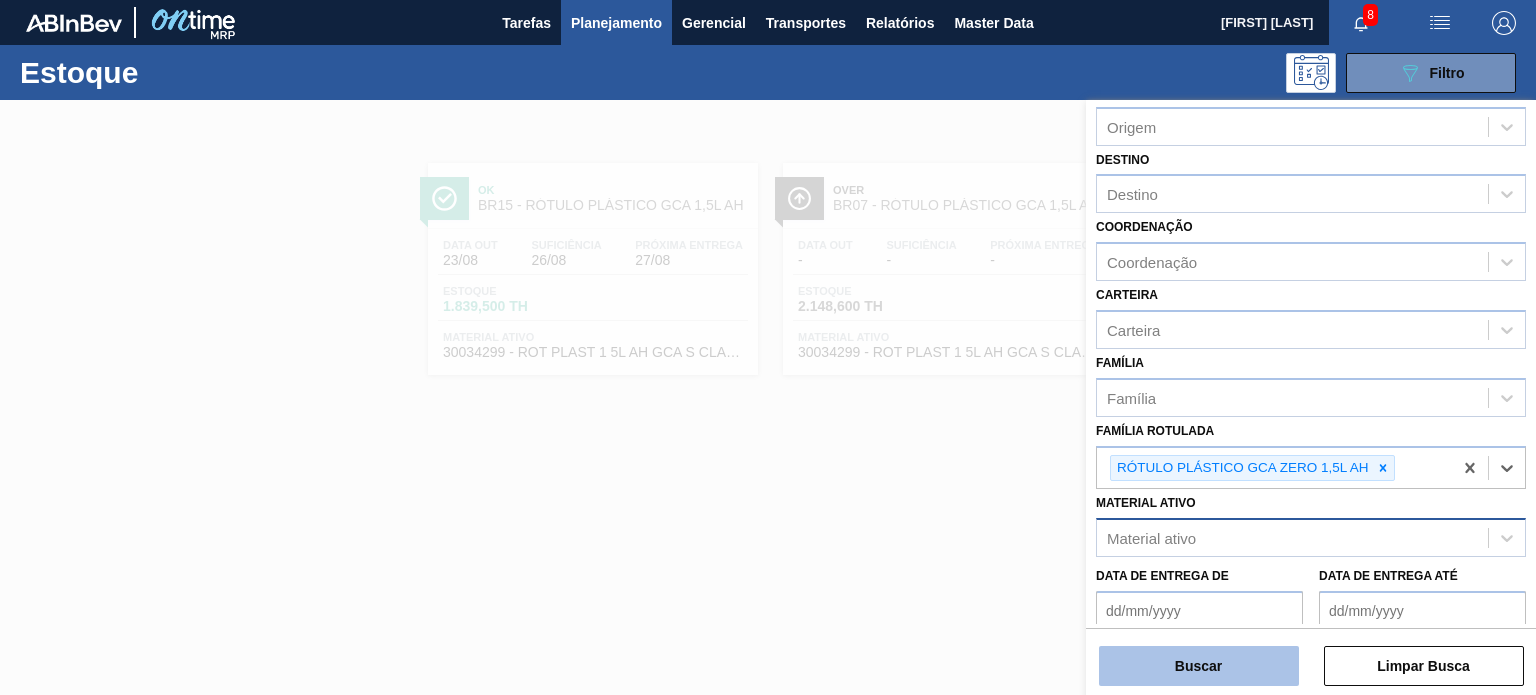 click on "Buscar" at bounding box center (1199, 666) 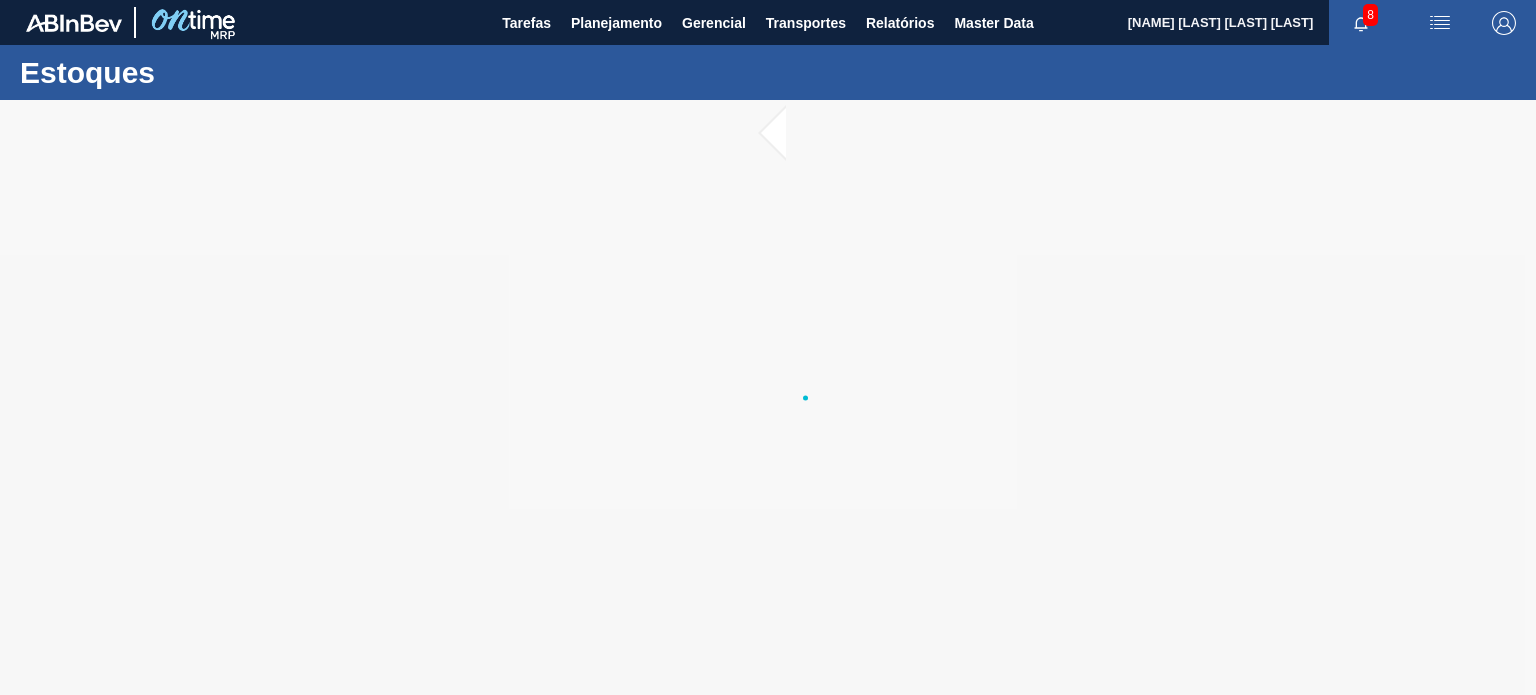 scroll, scrollTop: 0, scrollLeft: 0, axis: both 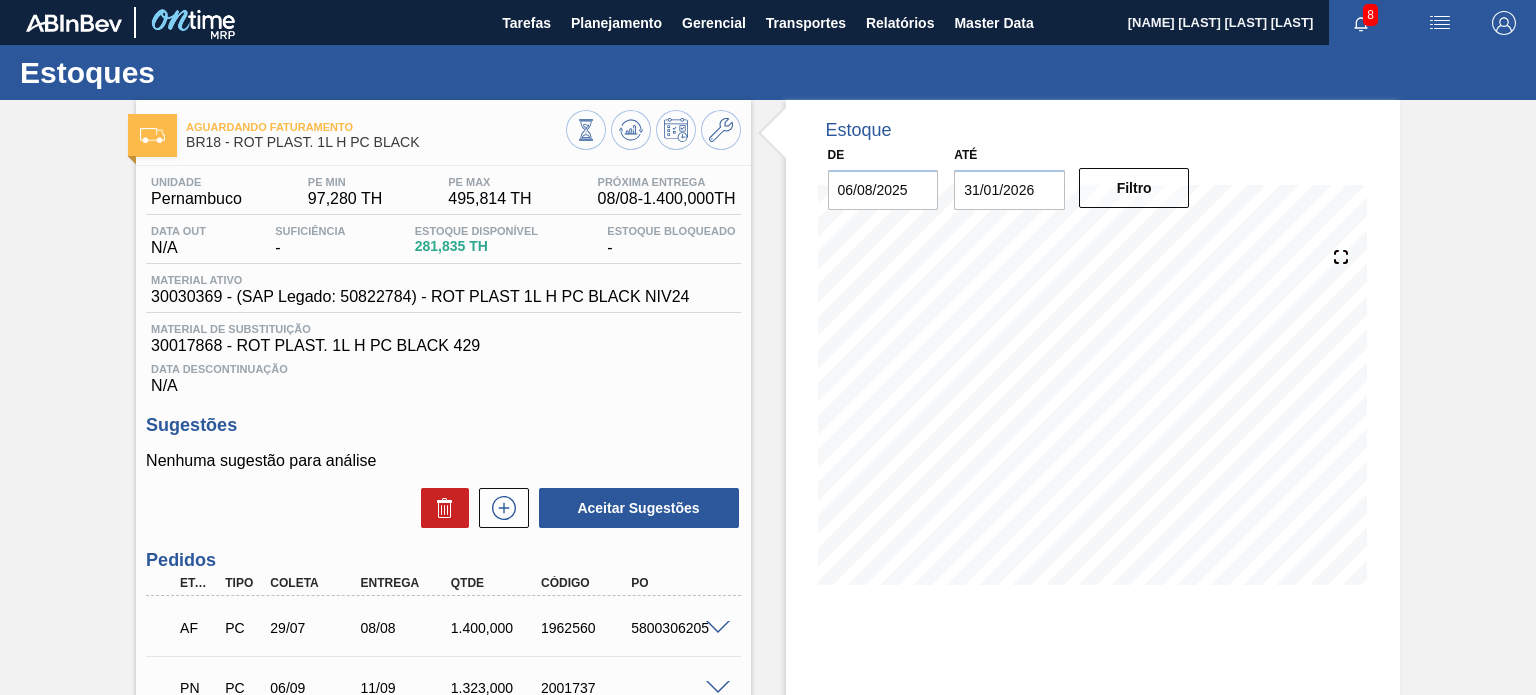 click at bounding box center [653, 132] 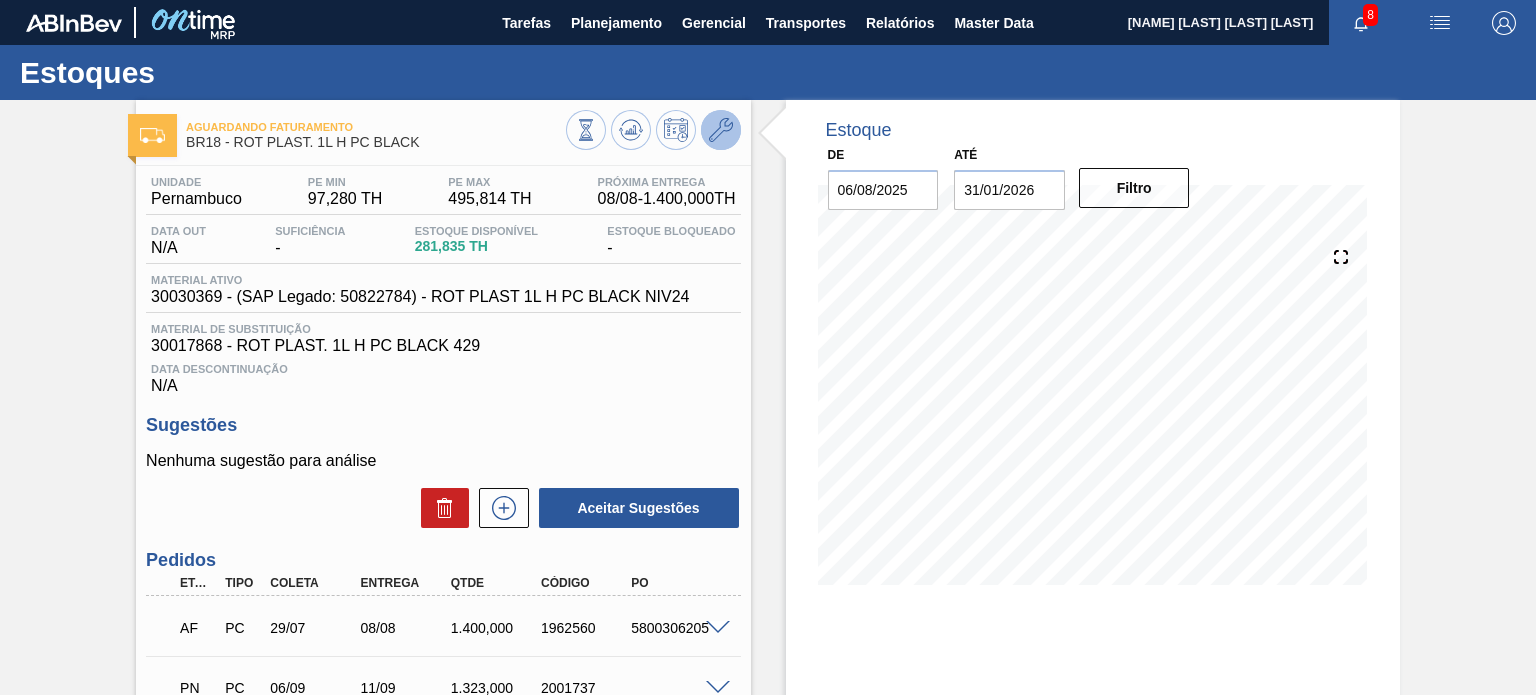 click 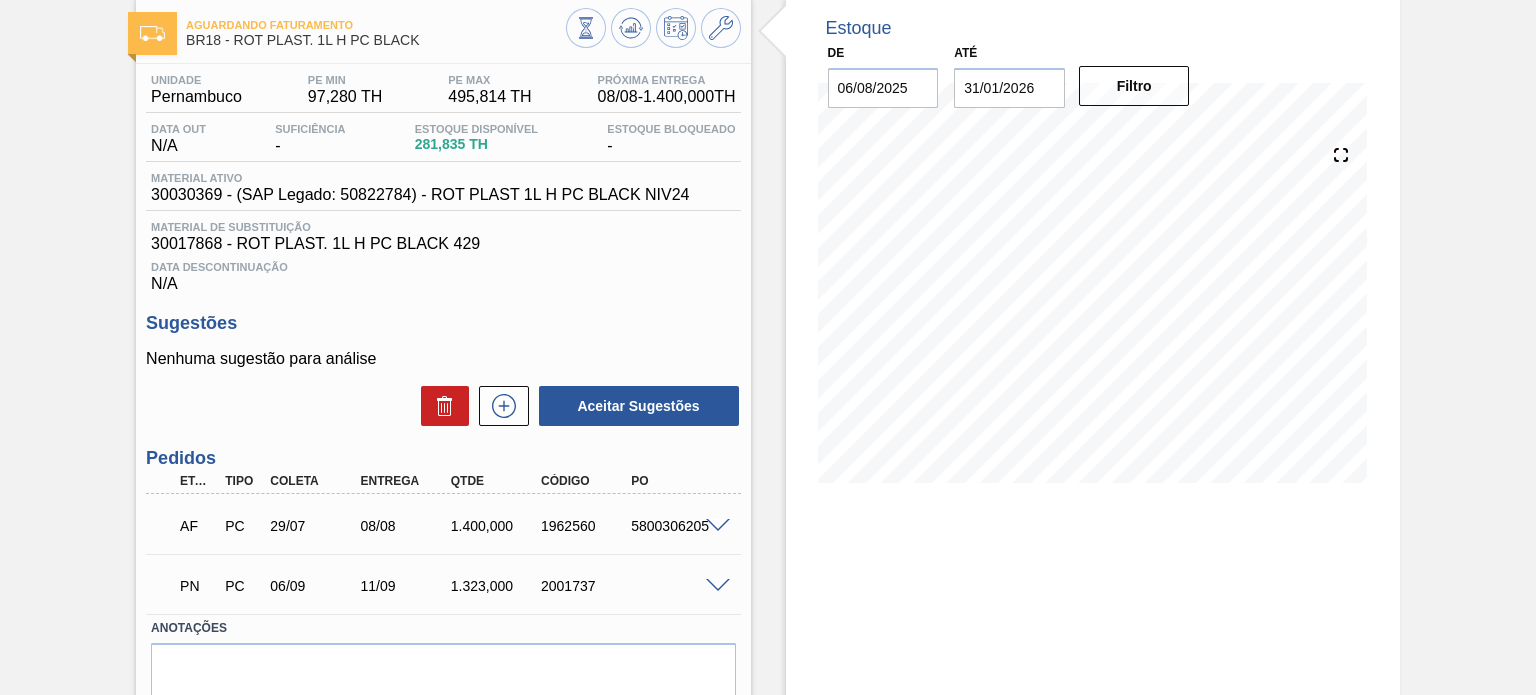 scroll, scrollTop: 185, scrollLeft: 0, axis: vertical 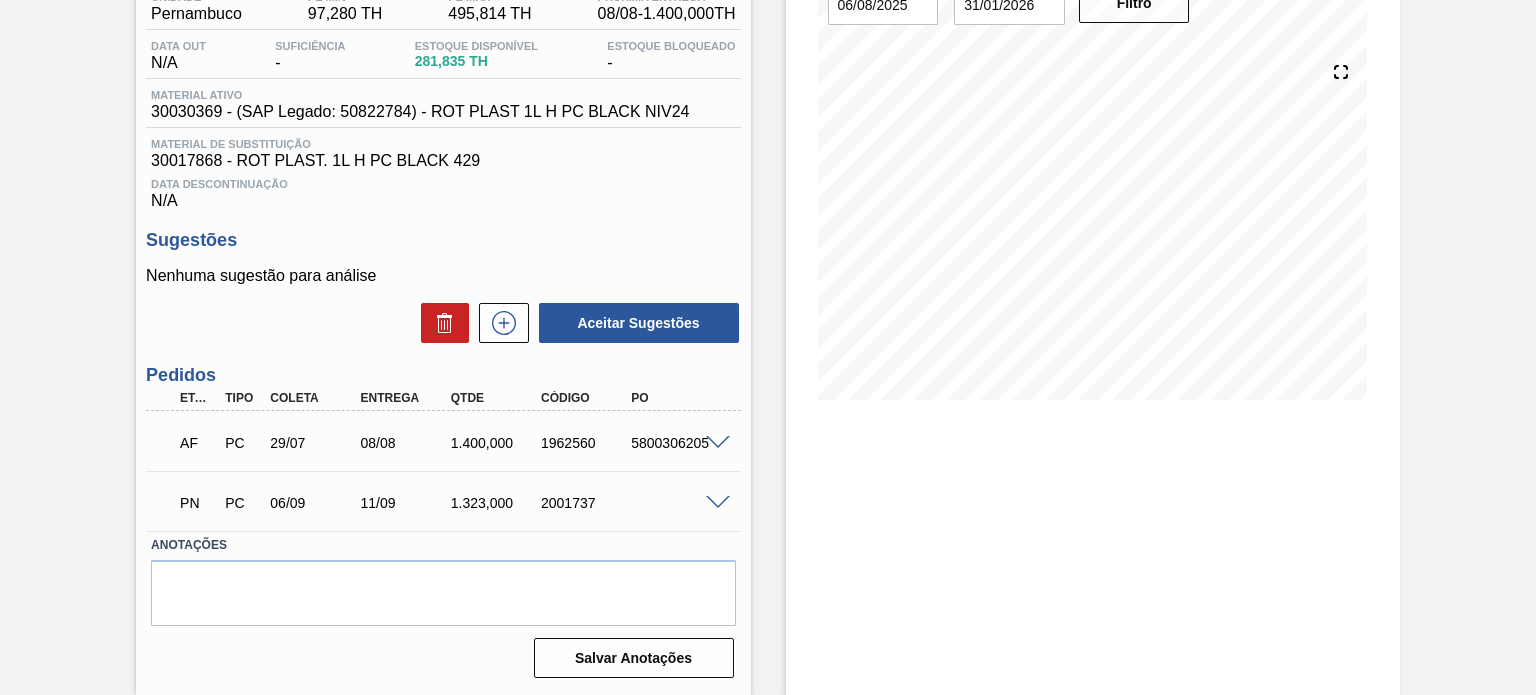 click on "08/08" at bounding box center (405, 443) 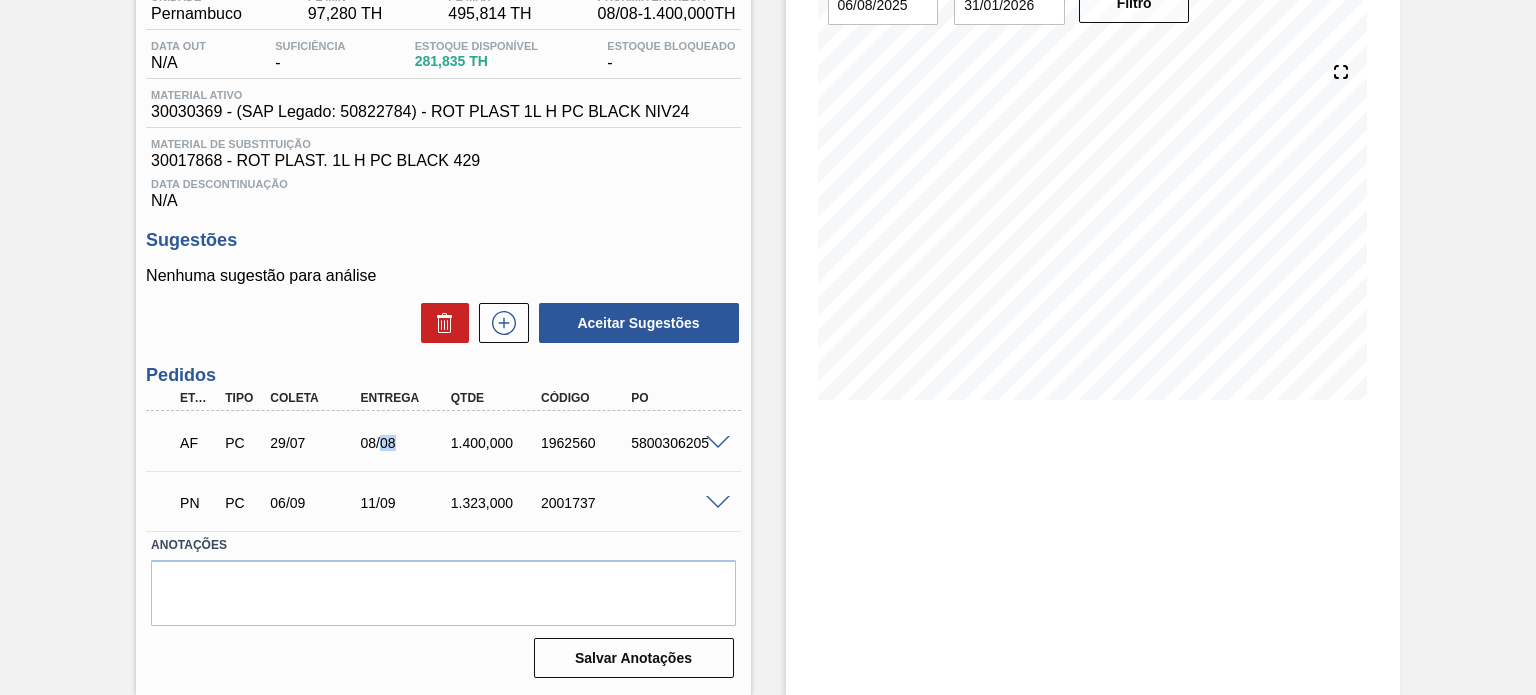 click on "08/08" at bounding box center [405, 443] 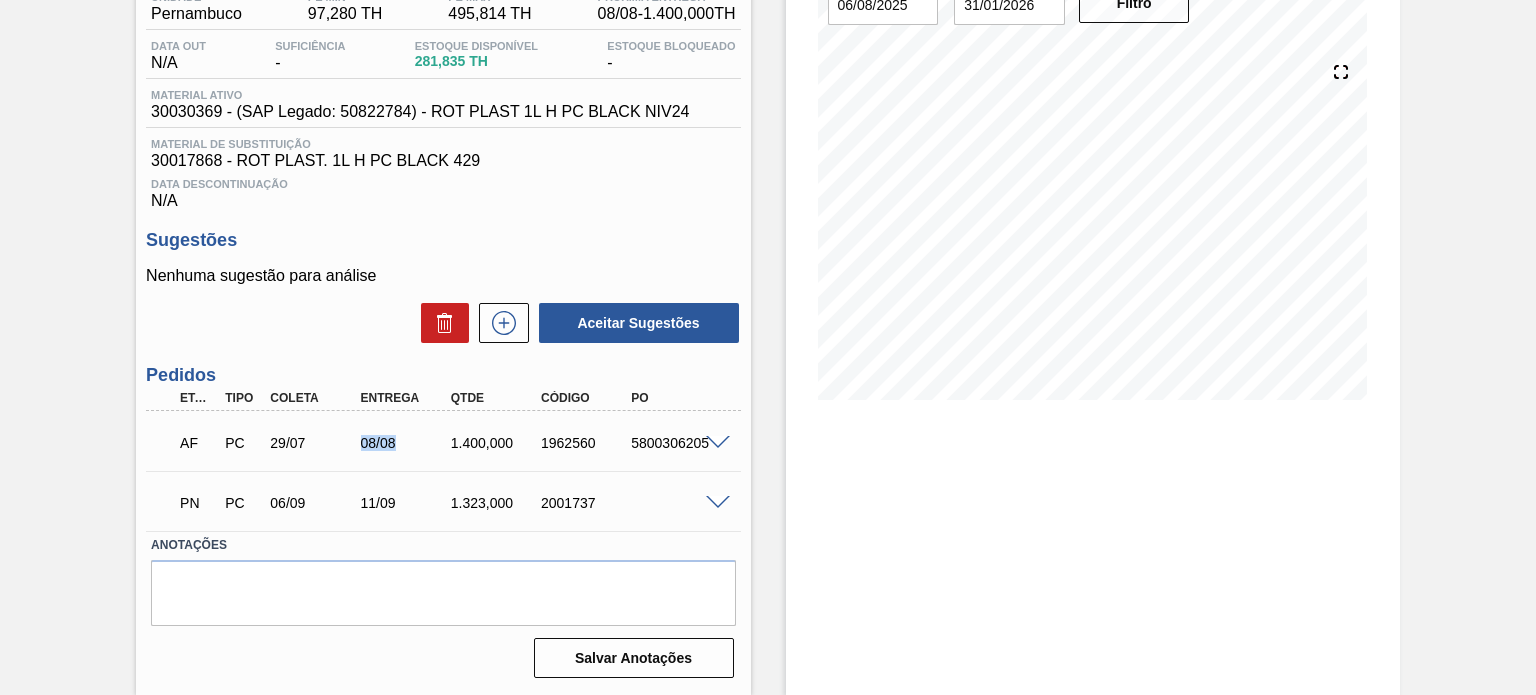 click on "08/08" at bounding box center (405, 443) 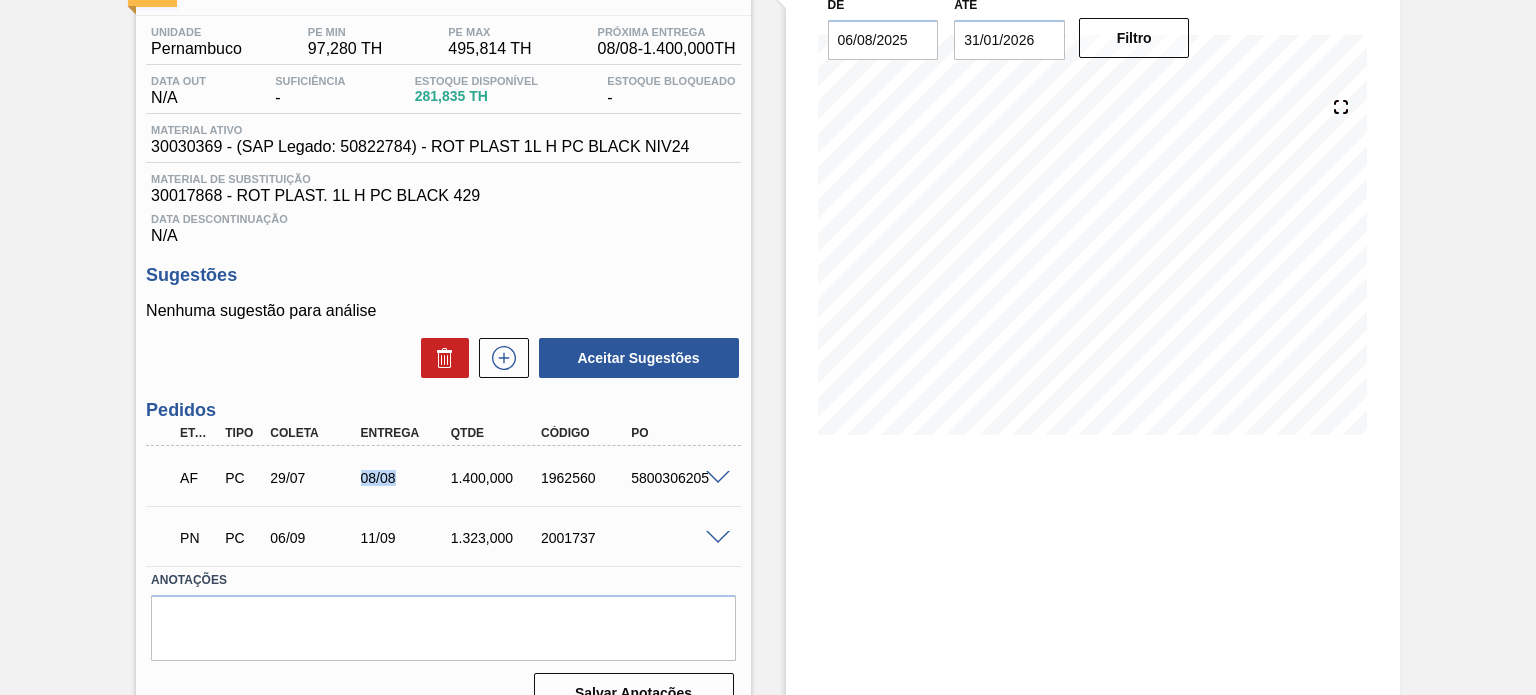 scroll, scrollTop: 185, scrollLeft: 0, axis: vertical 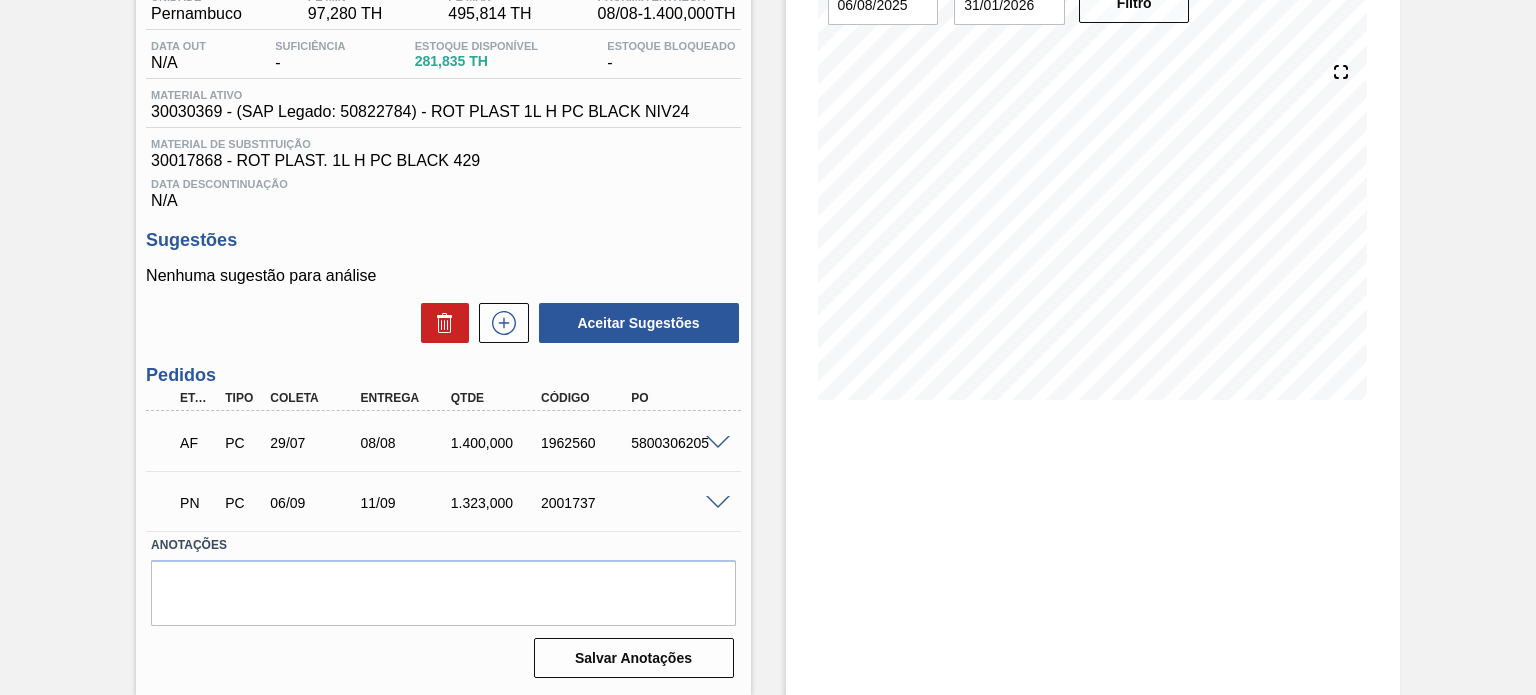 click on "1962560" at bounding box center [585, 443] 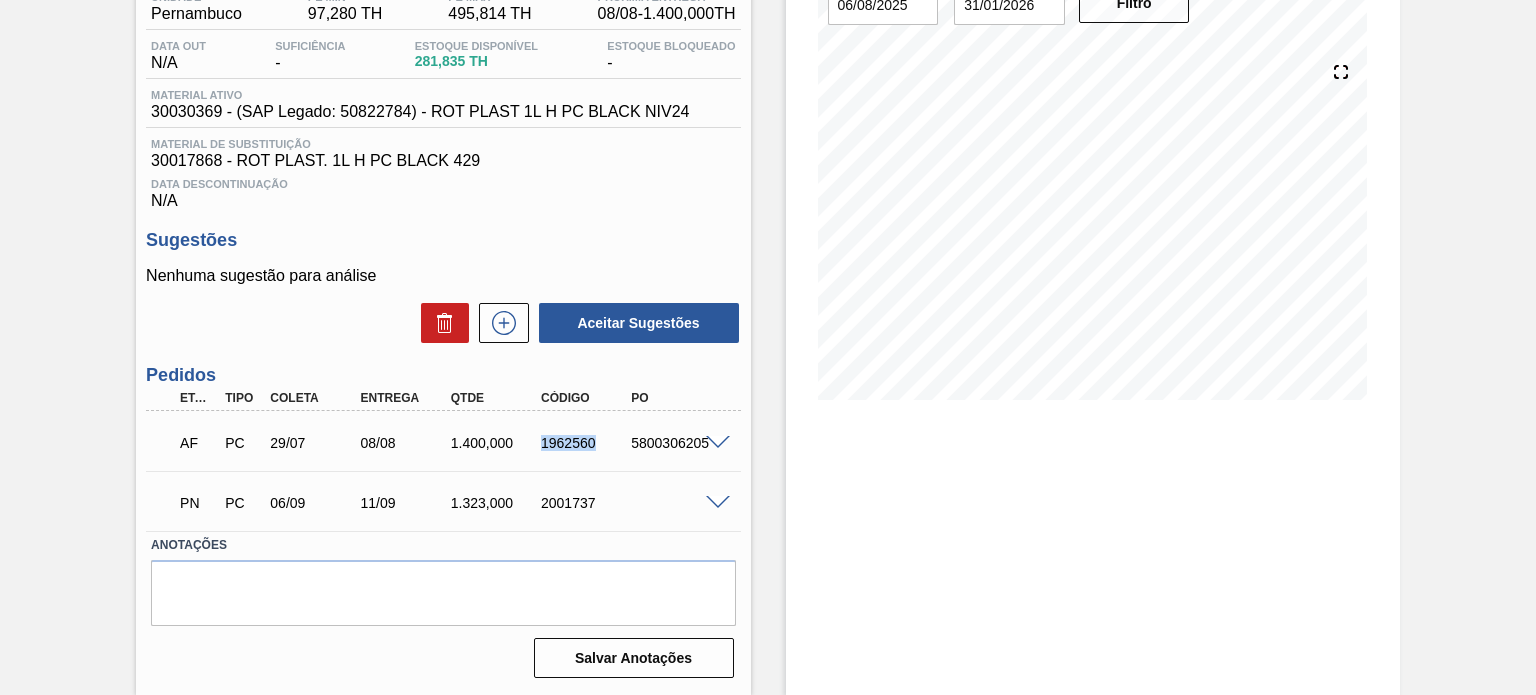 click on "1962560" at bounding box center [585, 443] 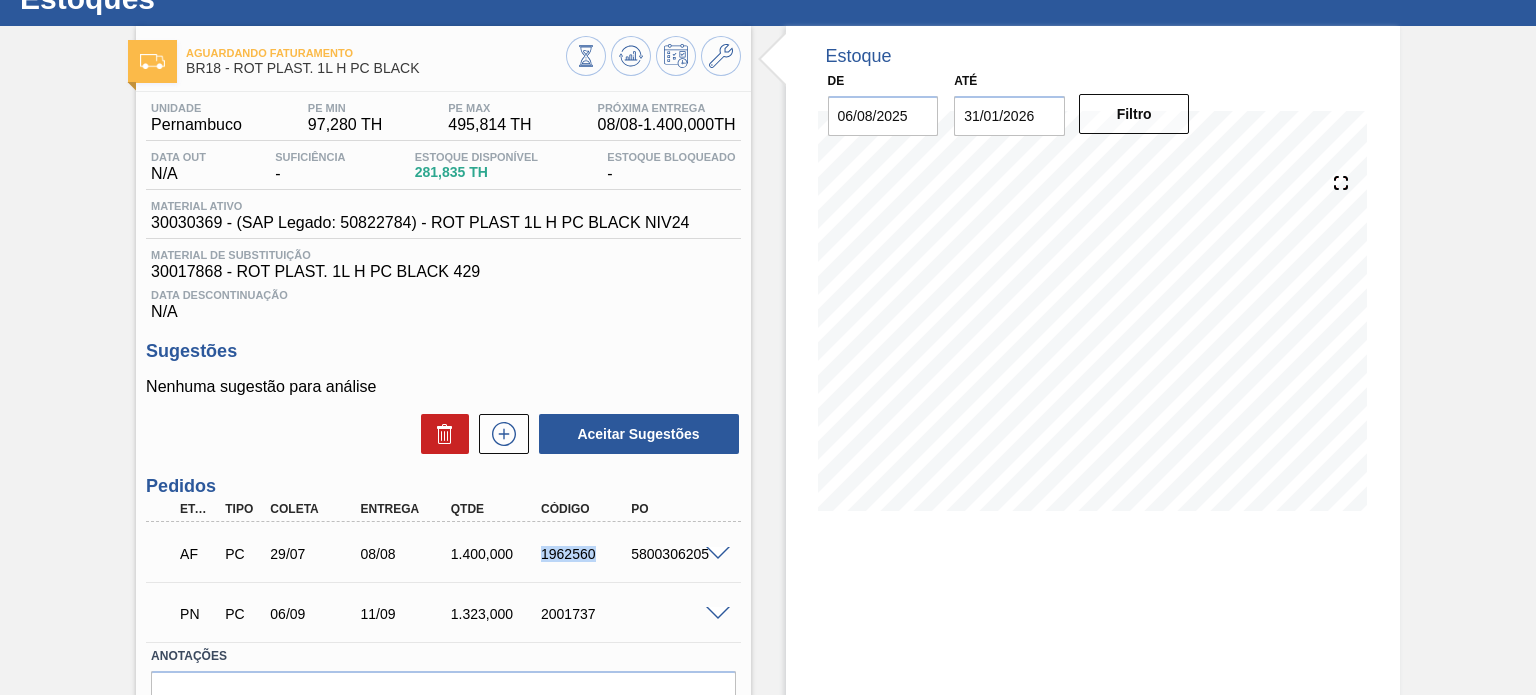 scroll, scrollTop: 0, scrollLeft: 0, axis: both 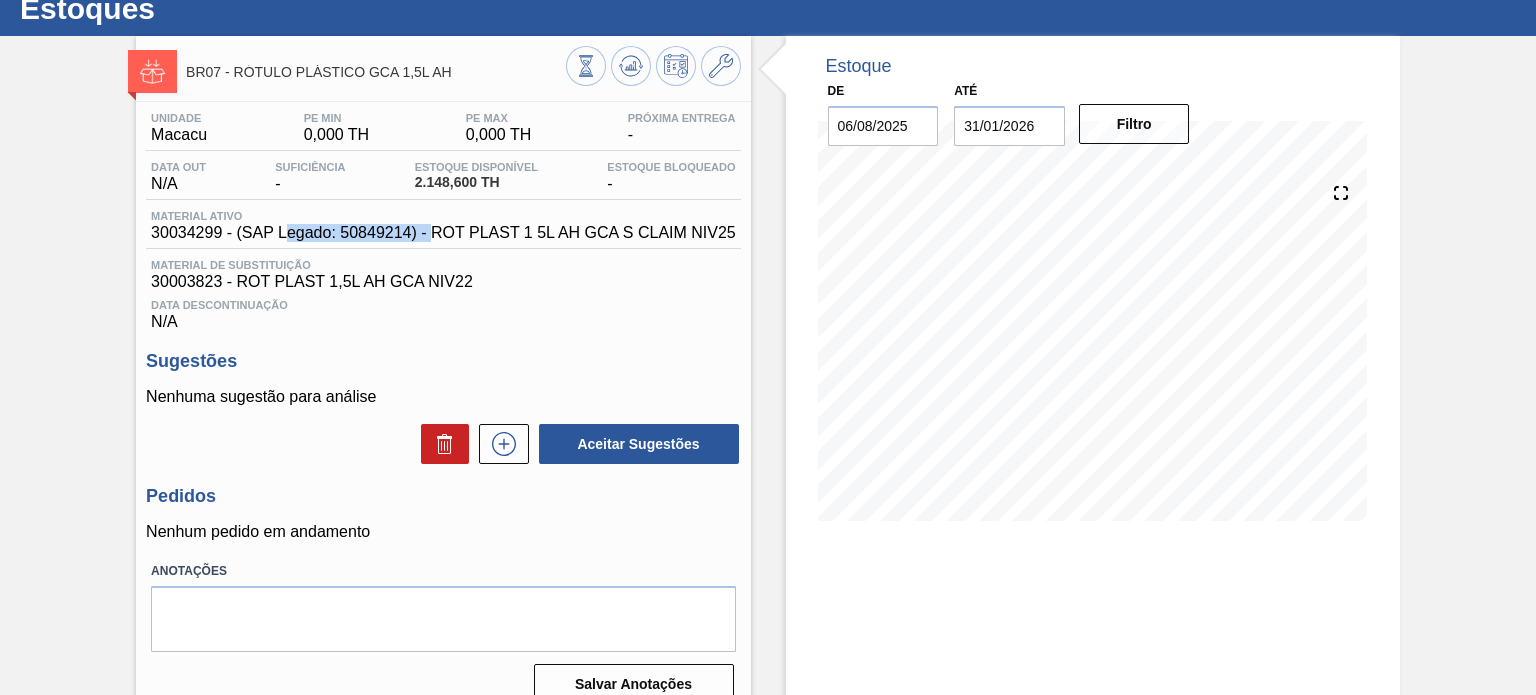 drag, startPoint x: 405, startPoint y: 234, endPoint x: 288, endPoint y: 227, distance: 117.20921 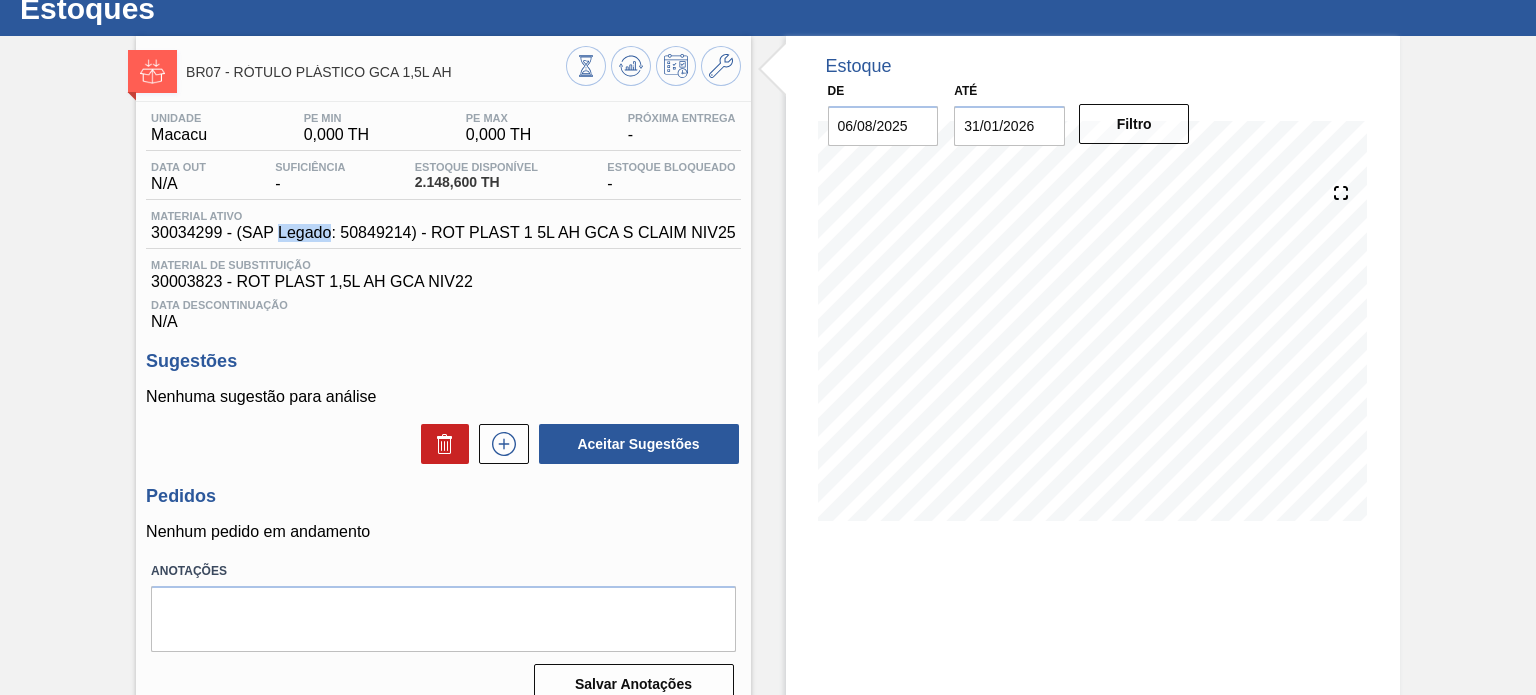 click on "30034299 - (SAP Legado: 50849214) - ROT PLAST 1 5L AH GCA S CLAIM NIV25" at bounding box center [443, 233] 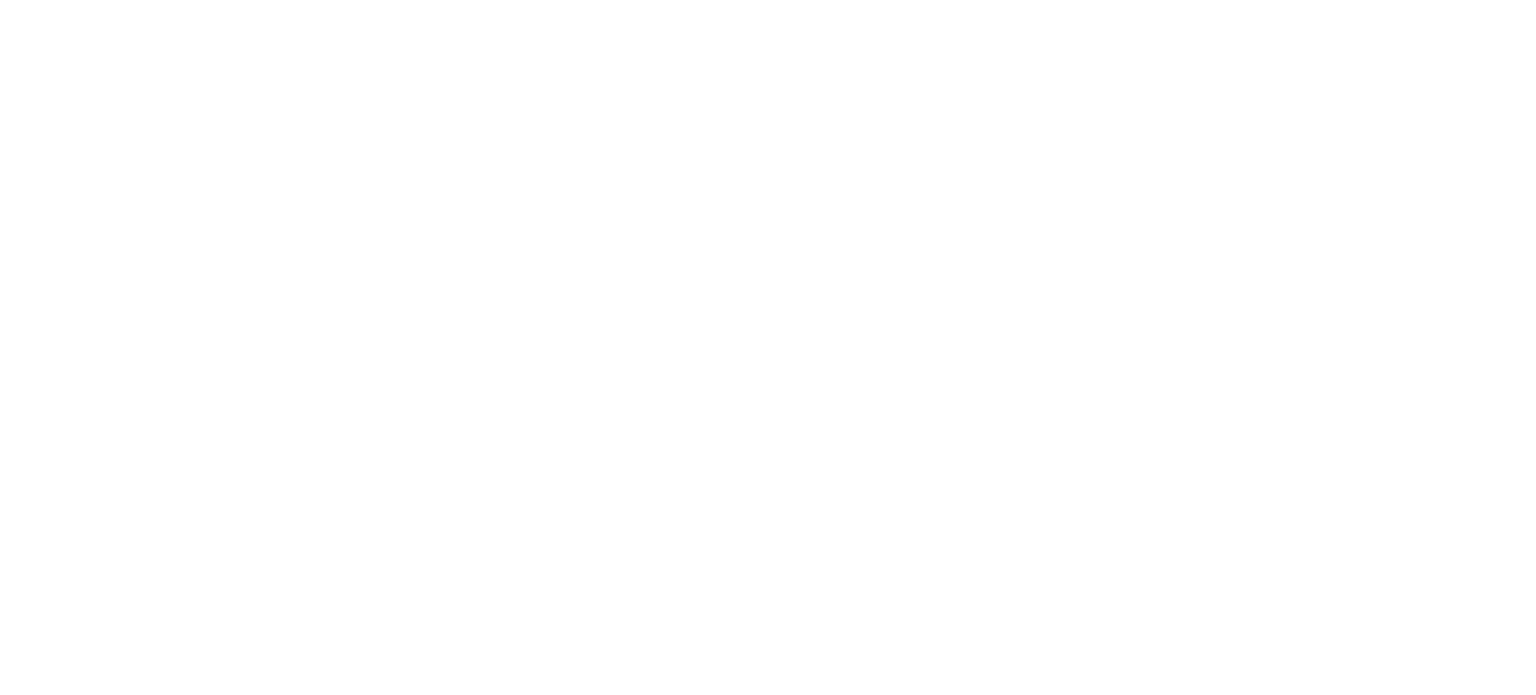 scroll, scrollTop: 0, scrollLeft: 0, axis: both 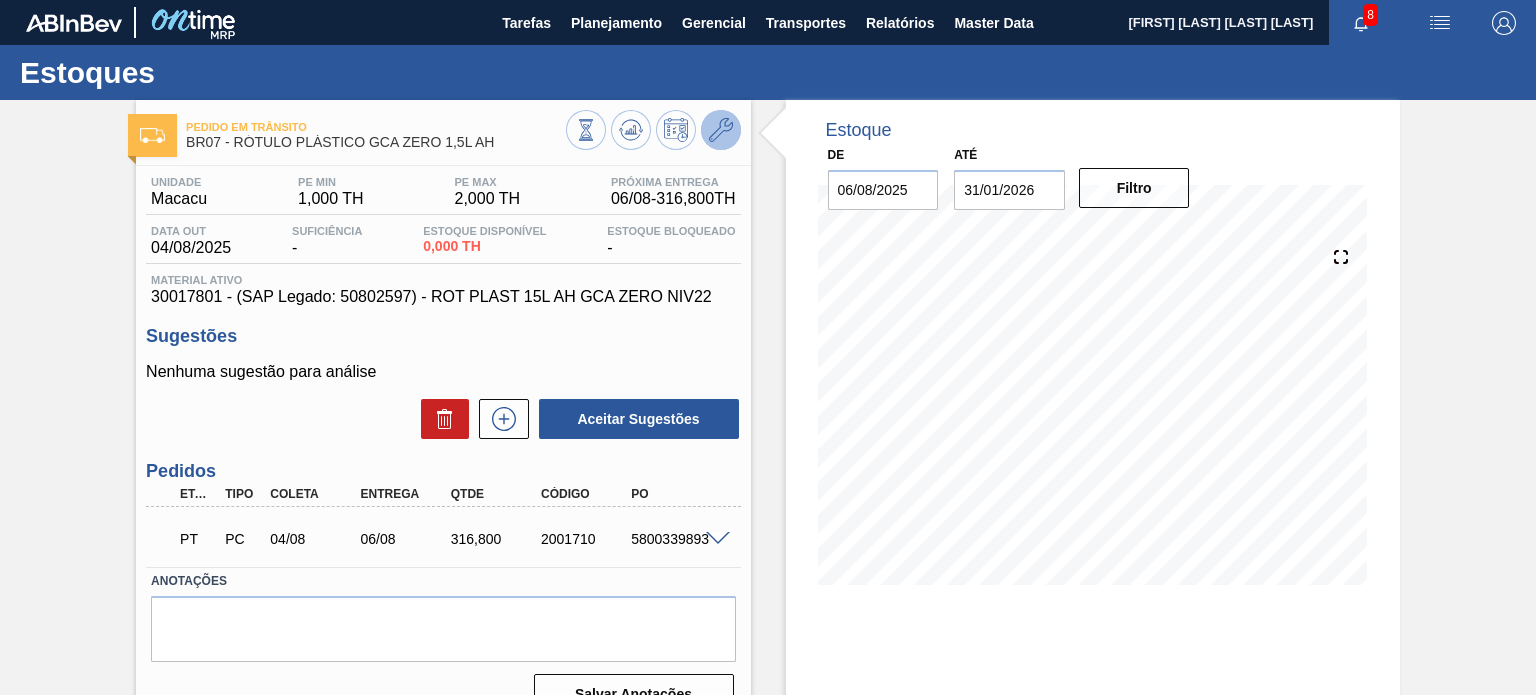 click at bounding box center (721, 130) 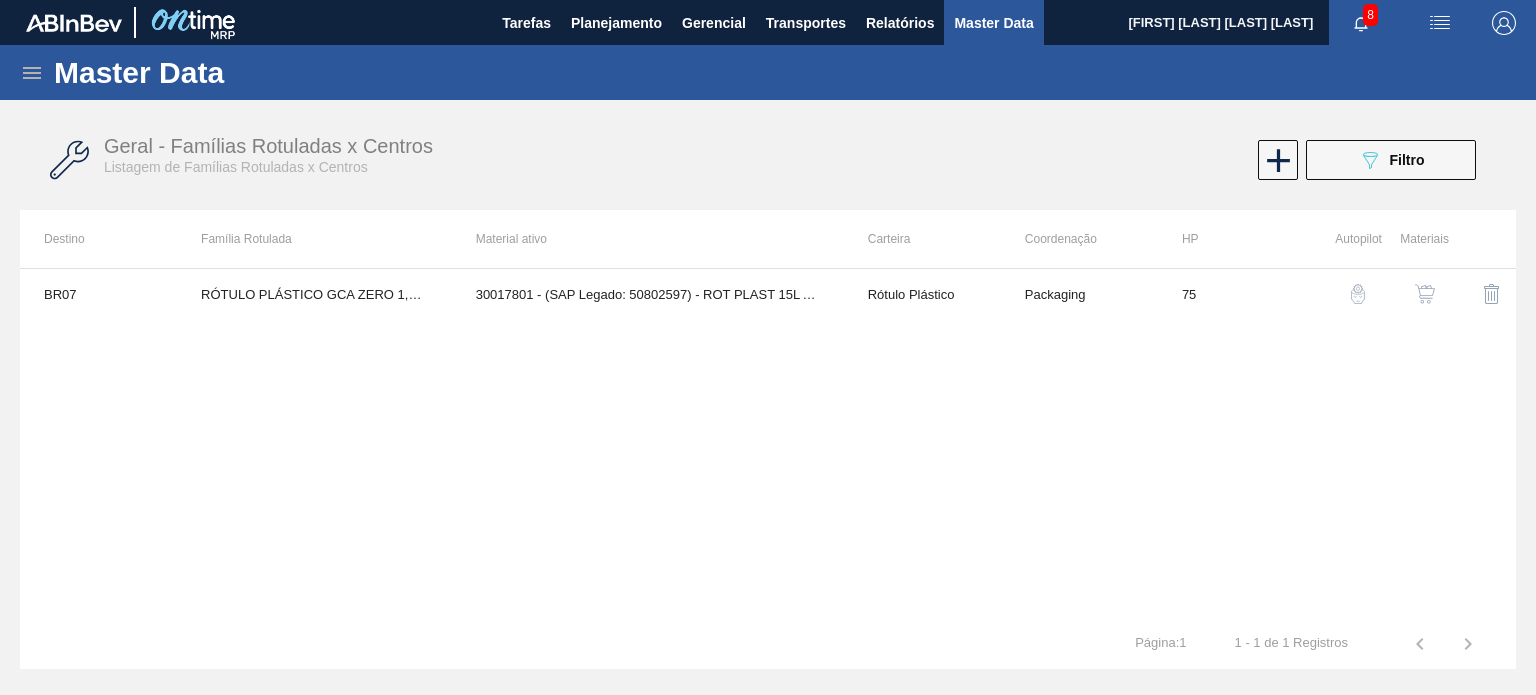 click at bounding box center (1425, 294) 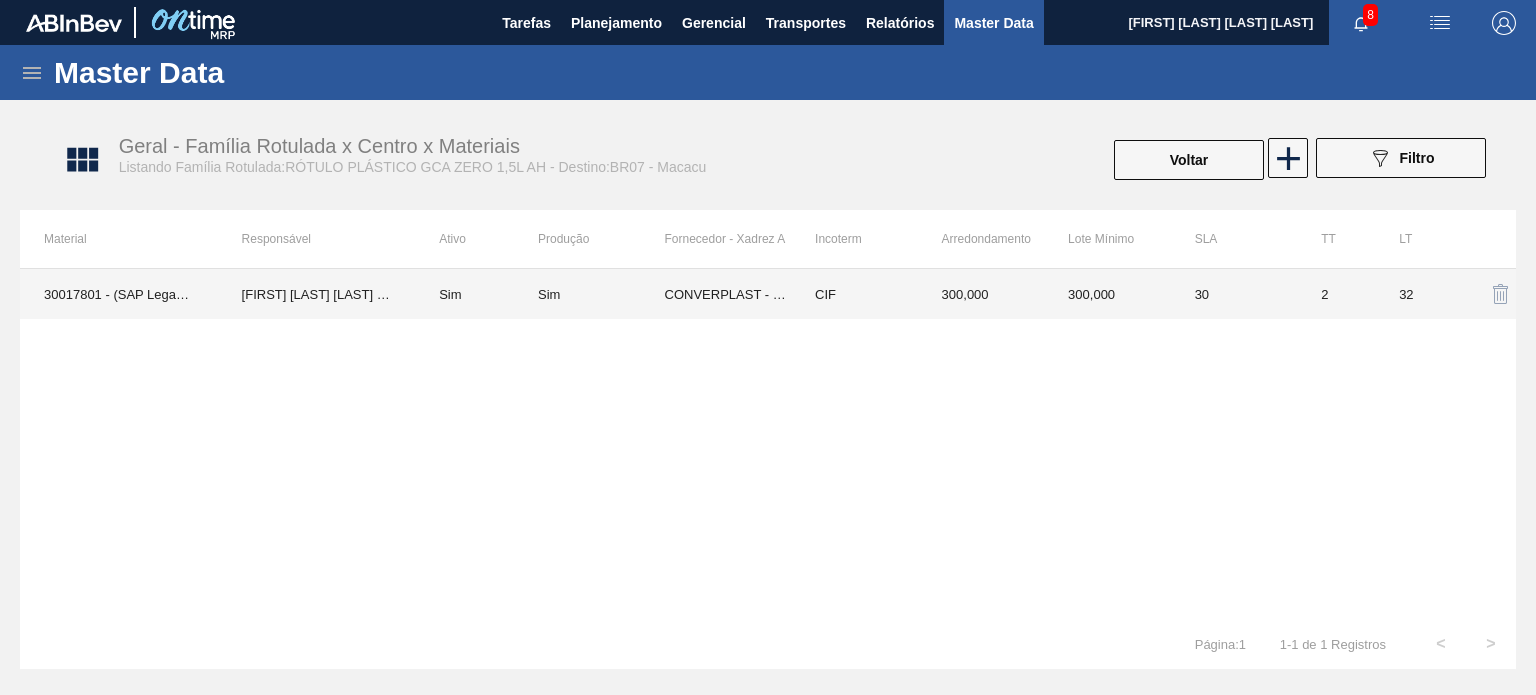 click on "CIF" at bounding box center (854, 294) 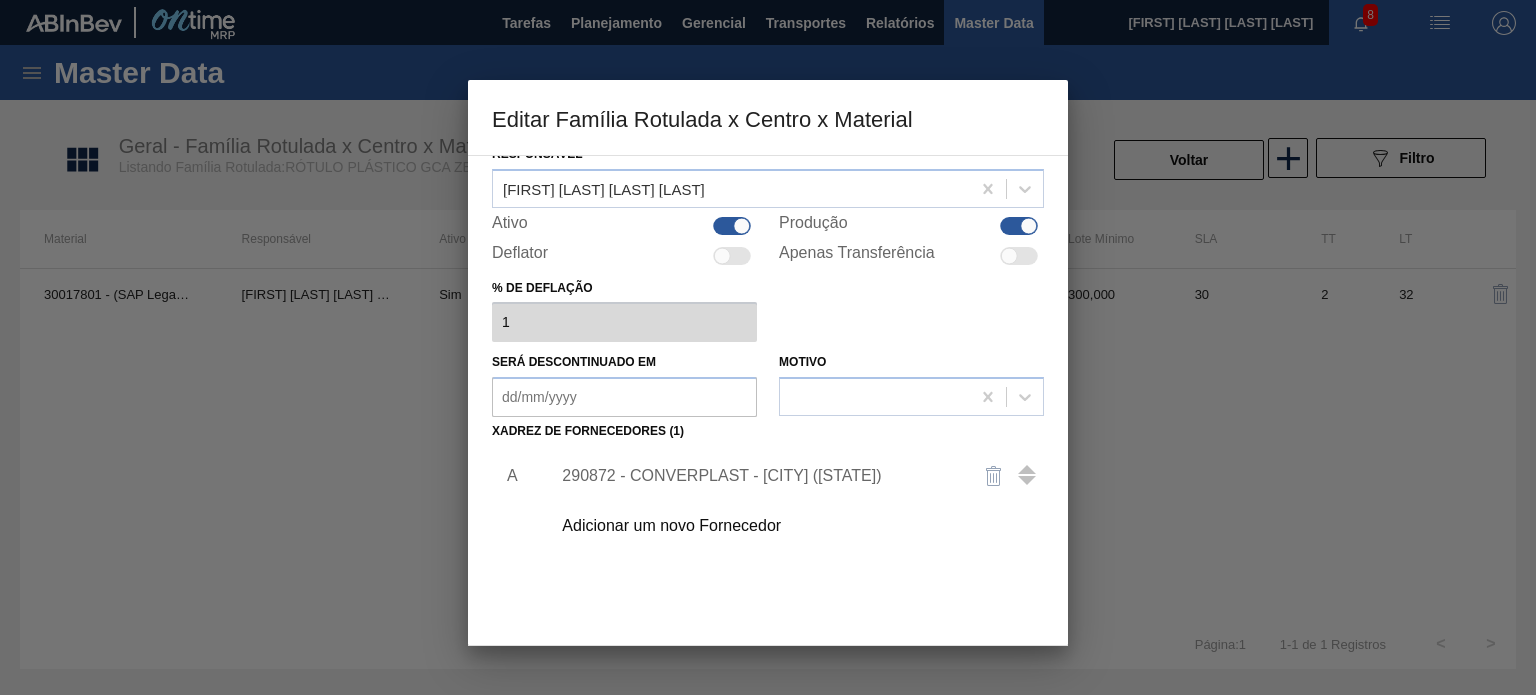 scroll, scrollTop: 204, scrollLeft: 0, axis: vertical 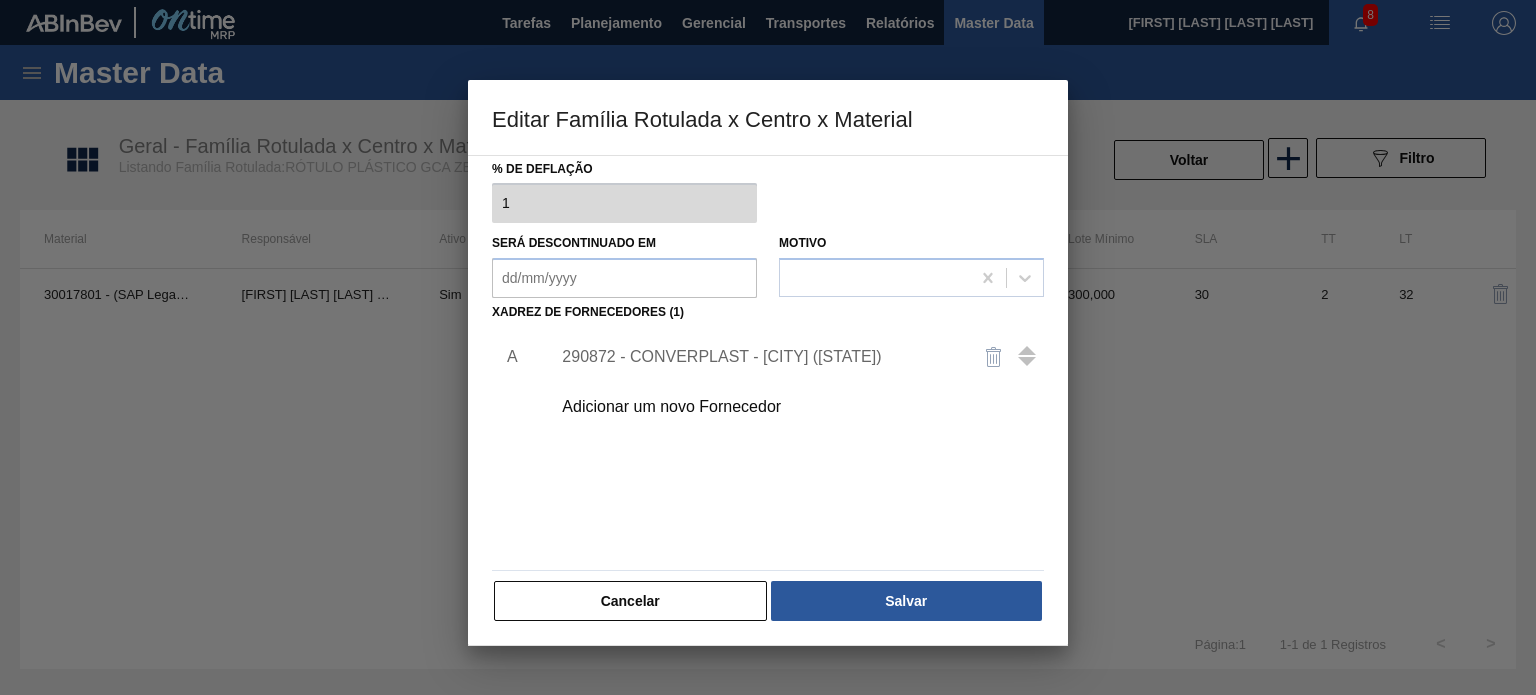 click on "Cancelar Salvar" at bounding box center (768, 601) 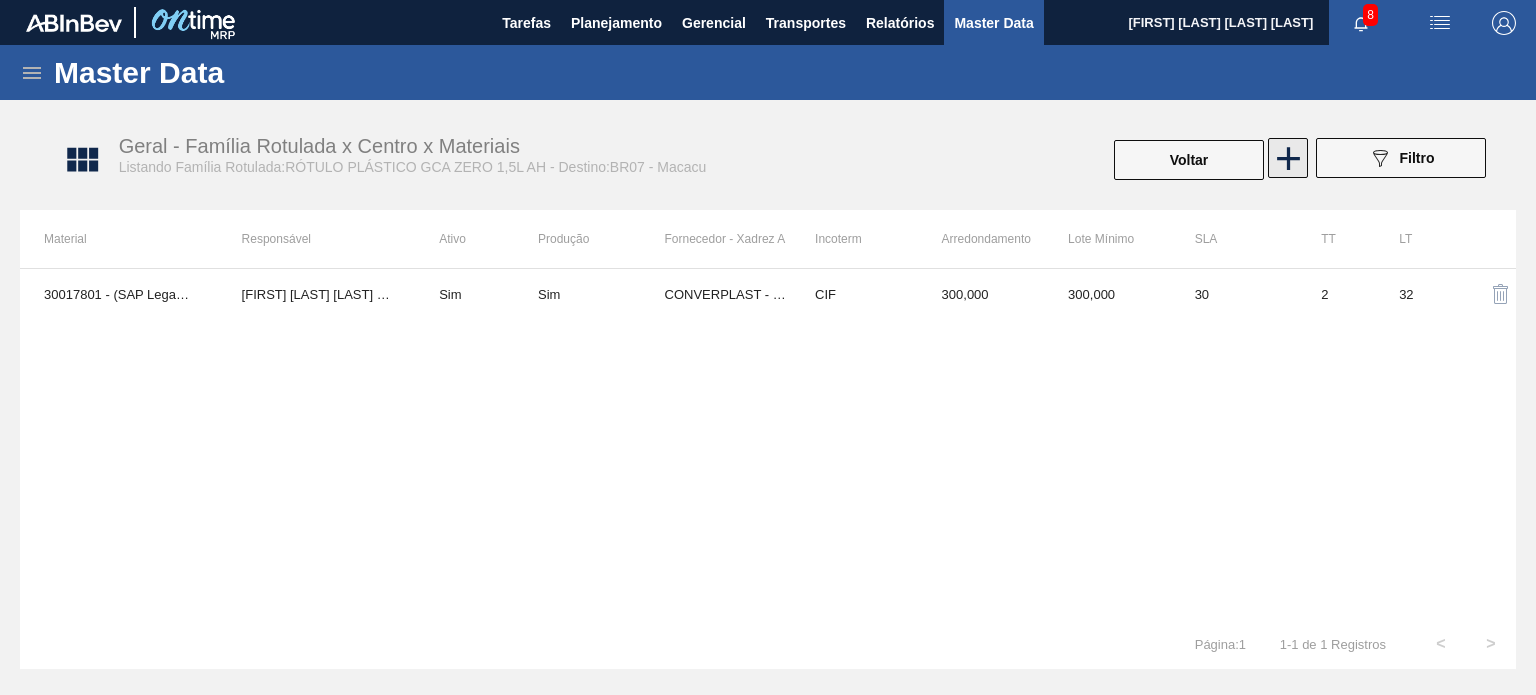click 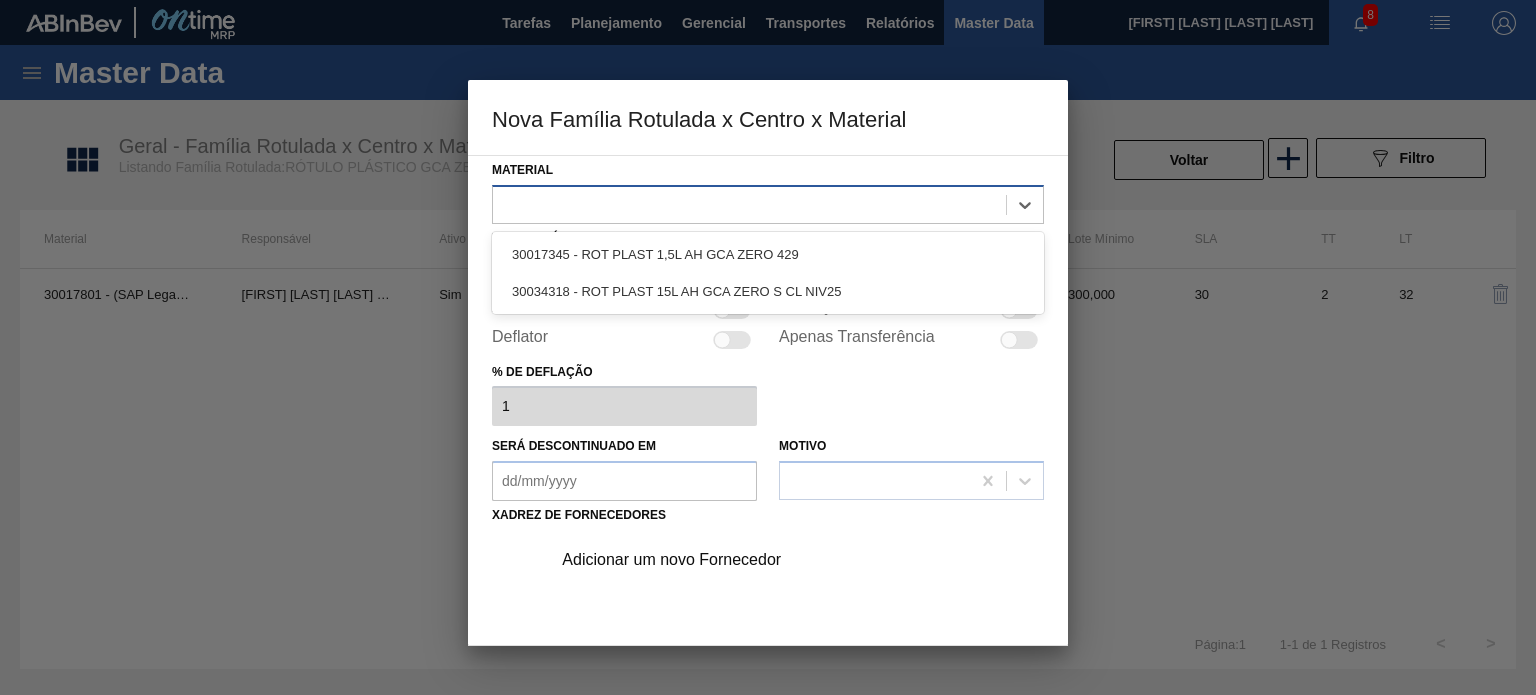 click at bounding box center (749, 204) 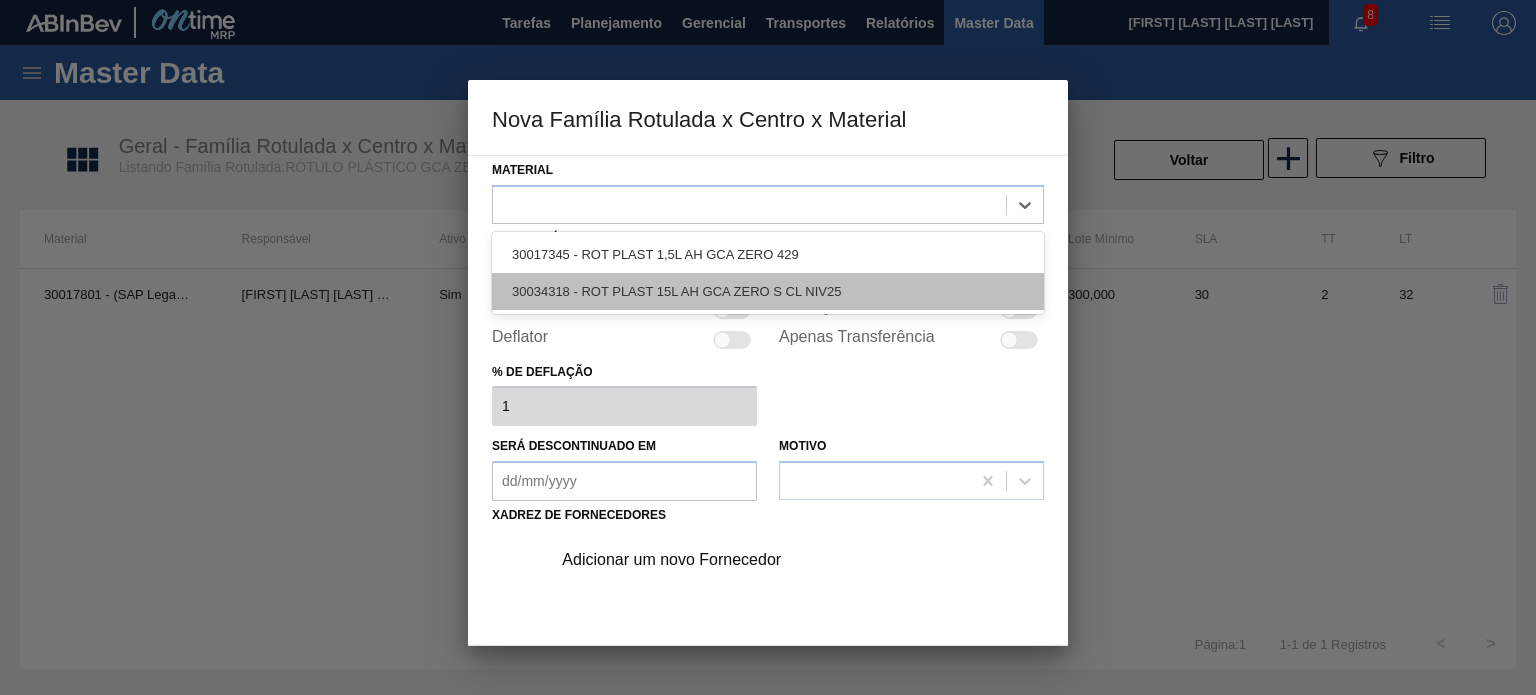 click on "30034318 - ROT PLAST 15L AH GCA ZERO S CL NIV25" at bounding box center (768, 291) 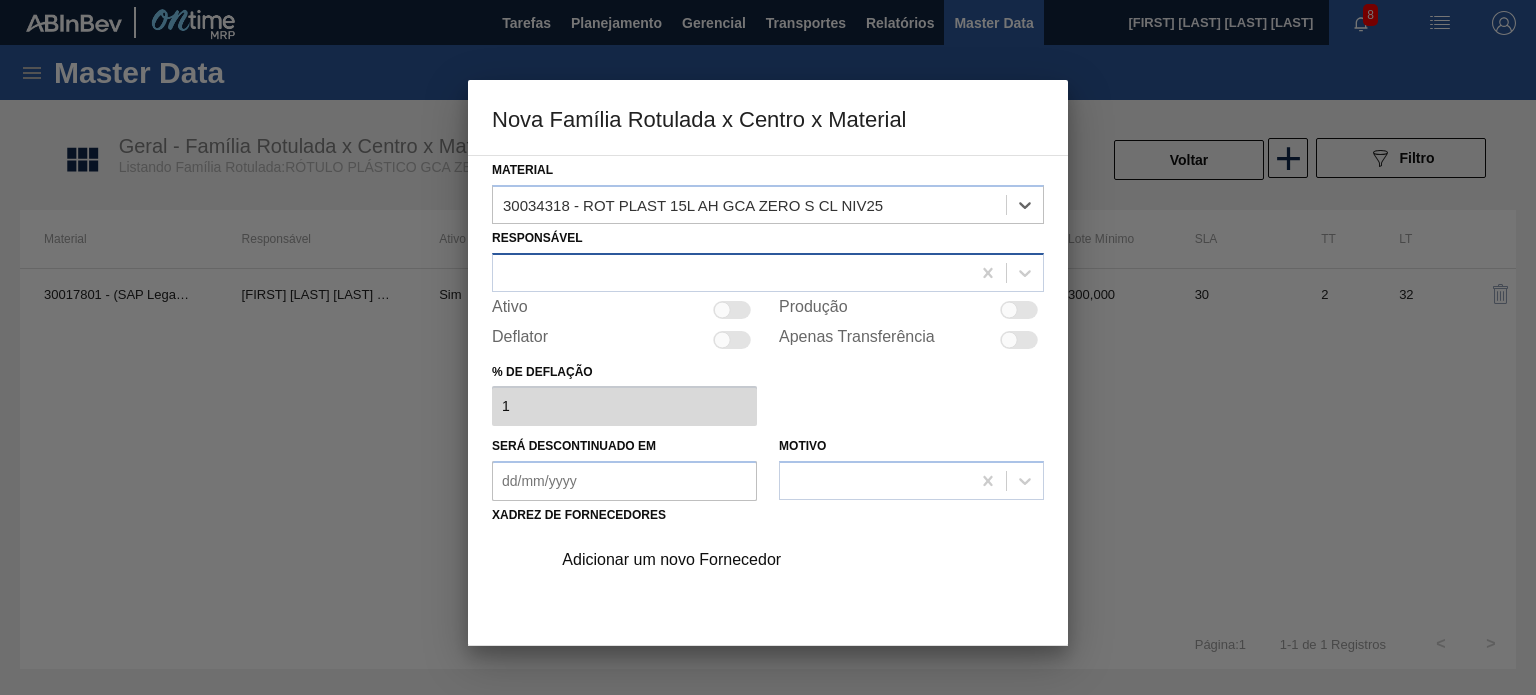 click at bounding box center [731, 272] 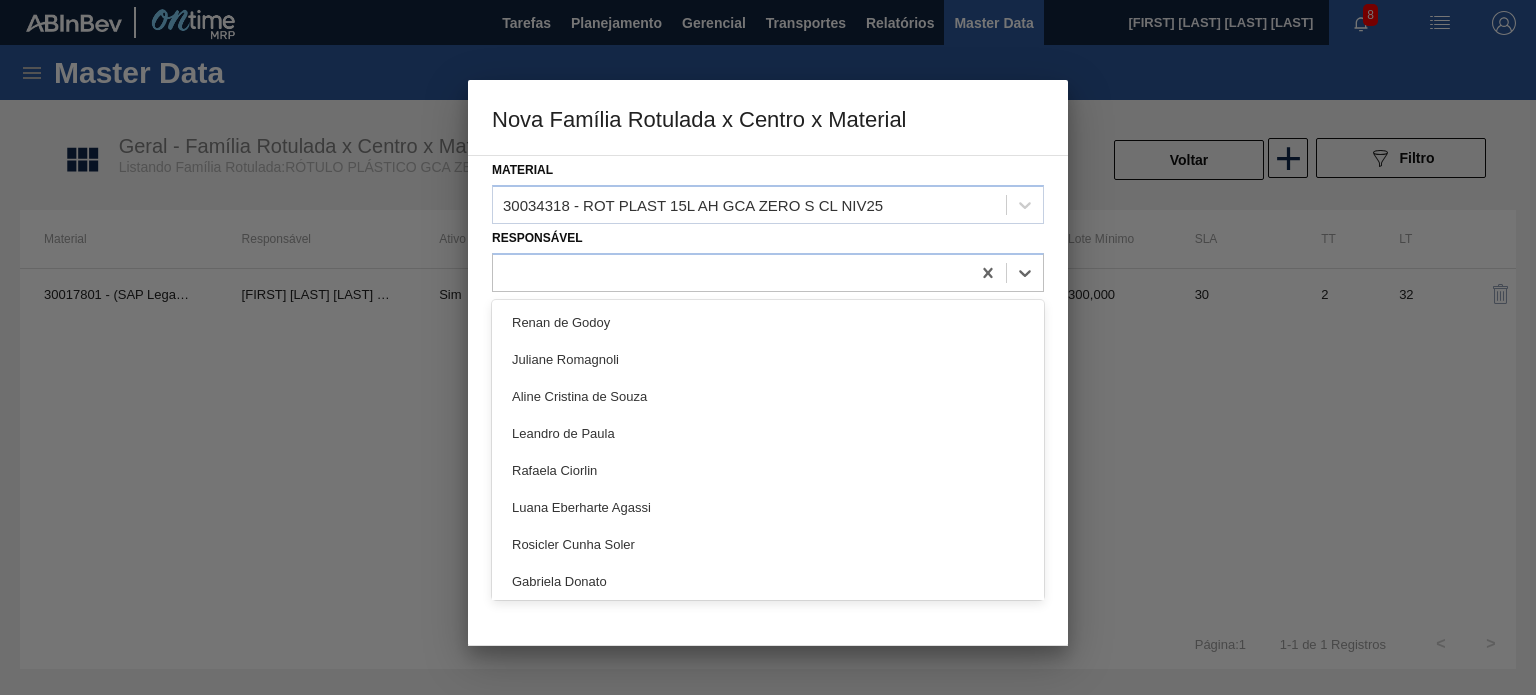 click on "Responsável option Renan de Godoy focused, 1 of 101. 101 results available. Use Up and Down to choose options, press Enter to select the currently focused option, press Escape to exit the menu, press Tab to select the option and exit the menu. Renan de Godoy Juliane Romagnoli Aline Cristina de Souza Leandro de Paula Rafaela Ciorlin Luana Eberharte Agassi Rosicler Cunha Soler Gabriela Donato Diego Rodrigues Cardoso Luccas Matheus Wischral Estevão Nogueira Laura Brandão Pamella Renata Sackser César Augusto Antunes Maciel Vinicius Andreoli Marques Thaisa Desidera Juliana Cilene Do Prado Felipe Ferrarez Rocha Ronaldo Cosme Guerreiro Marcus Vinicius Rizzato Mayane dos Santos Campos Joice Silva Pereira Machado Luiz Gustavo Clemente Dos Santos Leticia Fagundes Lopes José Albérico Pedro Henrique Andrade De Souza Victor Scaliante Dos Santos Lais Pestana Mendes da Silva Leon Augusto Silva Scoca Leticia Marquesini Bandeira Beatriz Nunes Mariano Gabrielly Marques De Carvalho Murilo Petrone Brasil Fernandes Vitor D" at bounding box center (768, 258) 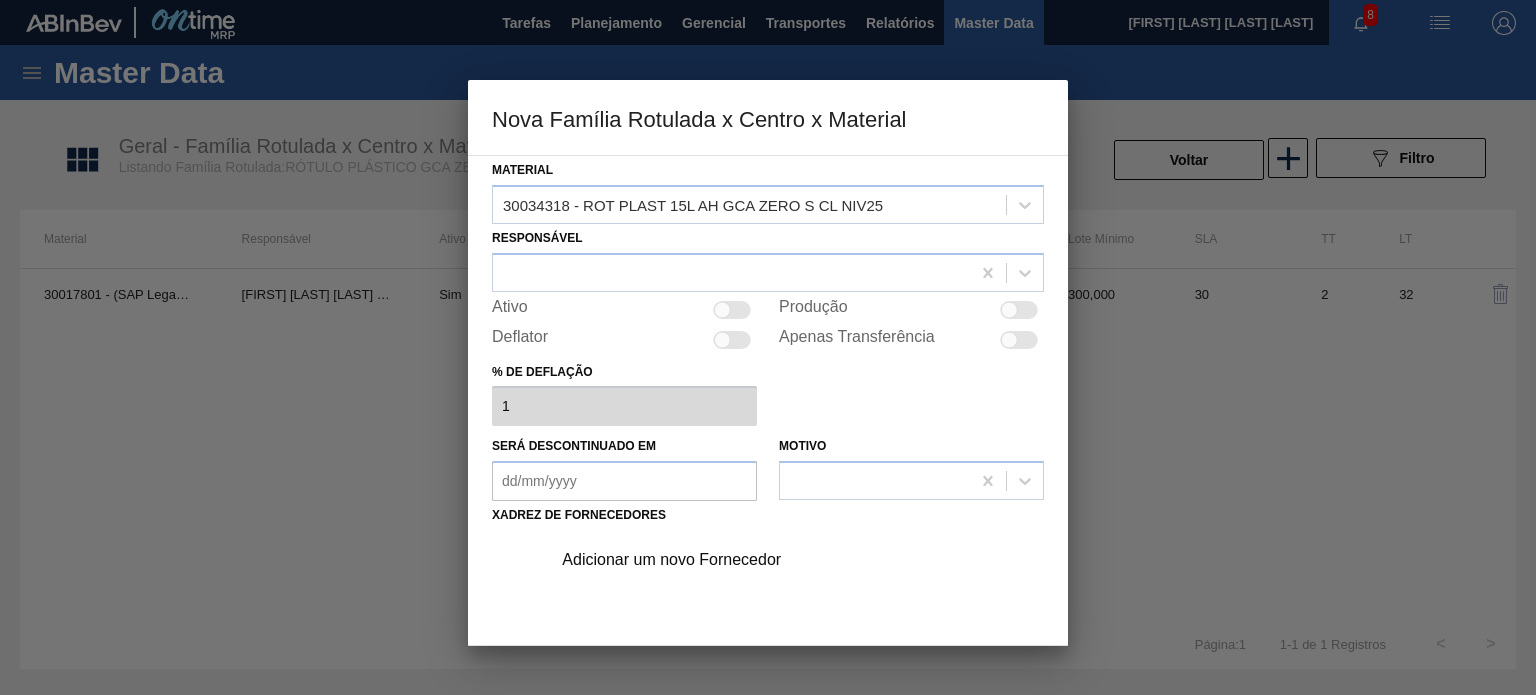 click on "Adicionar um novo Fornecedor" at bounding box center [791, 560] 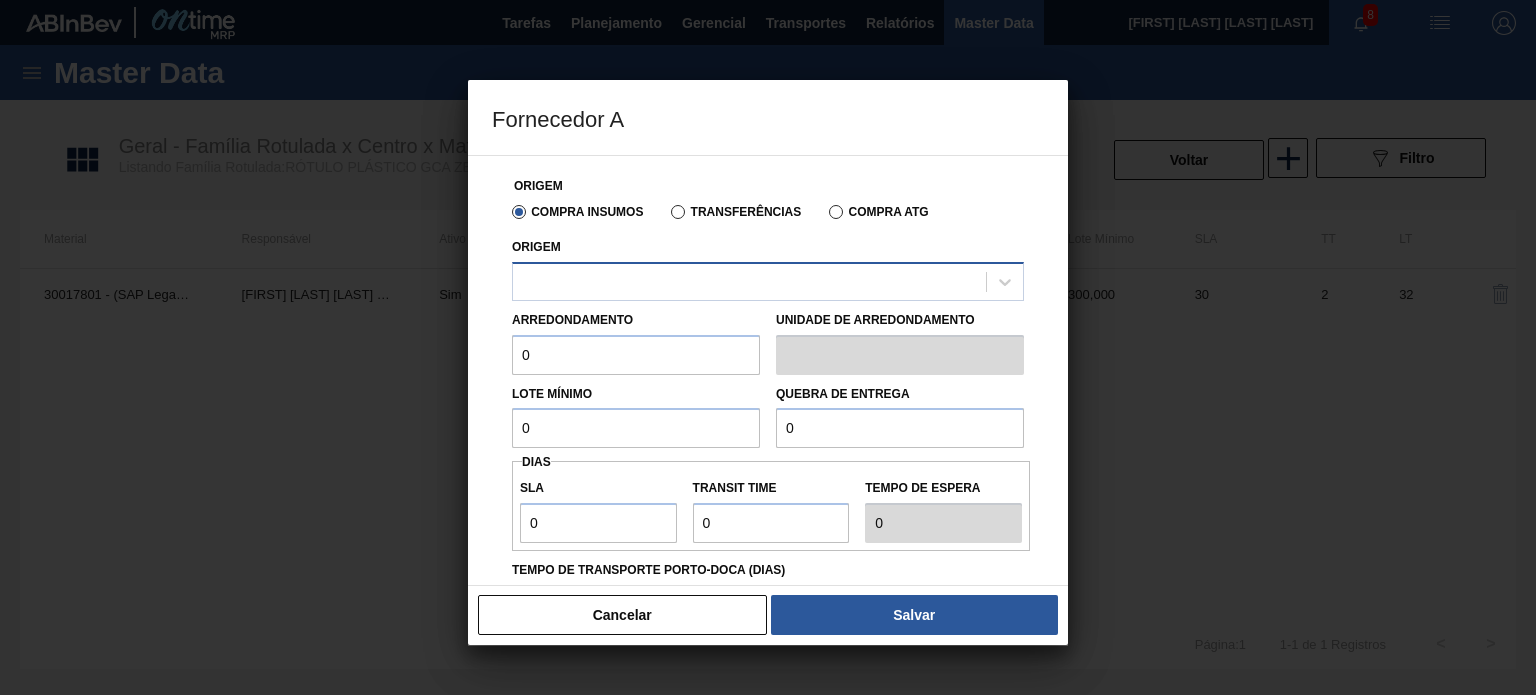 click on "Origem" at bounding box center [768, 267] 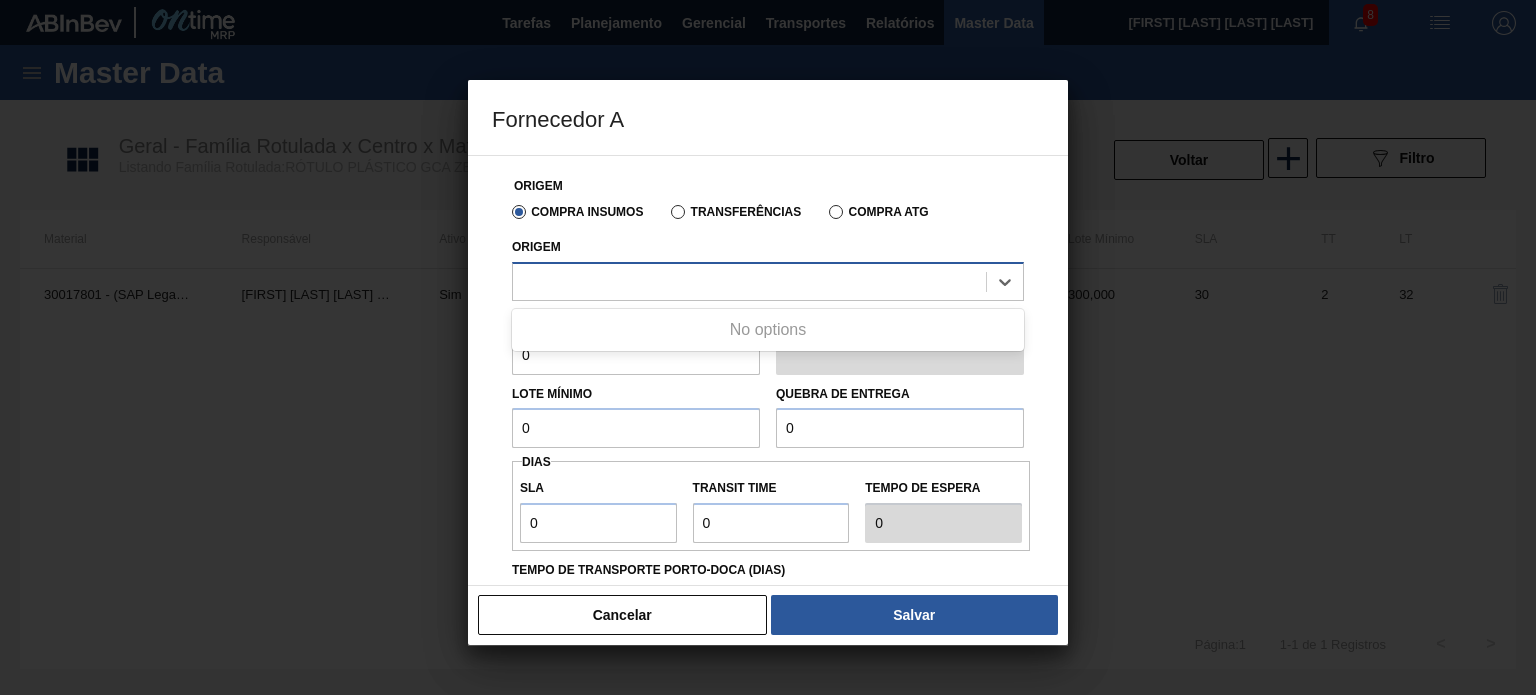 click at bounding box center (749, 281) 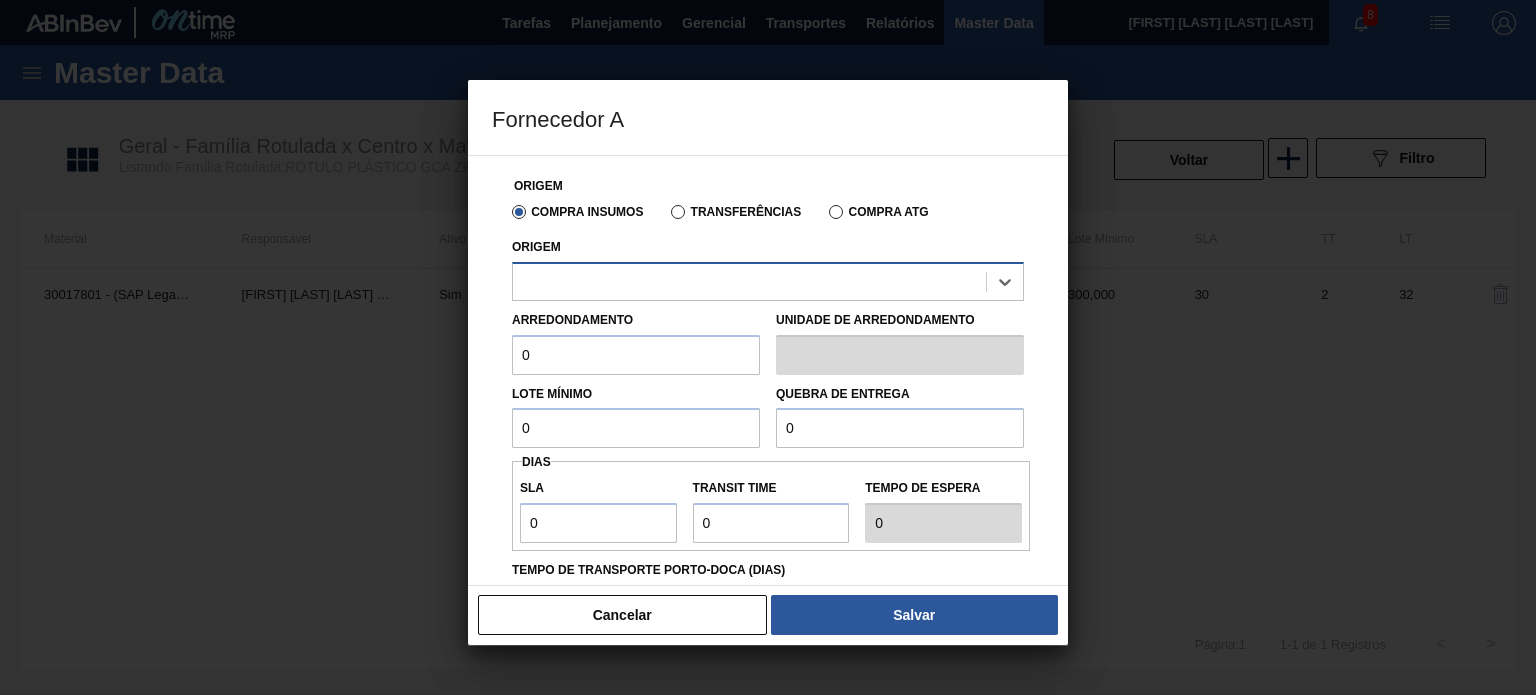 click at bounding box center [749, 281] 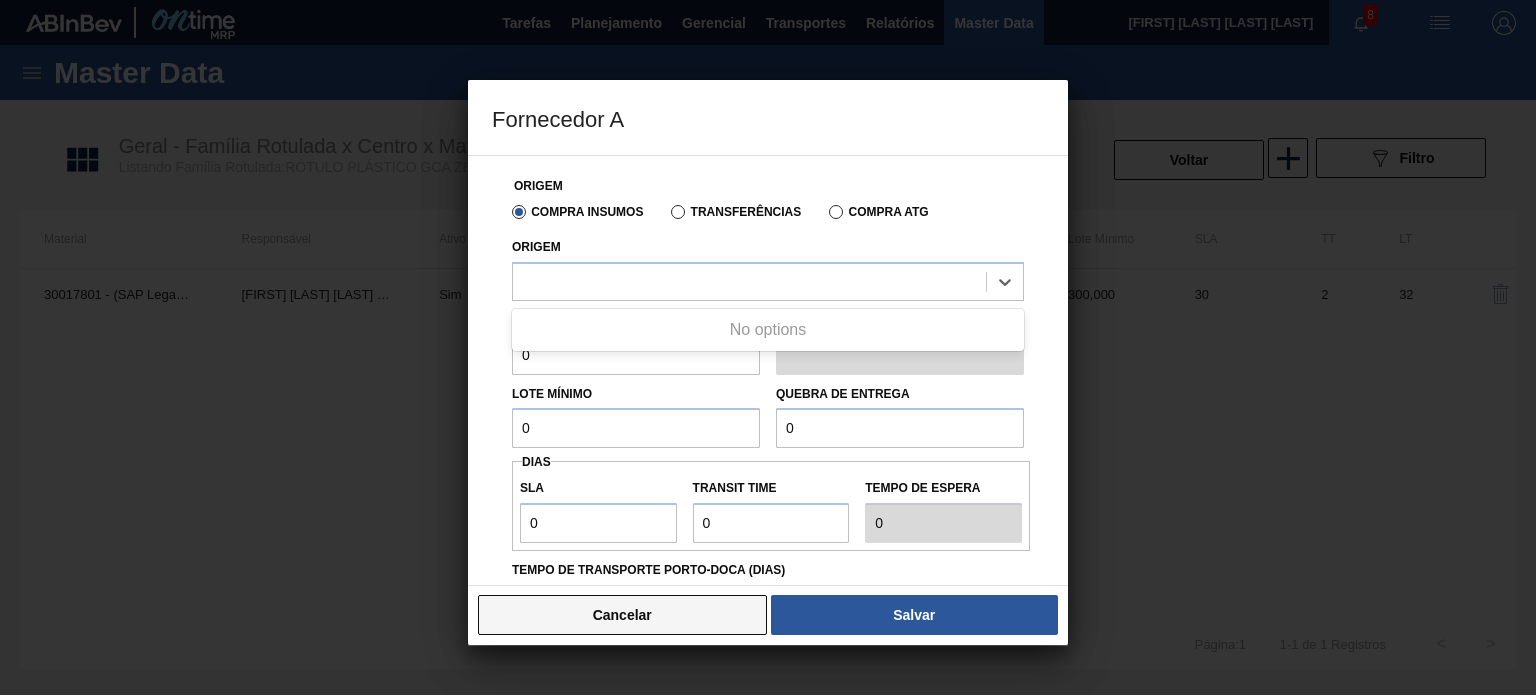 click on "Cancelar" at bounding box center [622, 615] 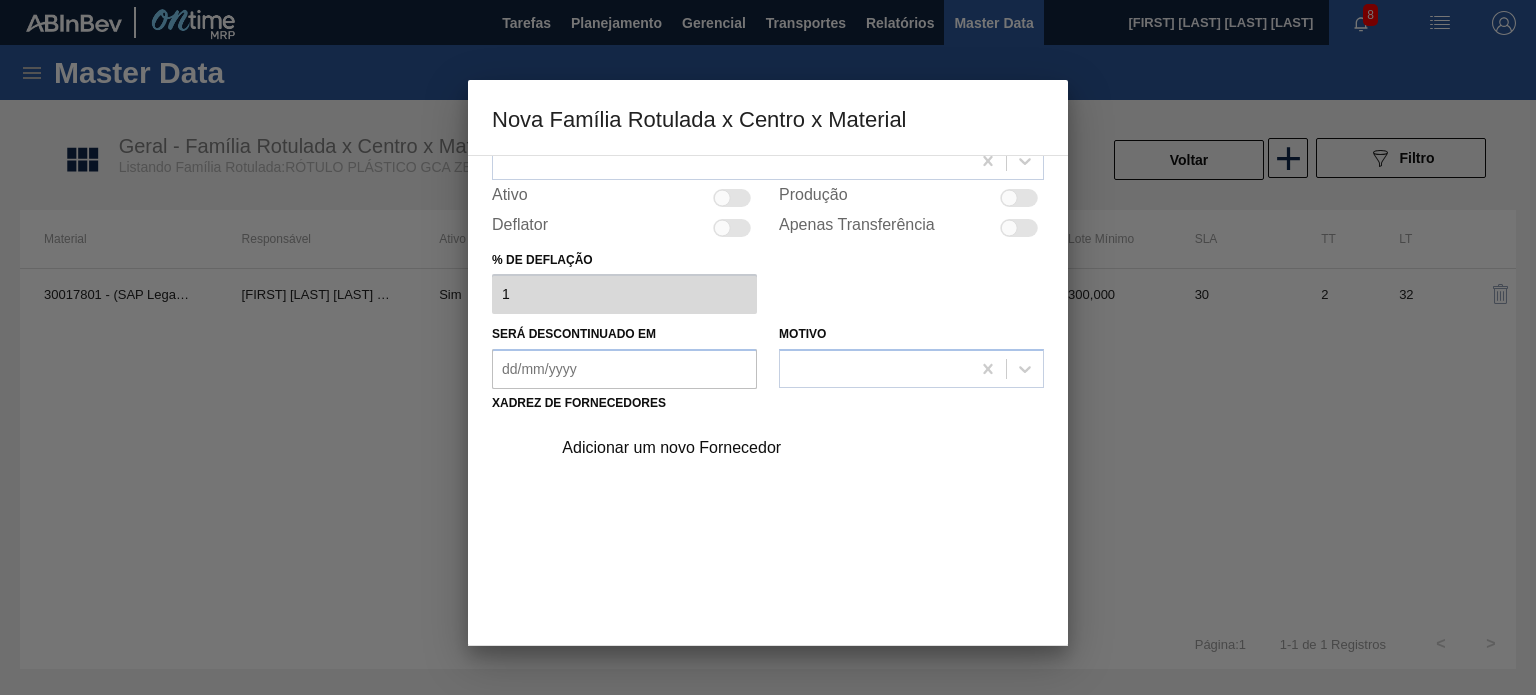 scroll, scrollTop: 203, scrollLeft: 0, axis: vertical 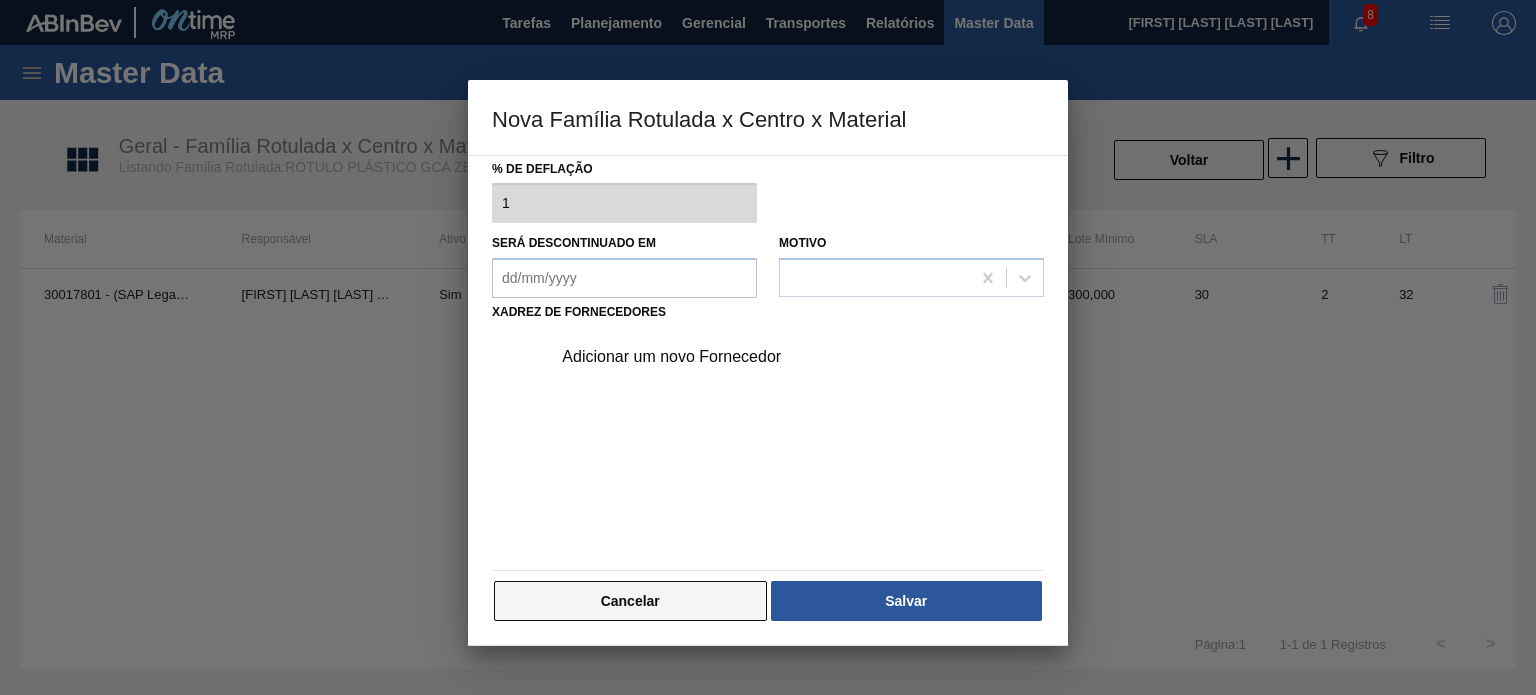 click on "Cancelar" at bounding box center [630, 601] 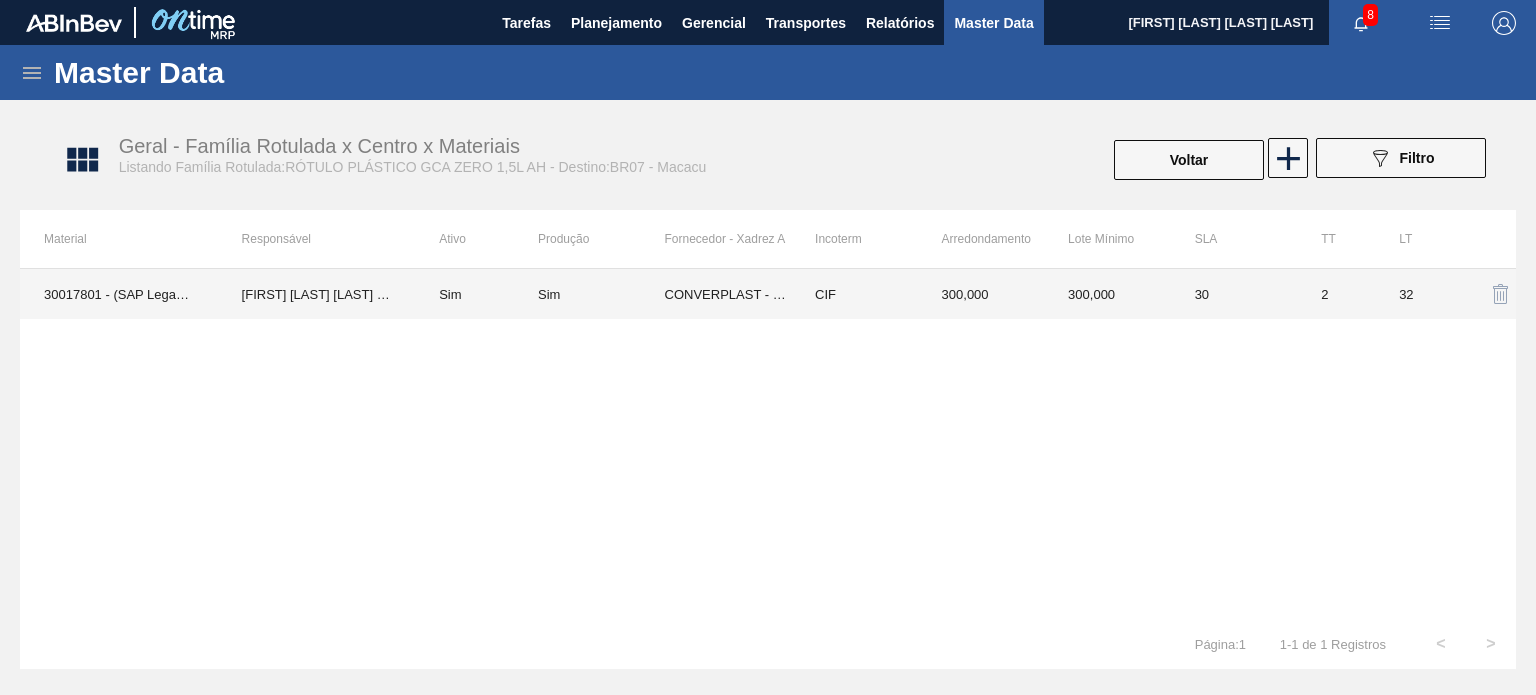 click on "CIF" at bounding box center (854, 294) 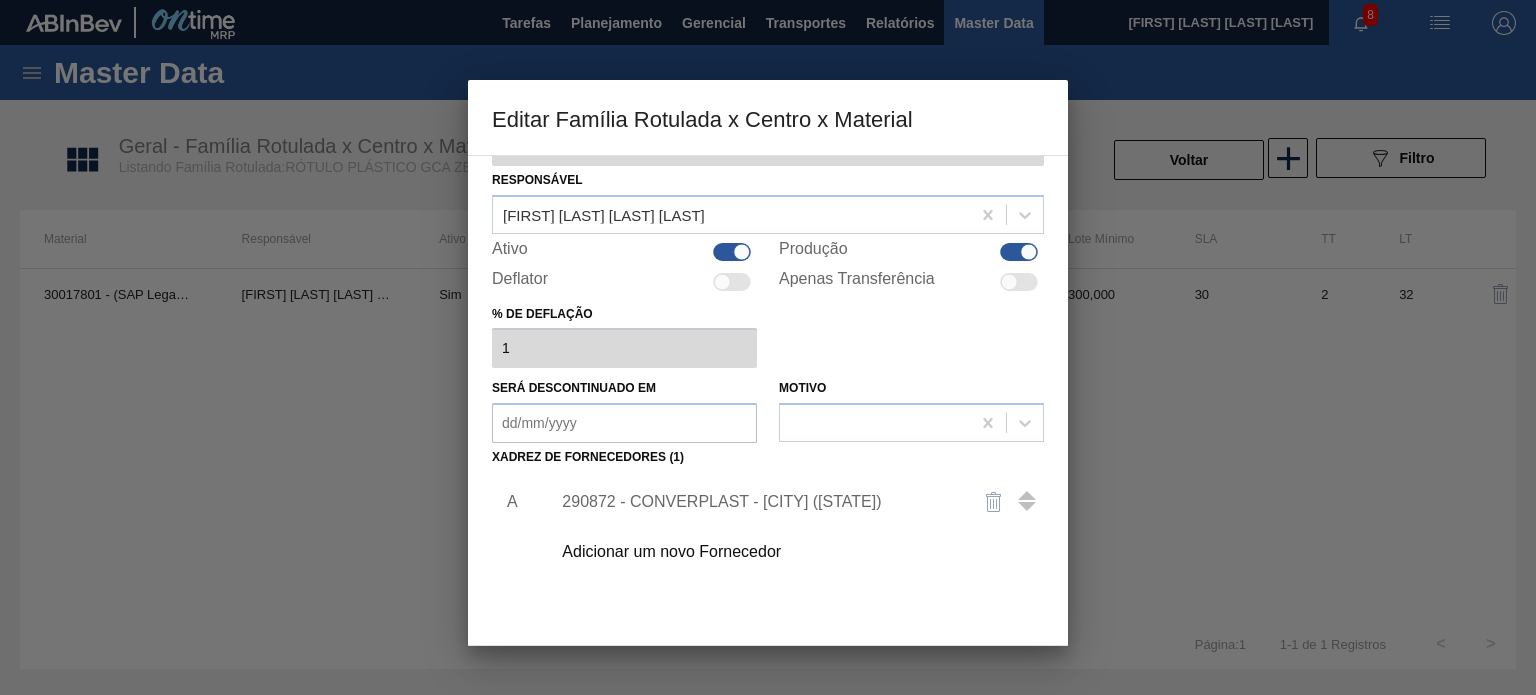 scroll, scrollTop: 204, scrollLeft: 0, axis: vertical 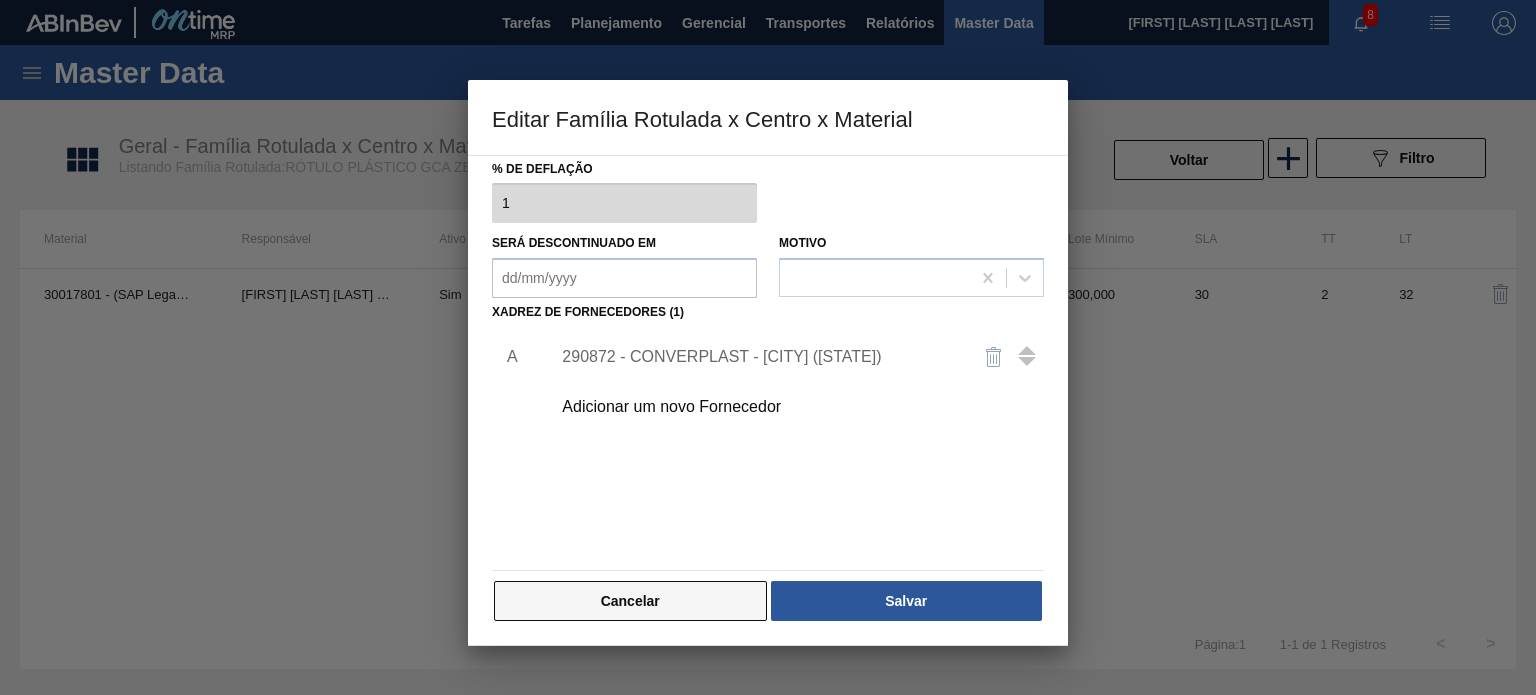 click on "Cancelar" at bounding box center [630, 601] 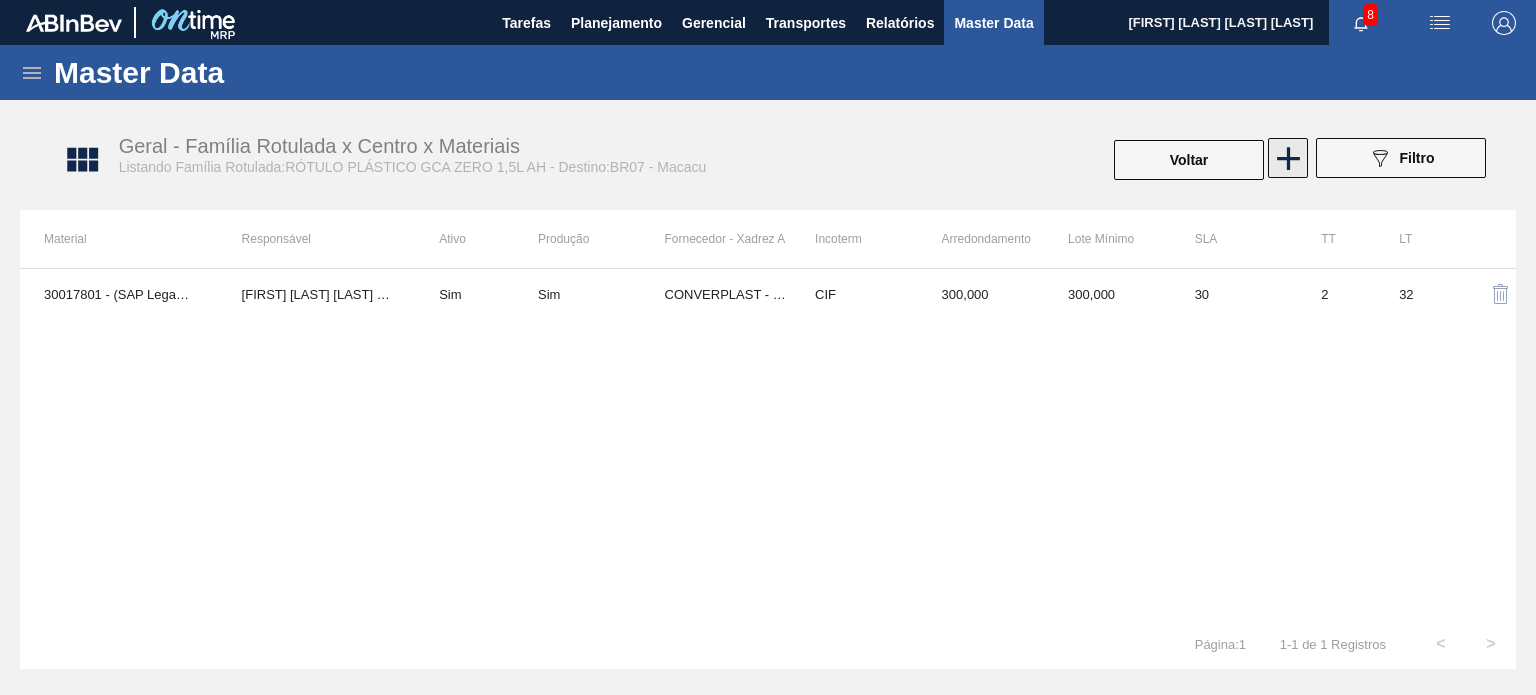 click 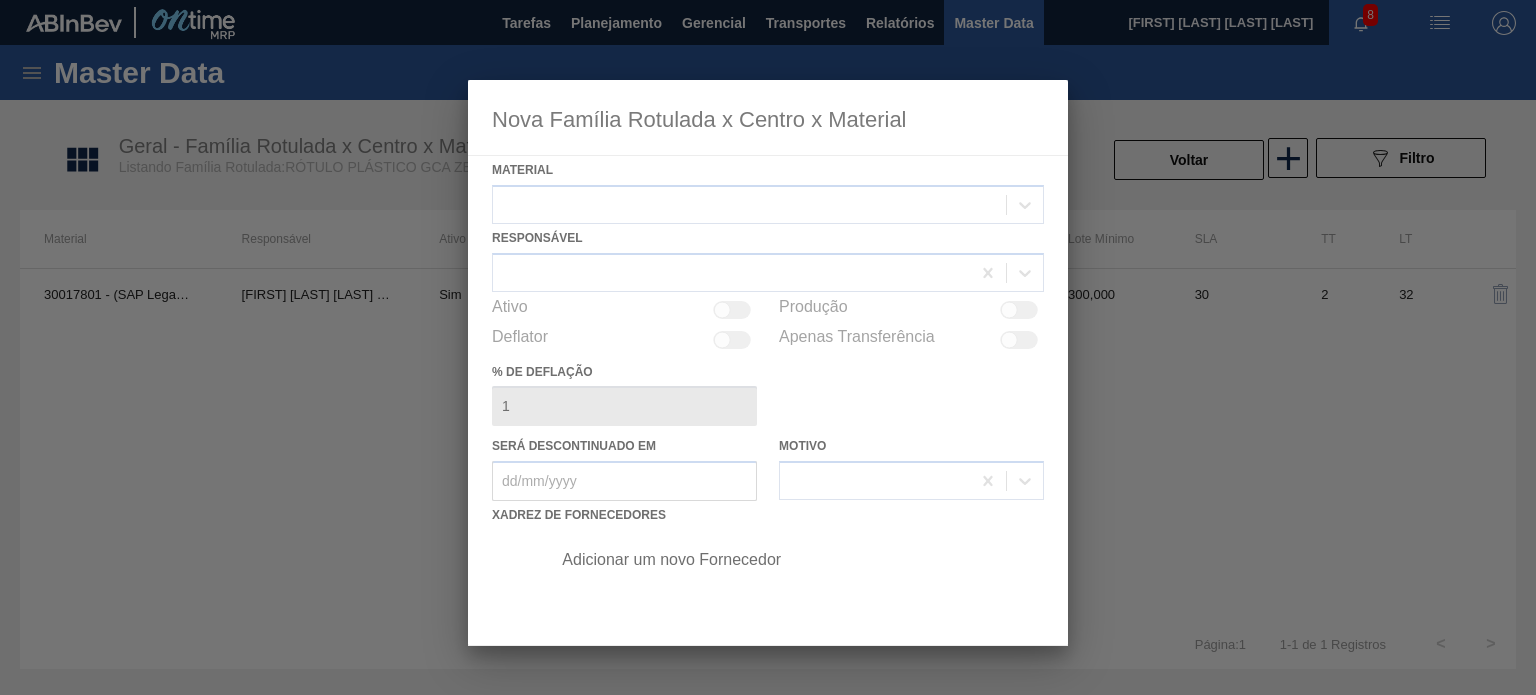 click at bounding box center [768, 363] 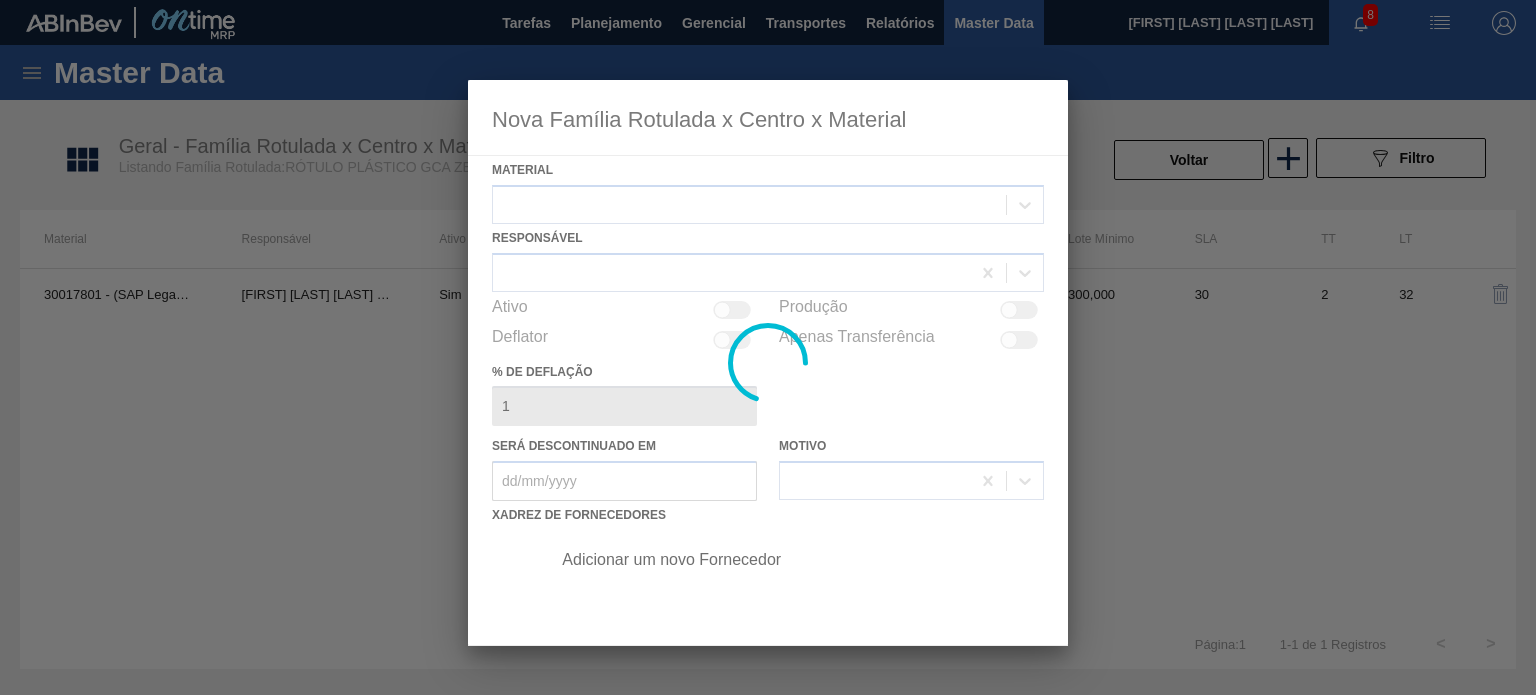 click at bounding box center (768, 363) 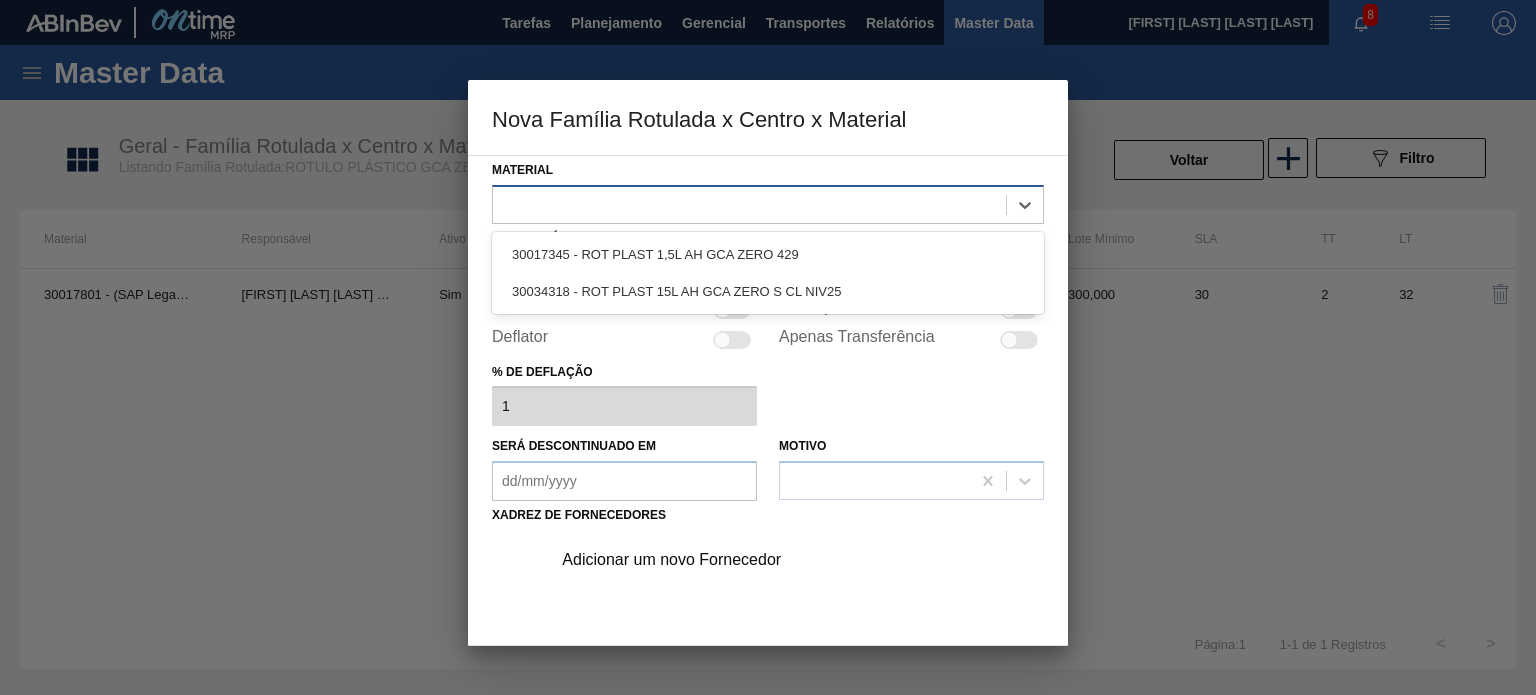 click at bounding box center (749, 204) 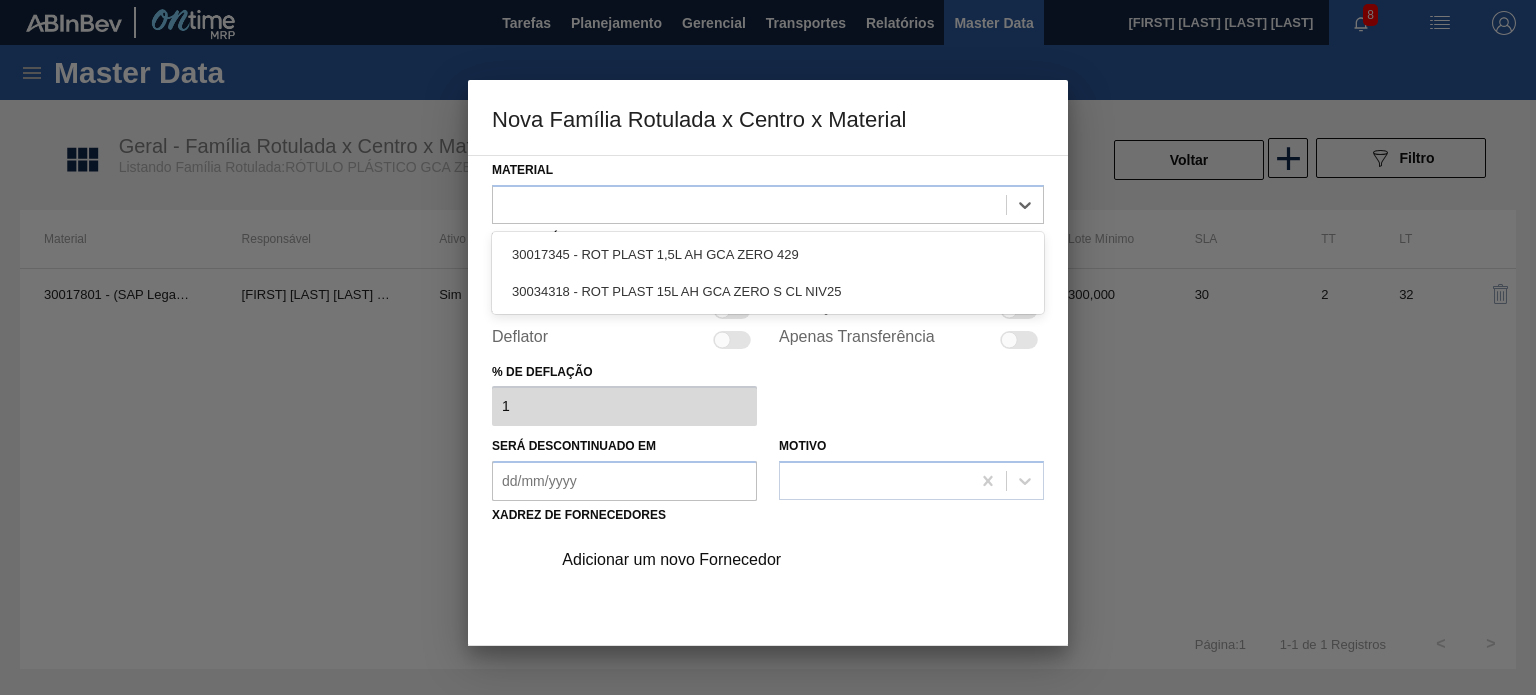 drag, startPoint x: 653, startPoint y: 276, endPoint x: 652, endPoint y: 317, distance: 41.01219 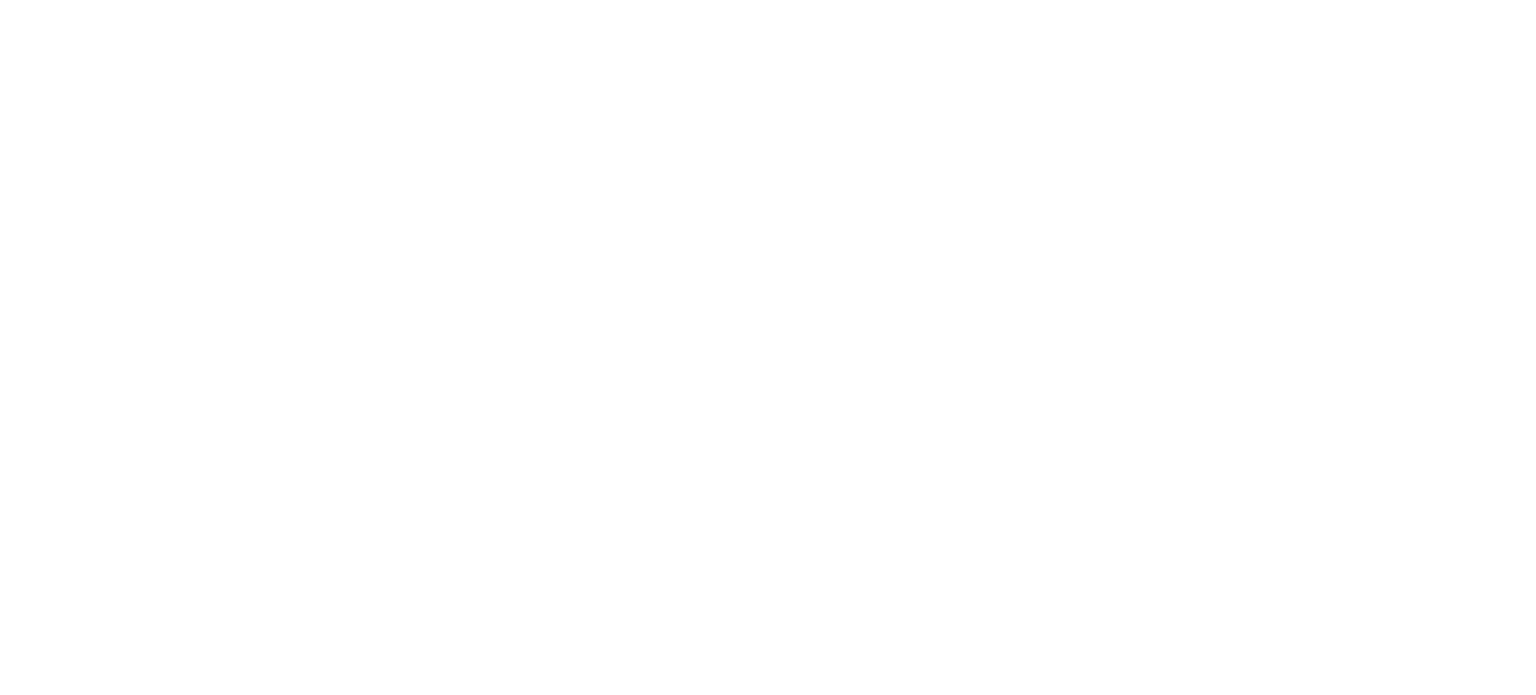 scroll, scrollTop: 0, scrollLeft: 0, axis: both 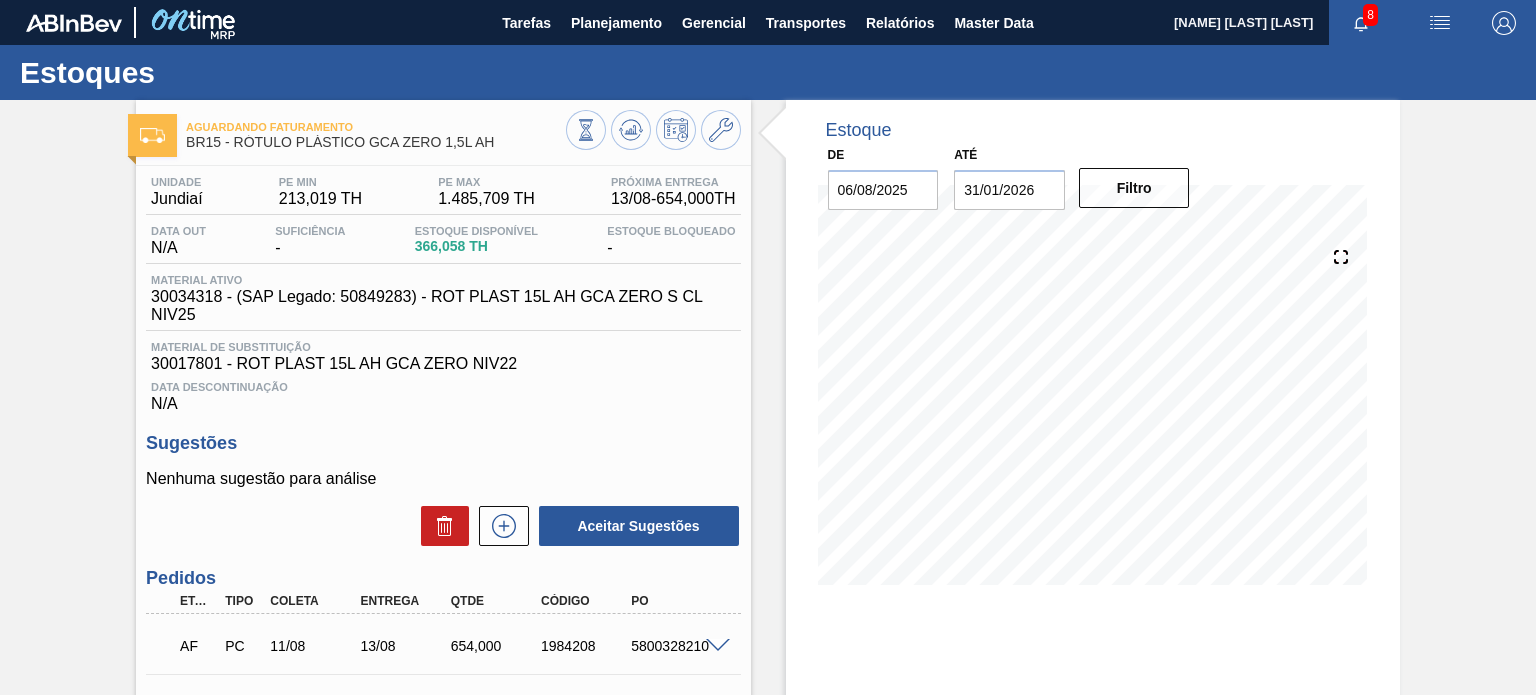 click on "30034318 - (SAP Legado: 50849283) - ROT PLAST 15L AH GCA ZERO S CL NIV25" at bounding box center (448, 306) 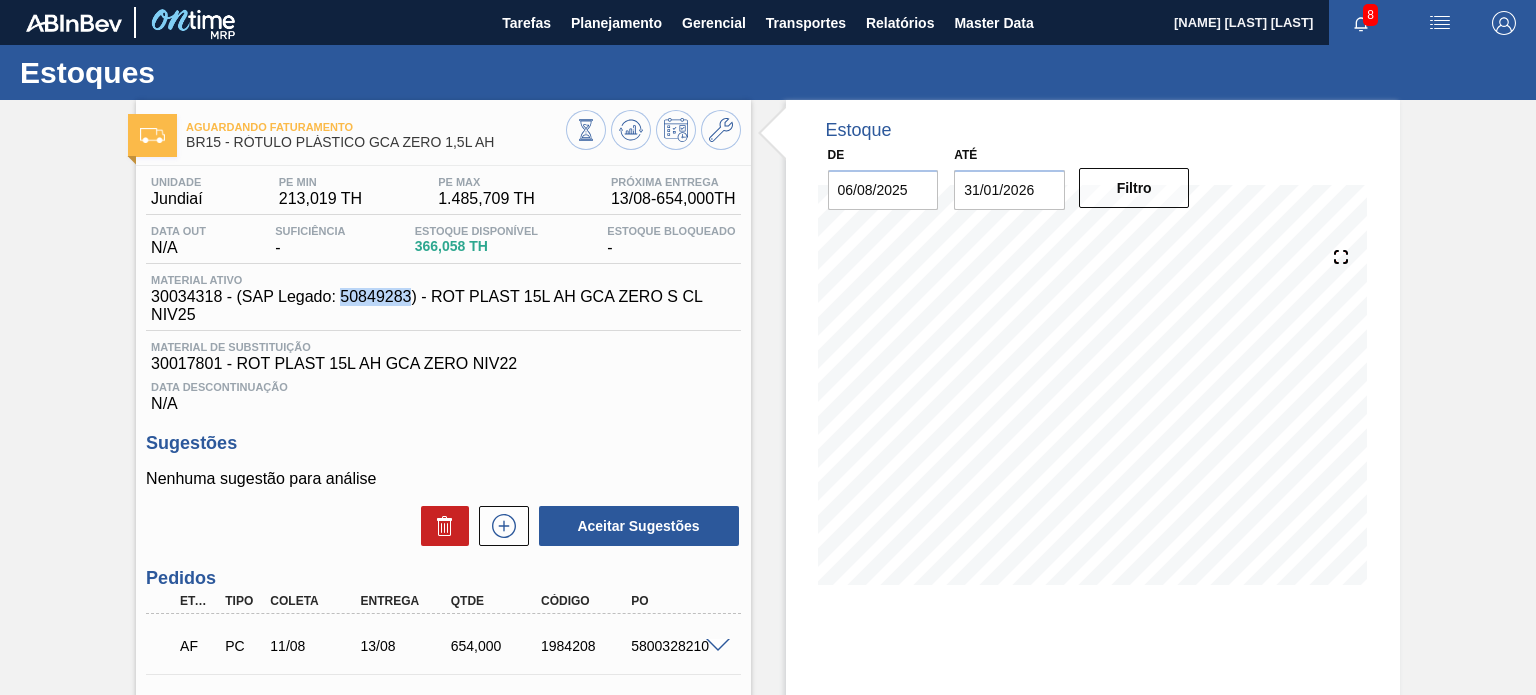 click on "30034318 - (SAP Legado: 50849283) - ROT PLAST 15L AH GCA ZERO S CL NIV25" at bounding box center (448, 306) 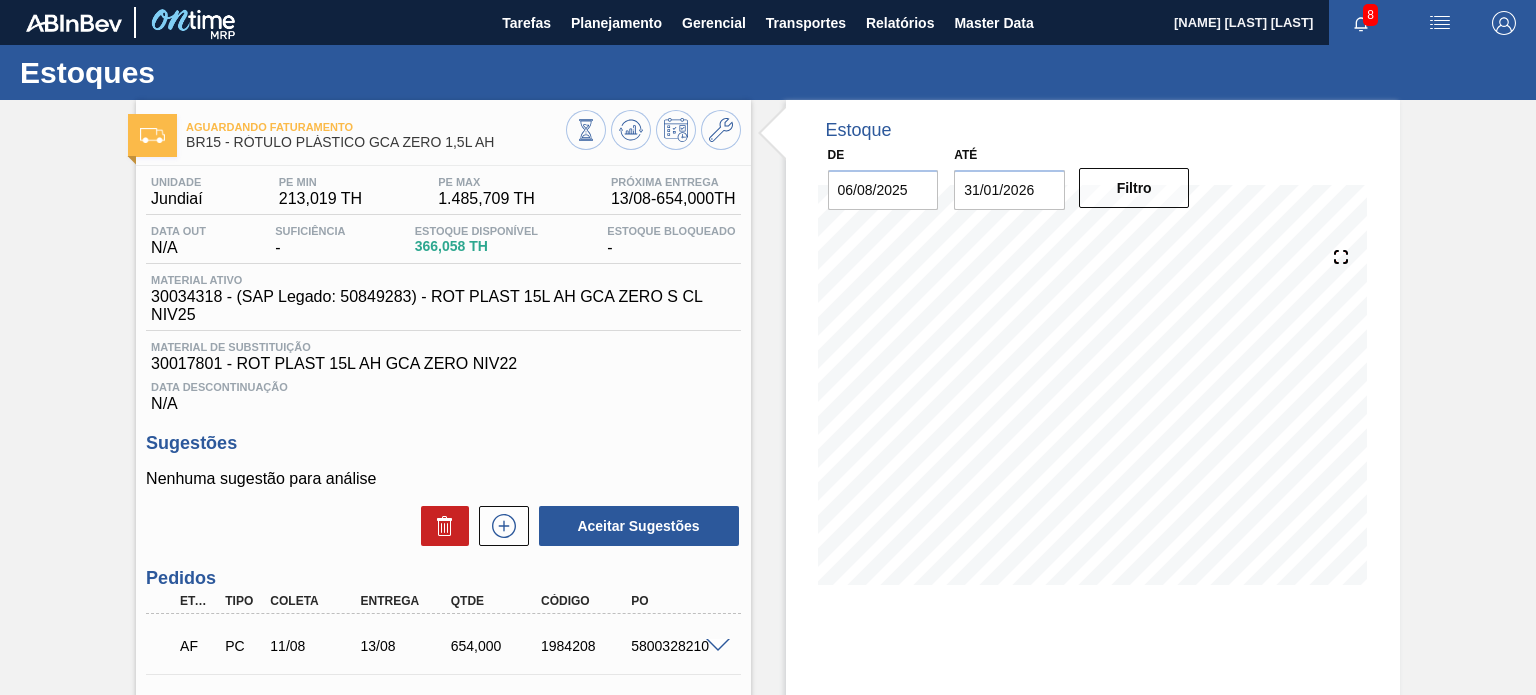 click on "30034318 - (SAP Legado: 50849283) - ROT PLAST 15L AH GCA ZERO S CL NIV25" at bounding box center [448, 306] 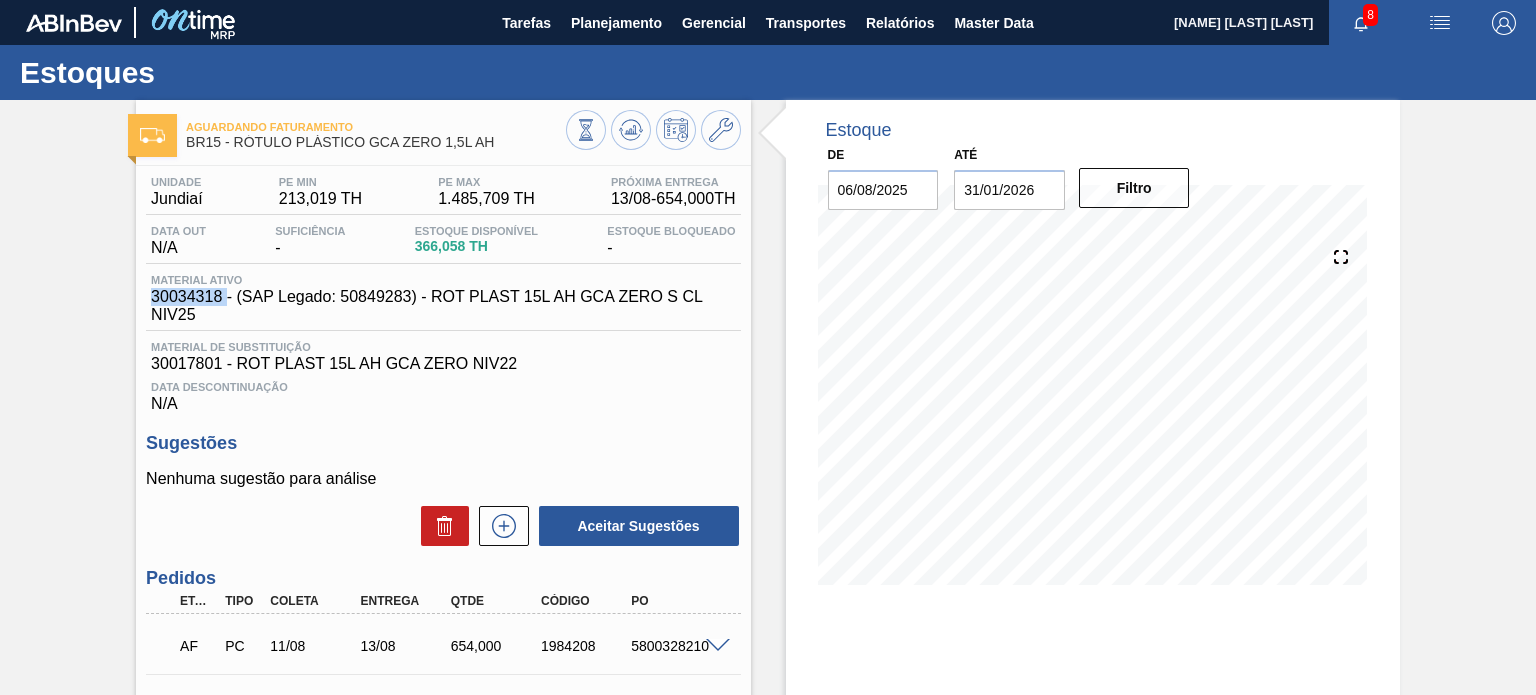 click on "30034318 - (SAP Legado: 50849283) - ROT PLAST 15L AH GCA ZERO S CL NIV25" at bounding box center [448, 306] 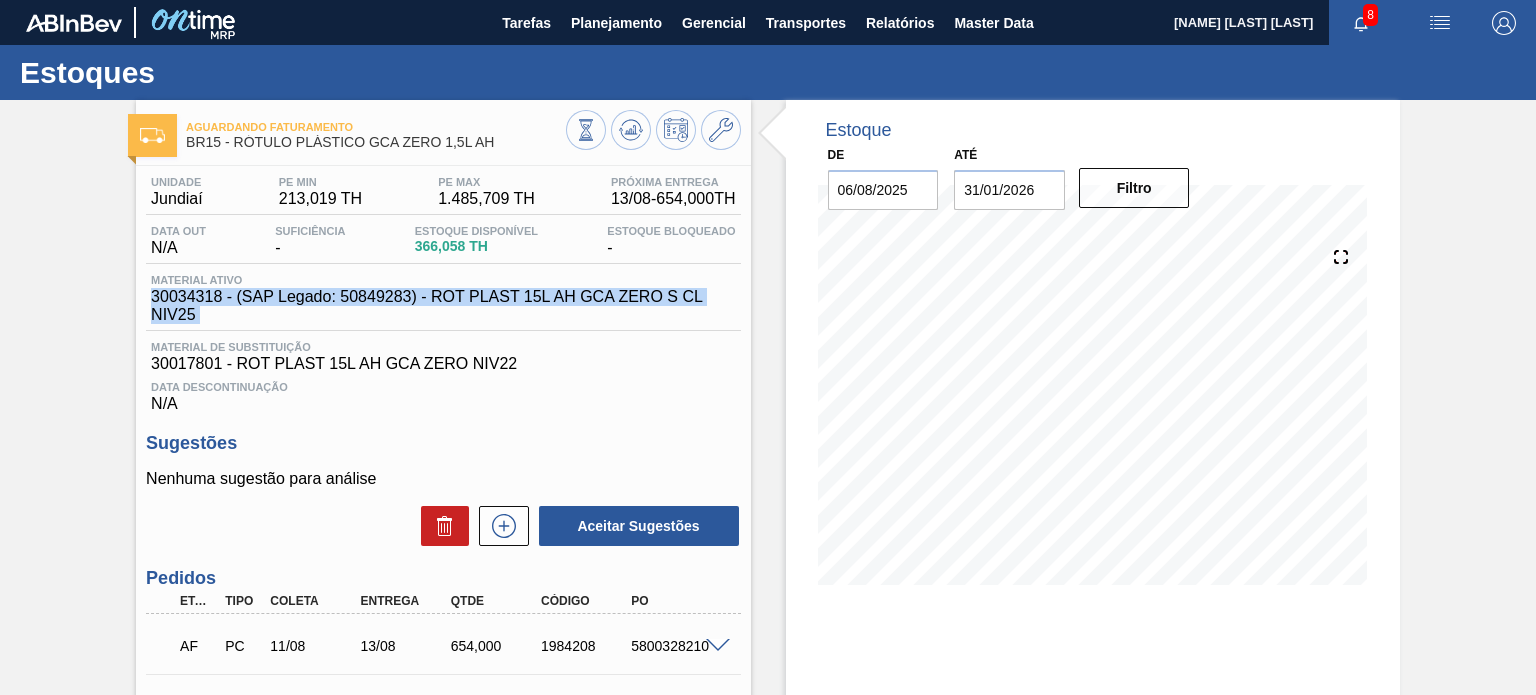 click on "30034318 - (SAP Legado: 50849283) - ROT PLAST 15L AH GCA ZERO S CL NIV25" at bounding box center (448, 306) 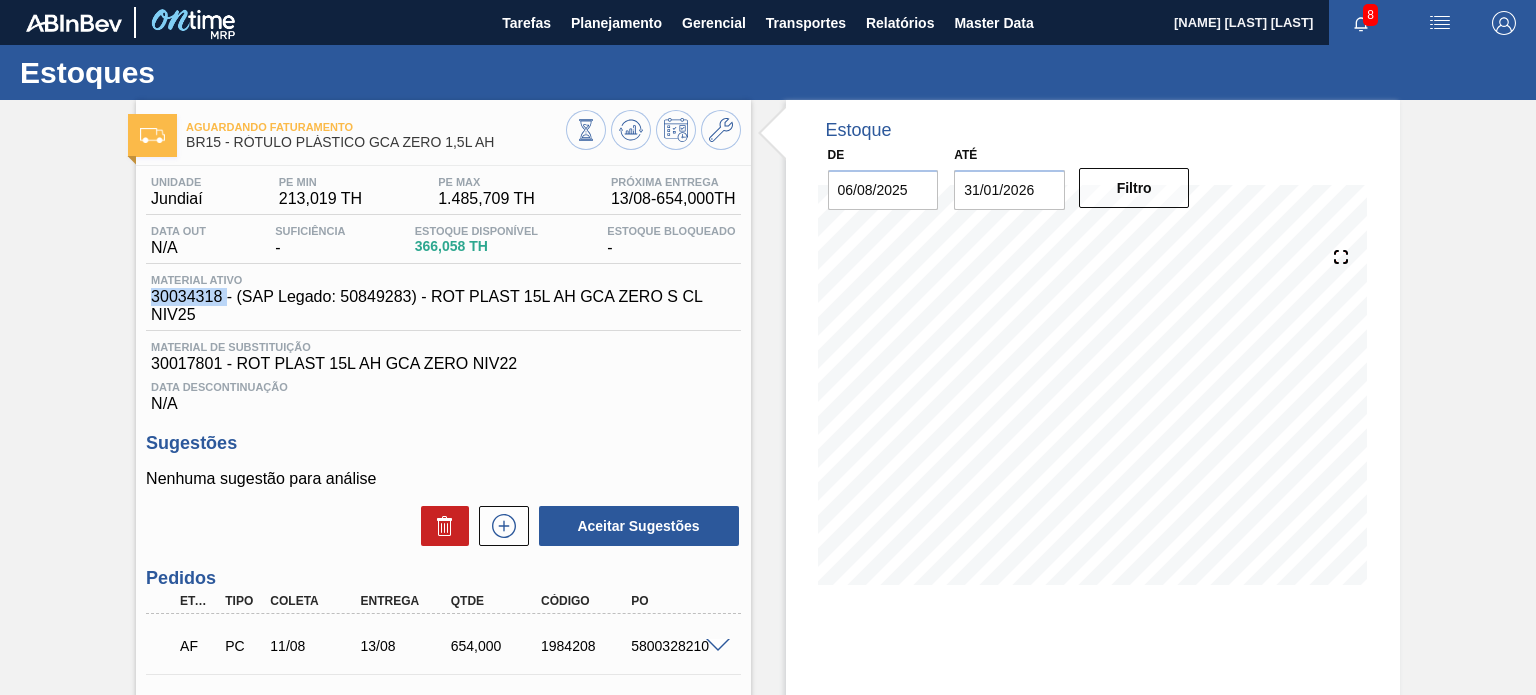 click on "30034318 - (SAP Legado: 50849283) - ROT PLAST 15L AH GCA ZERO S CL NIV25" at bounding box center (448, 306) 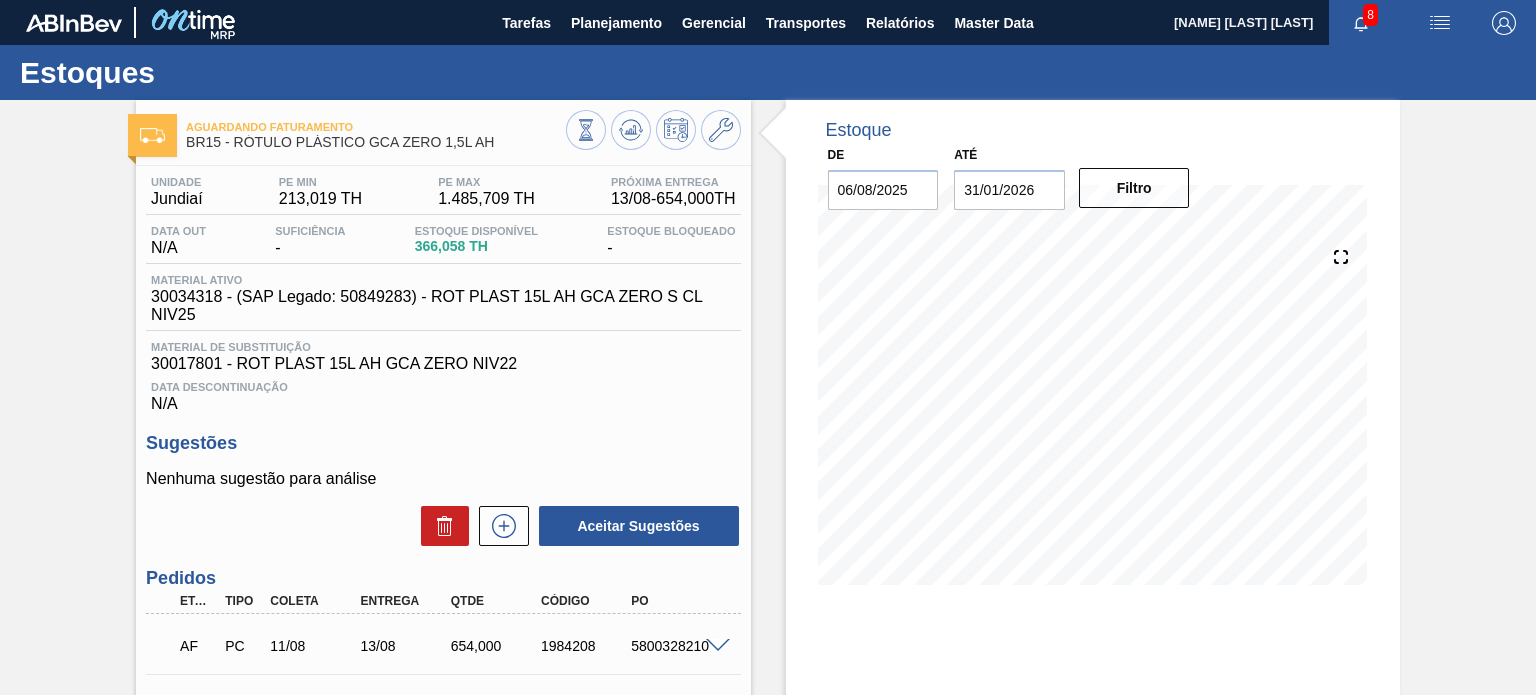 drag, startPoint x: 178, startPoint y: 174, endPoint x: 169, endPoint y: 185, distance: 14.21267 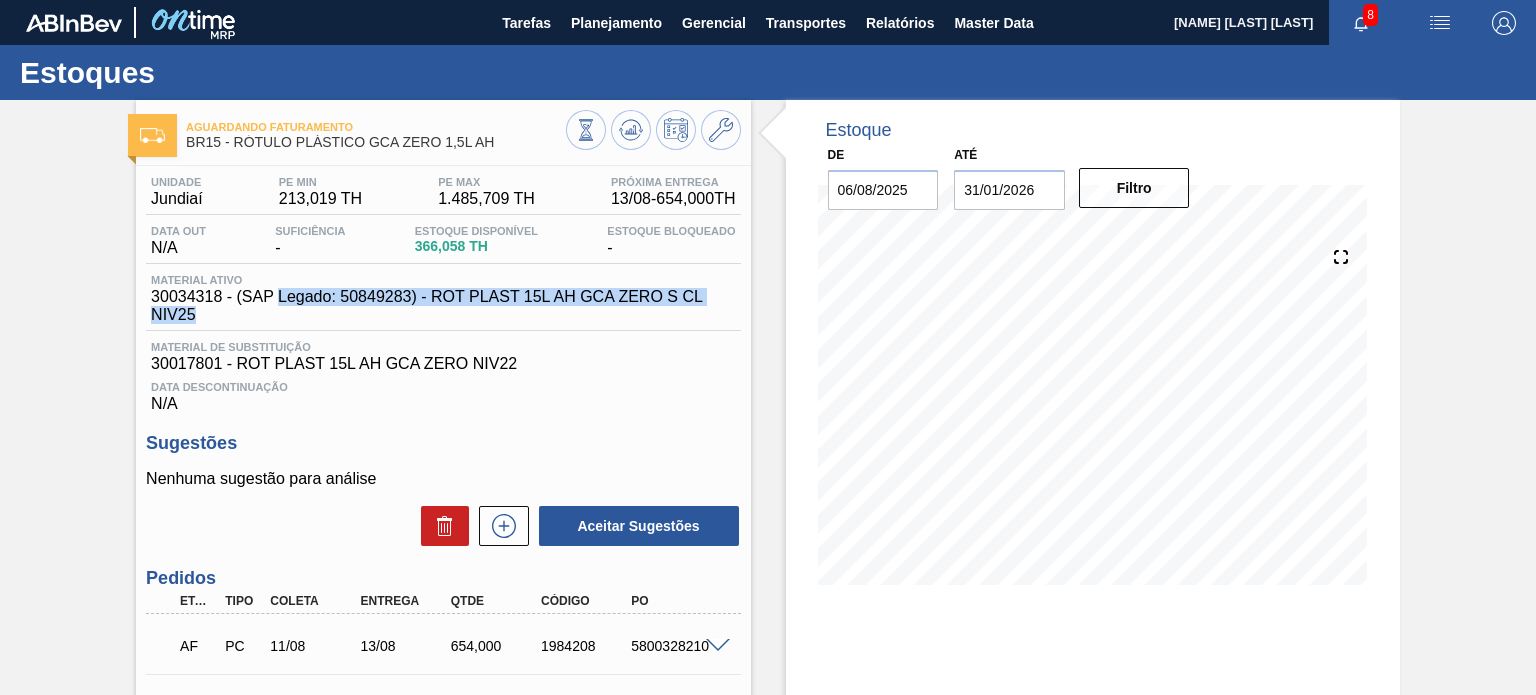 drag, startPoint x: 282, startPoint y: 302, endPoint x: 423, endPoint y: 316, distance: 141.69333 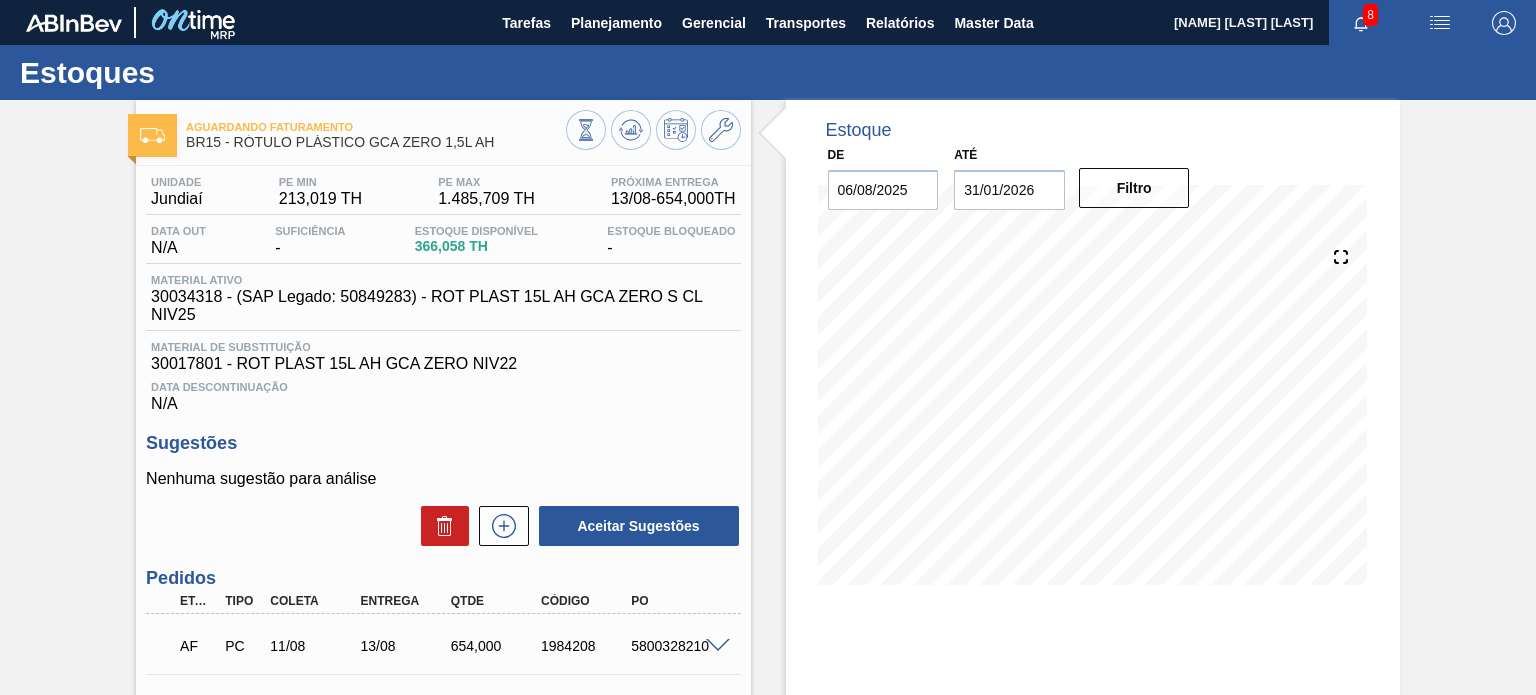 click on "30034318 - (SAP Legado: 50849283) - ROT PLAST 15L AH GCA ZERO S CL NIV25" at bounding box center [448, 306] 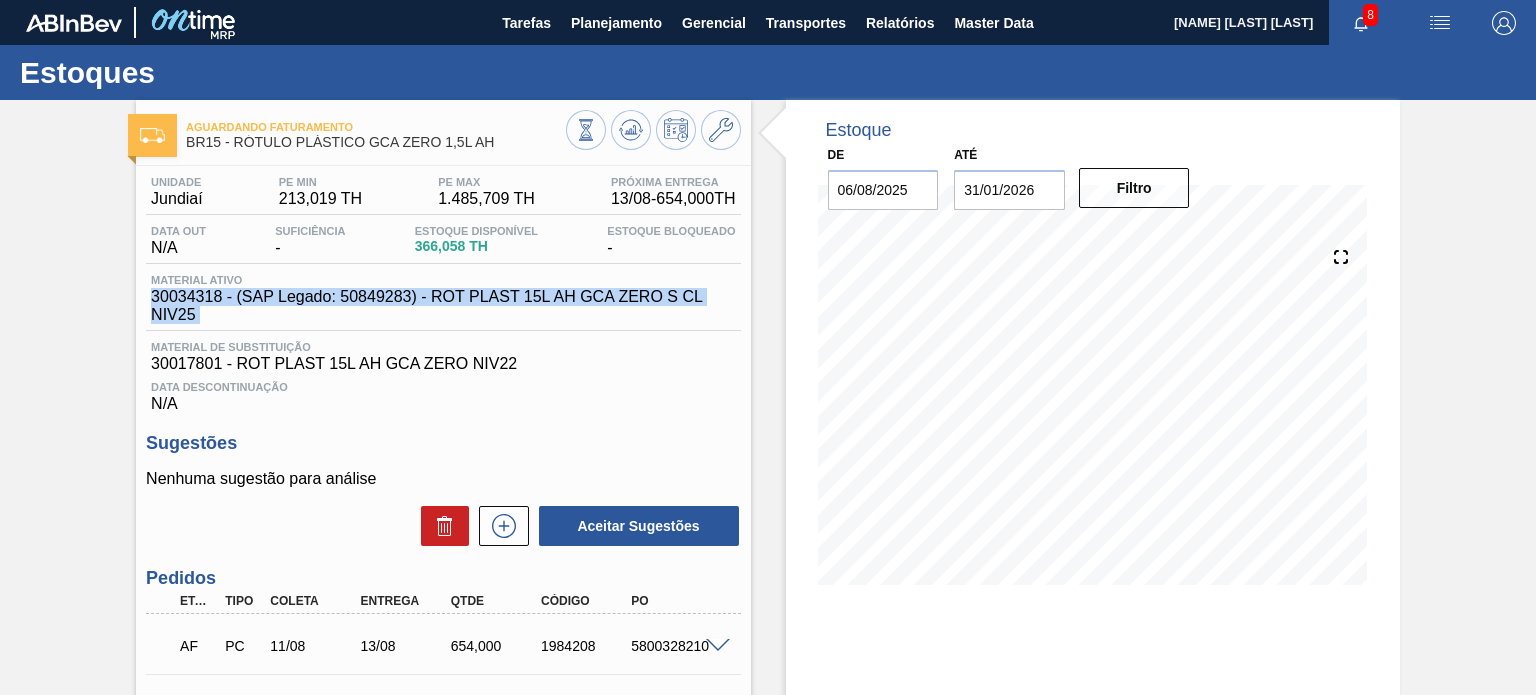 click on "30034318 - (SAP Legado: 50849283) - ROT PLAST 15L AH GCA ZERO S CL NIV25" at bounding box center (448, 306) 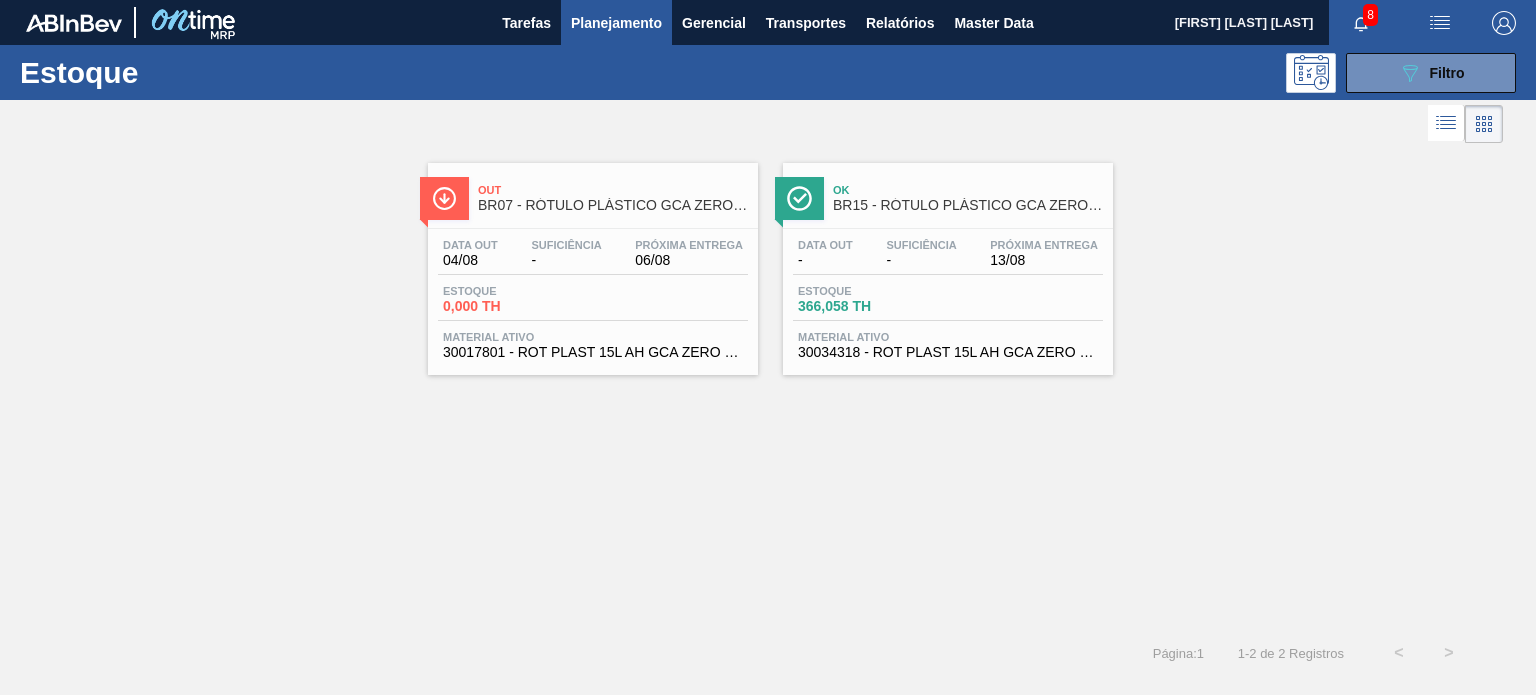 scroll, scrollTop: 0, scrollLeft: 0, axis: both 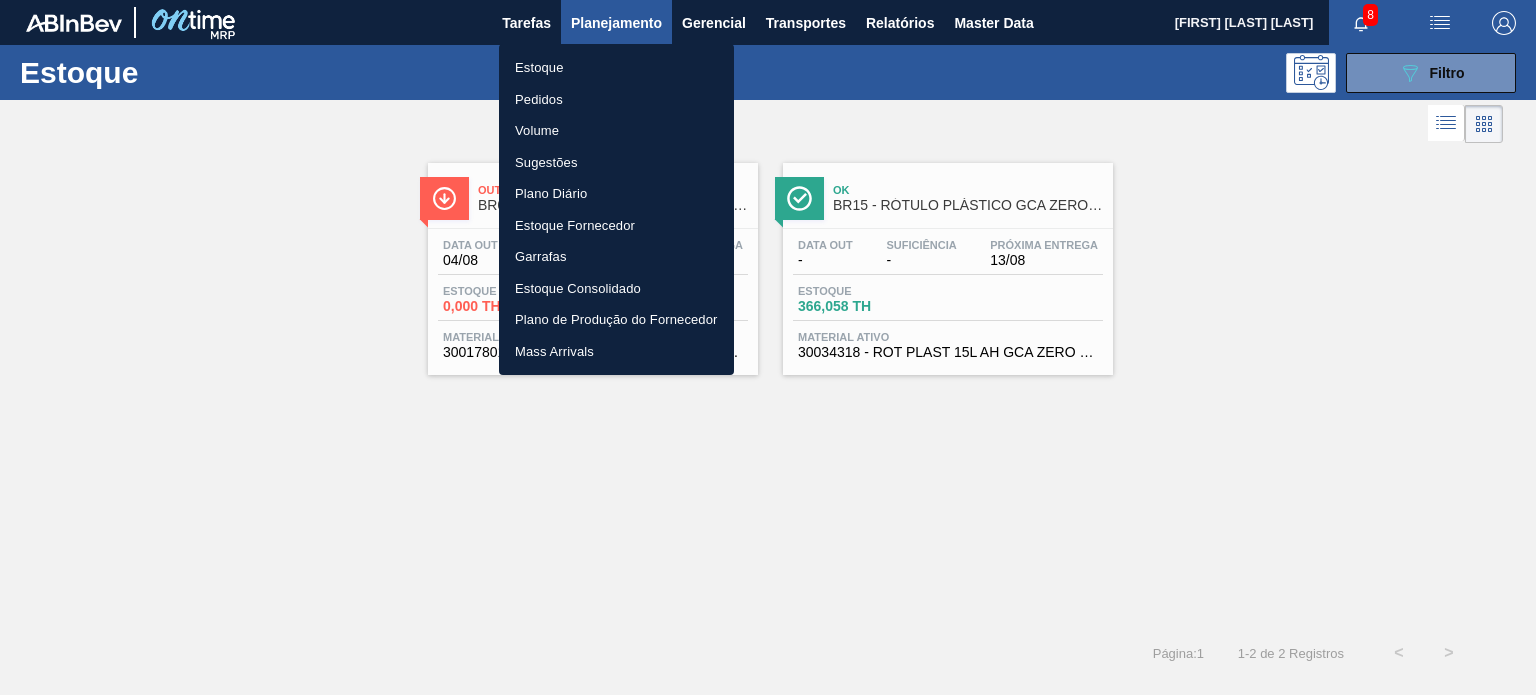 click on "Pedidos" at bounding box center [616, 100] 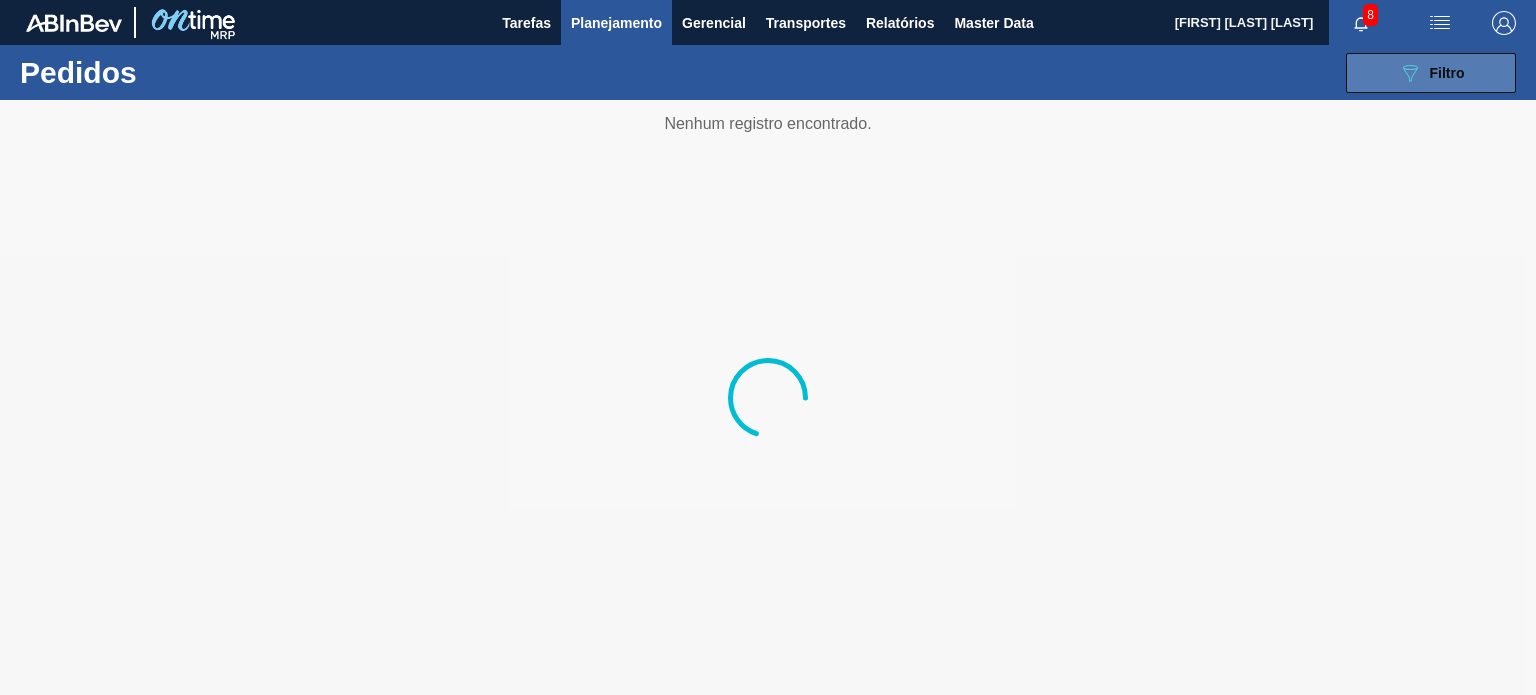 click on "089F7B8B-B2A5-4AFE-B5C0-19BA573D28AC" 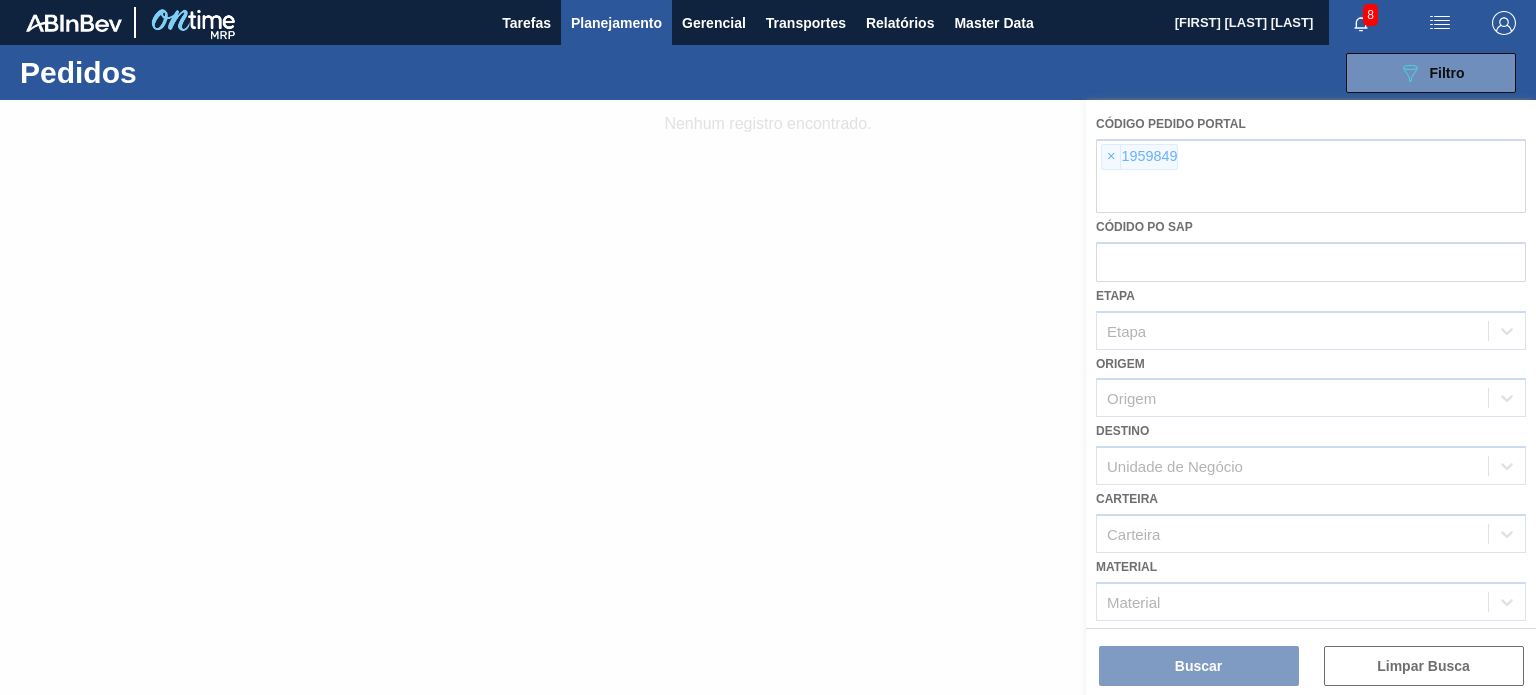 click at bounding box center [768, 397] 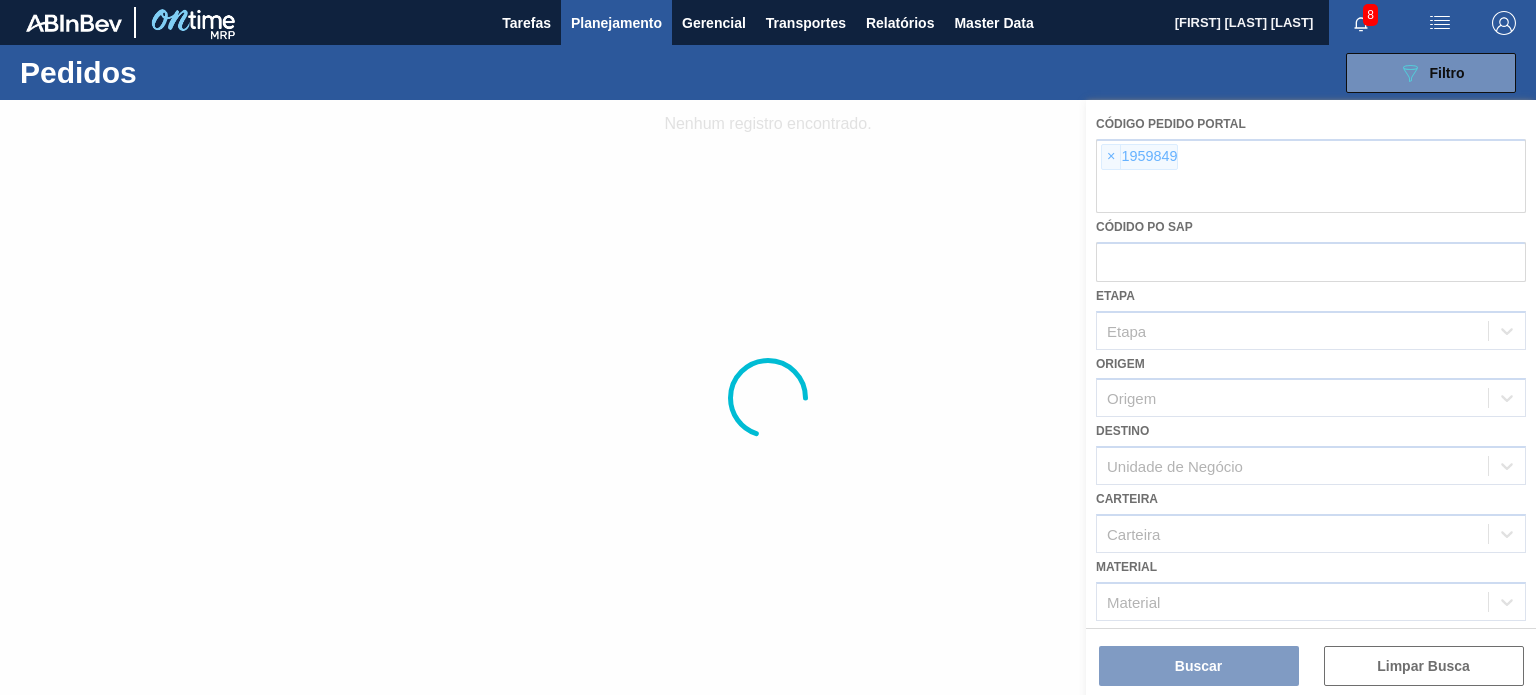 click at bounding box center [768, 397] 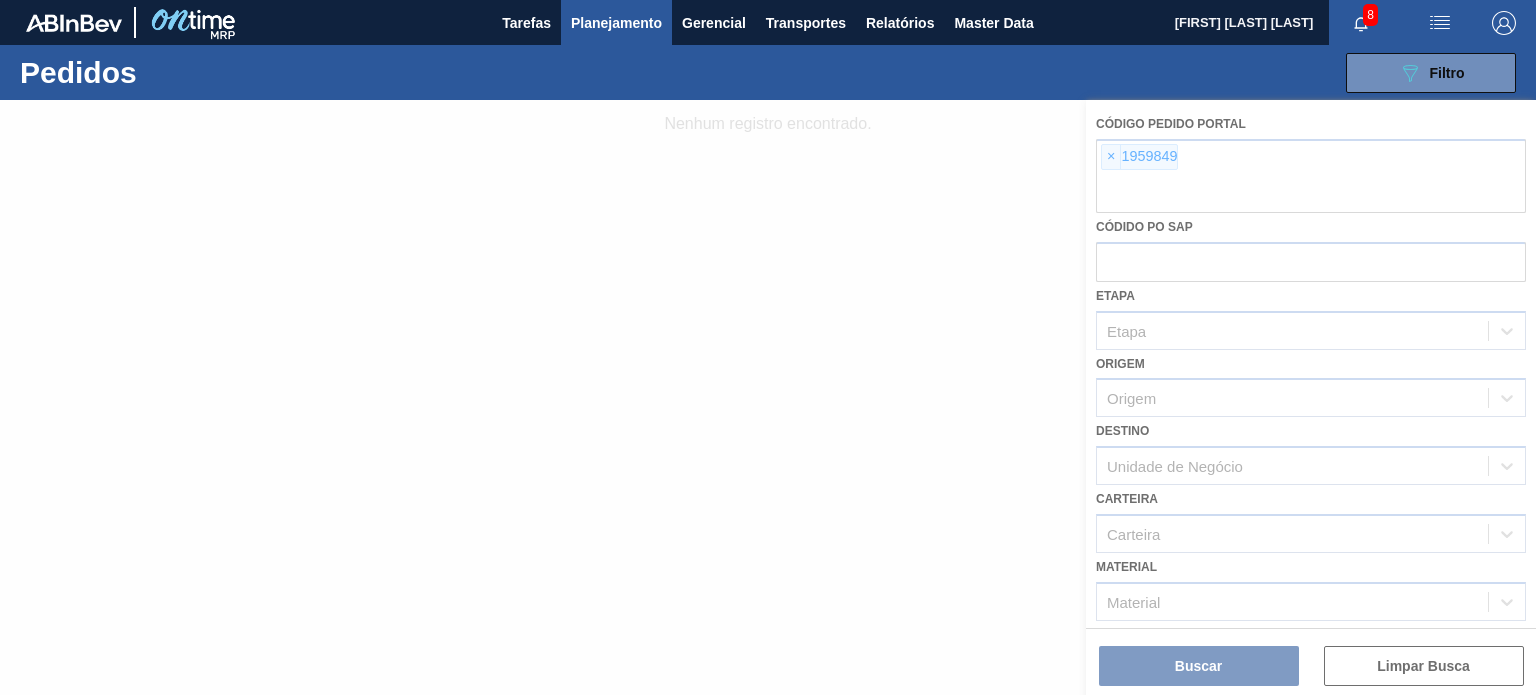 click at bounding box center [768, 397] 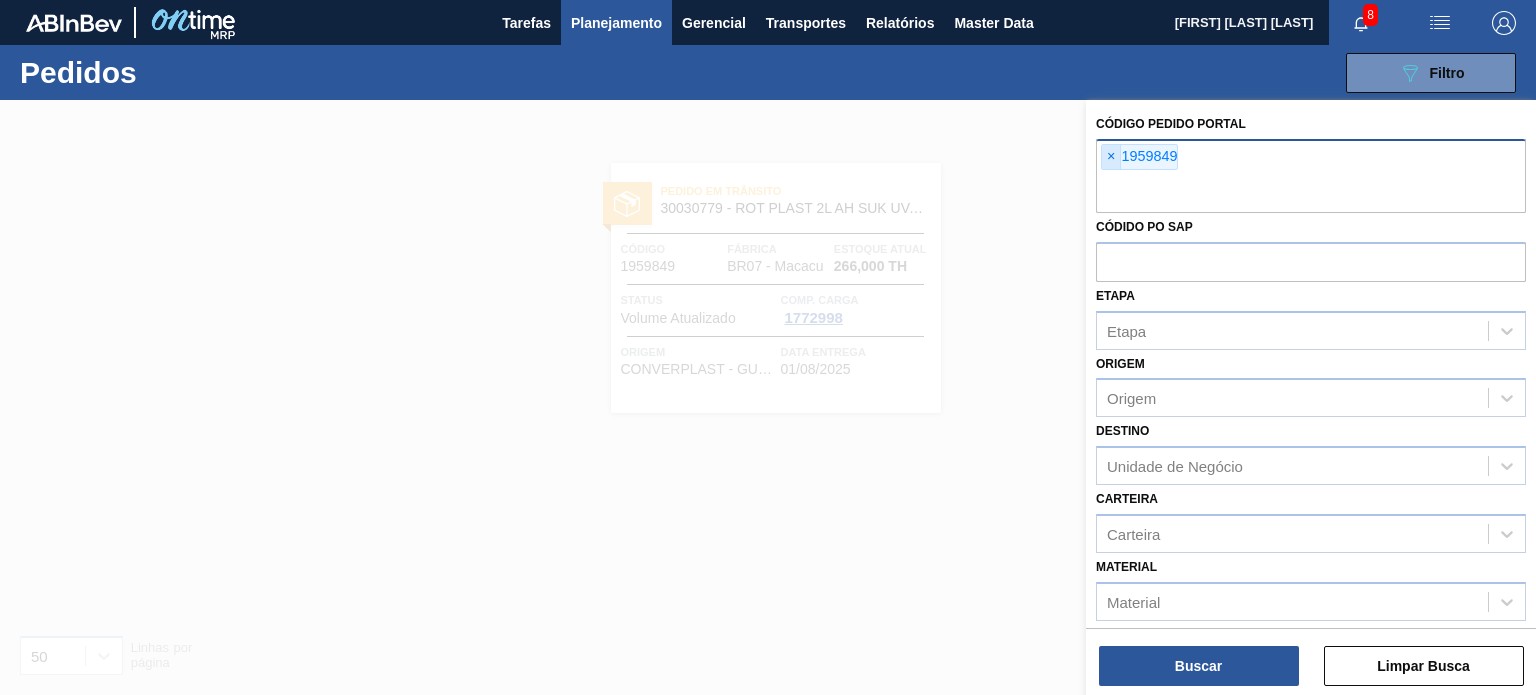 click on "×" at bounding box center (1111, 157) 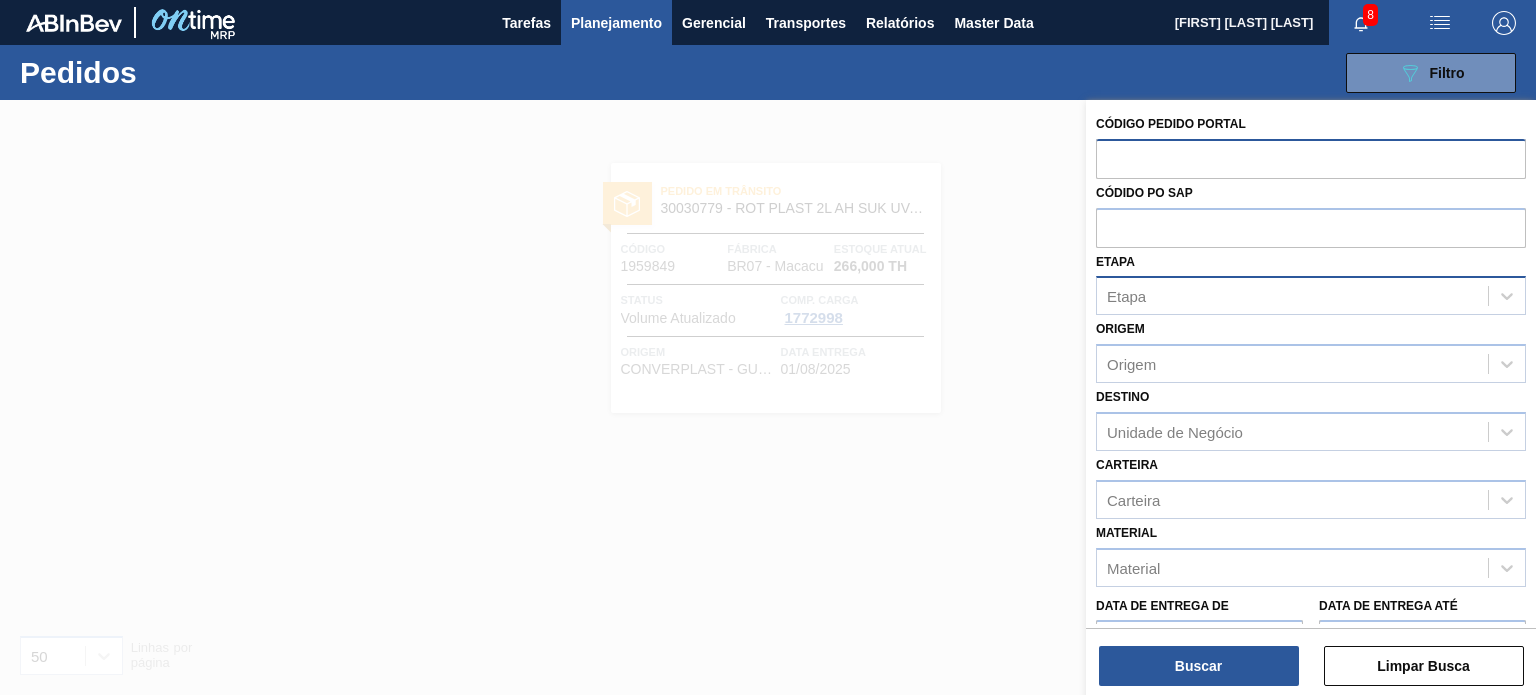 paste on "1966583" 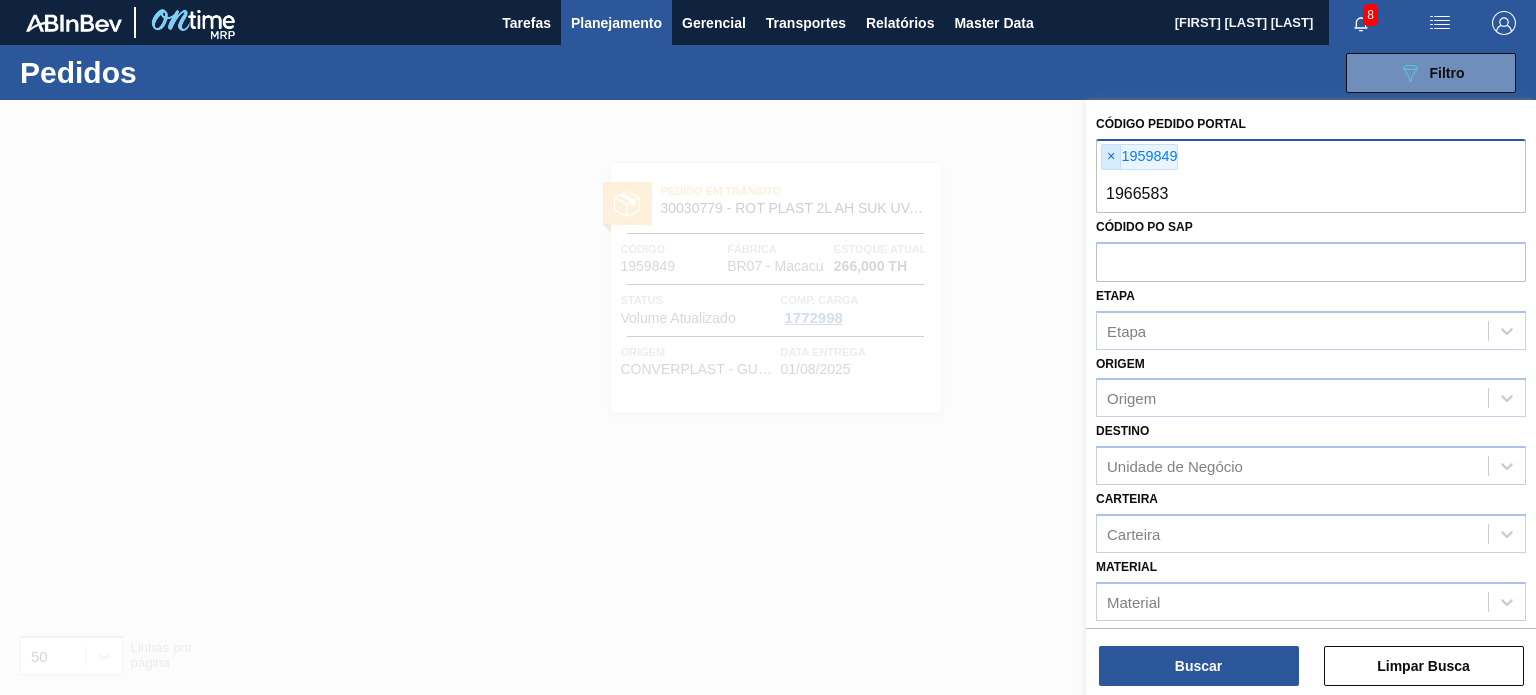 type on "1966583" 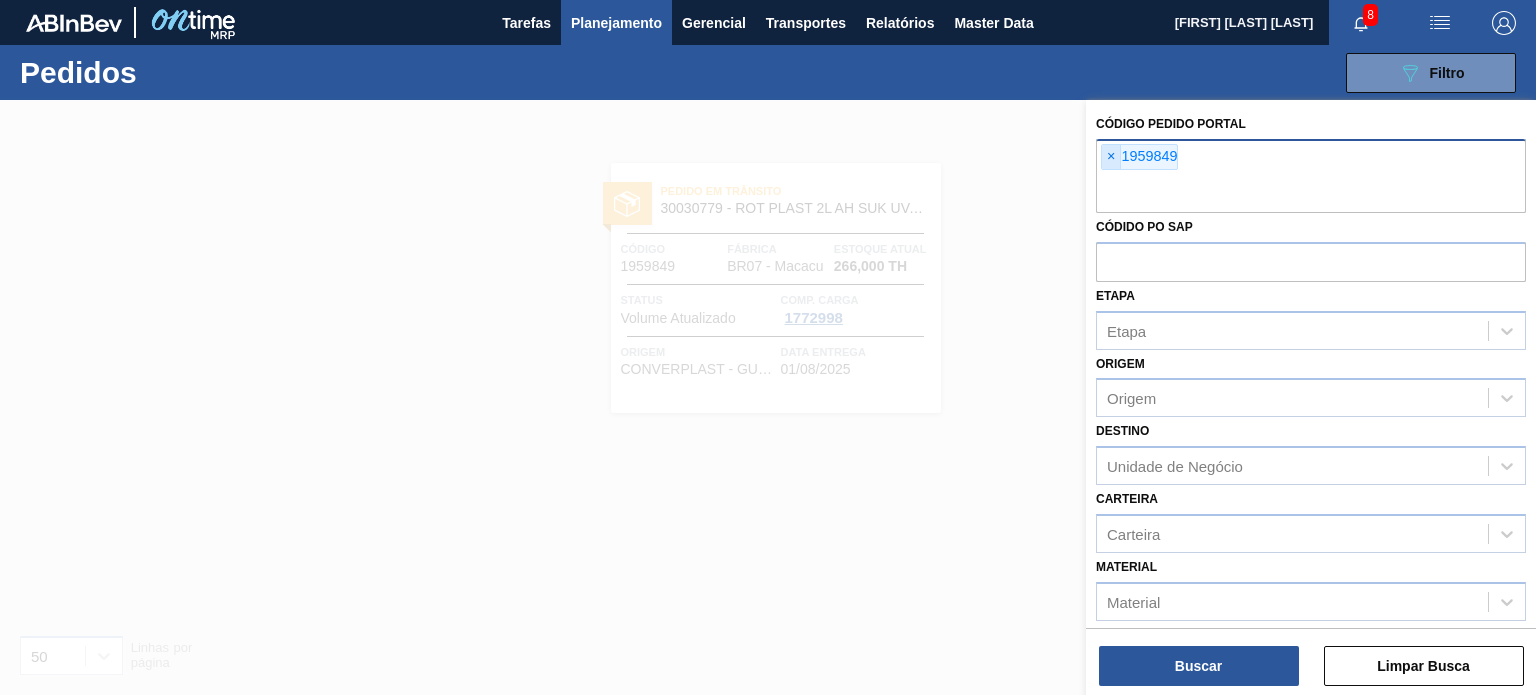click on "×" at bounding box center (1111, 157) 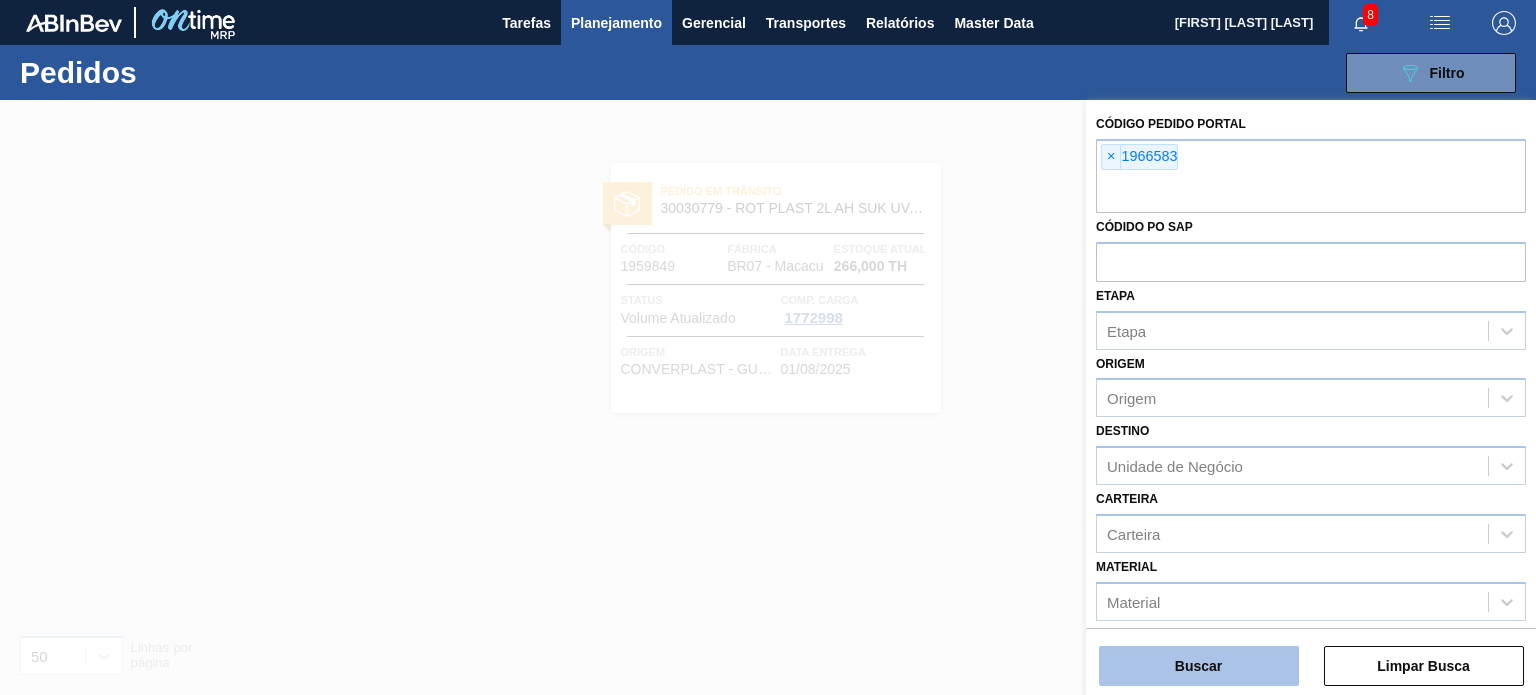 click on "Buscar" at bounding box center [1199, 666] 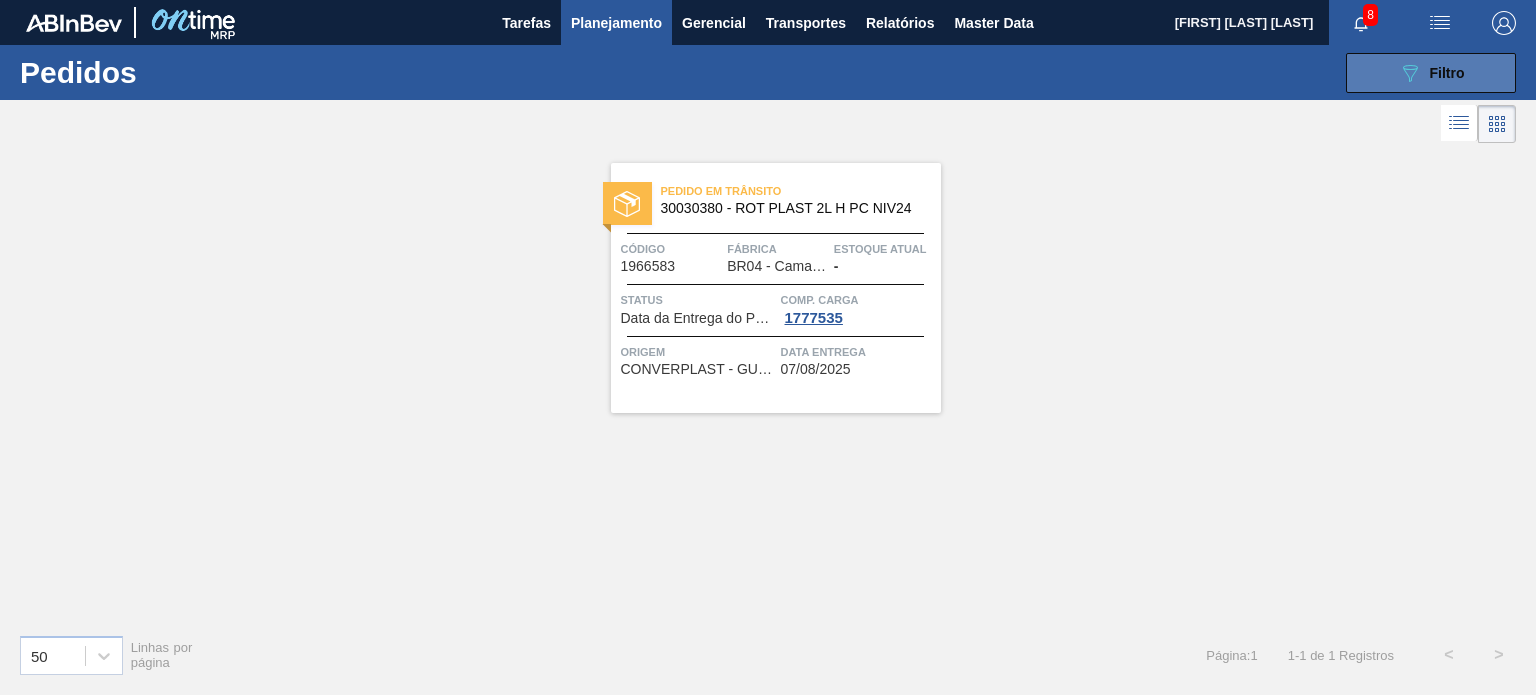 click on "Filtro" at bounding box center (1447, 73) 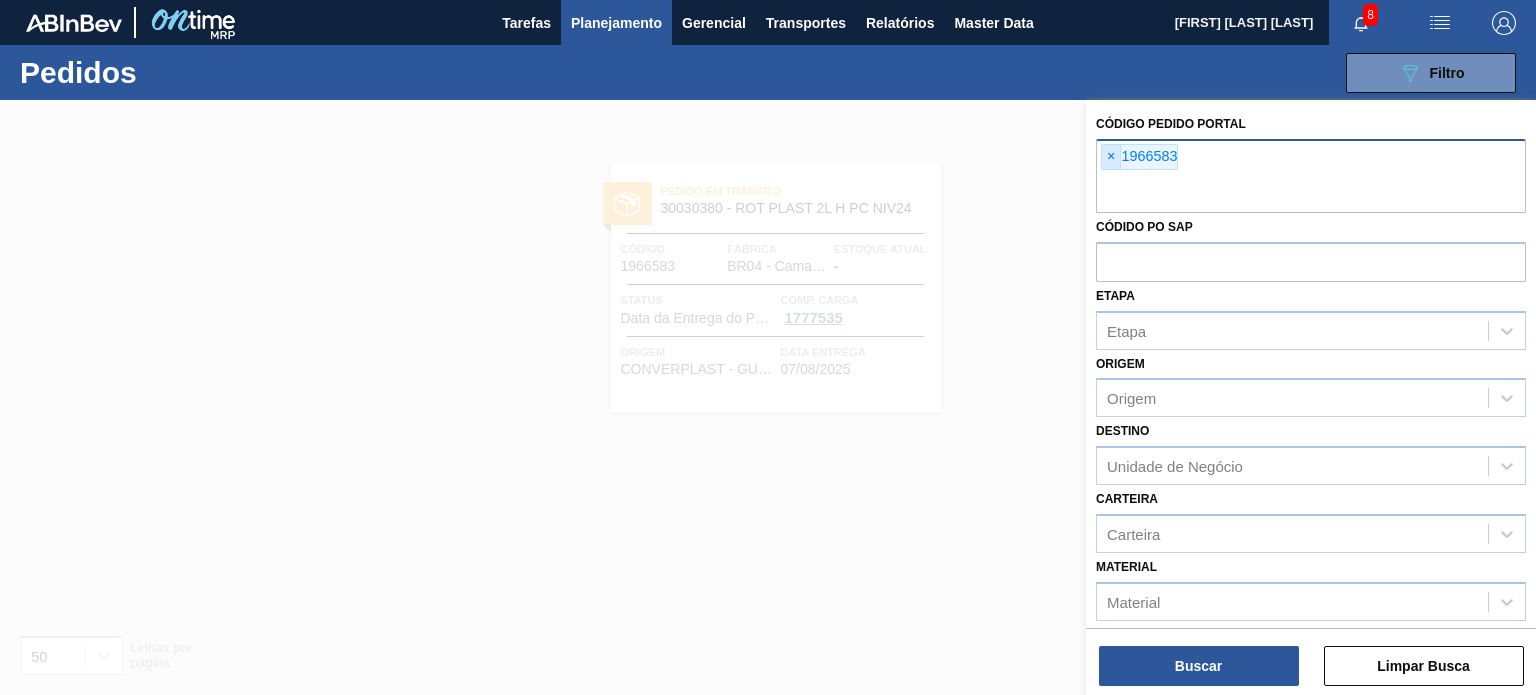 click on "×" at bounding box center [1111, 157] 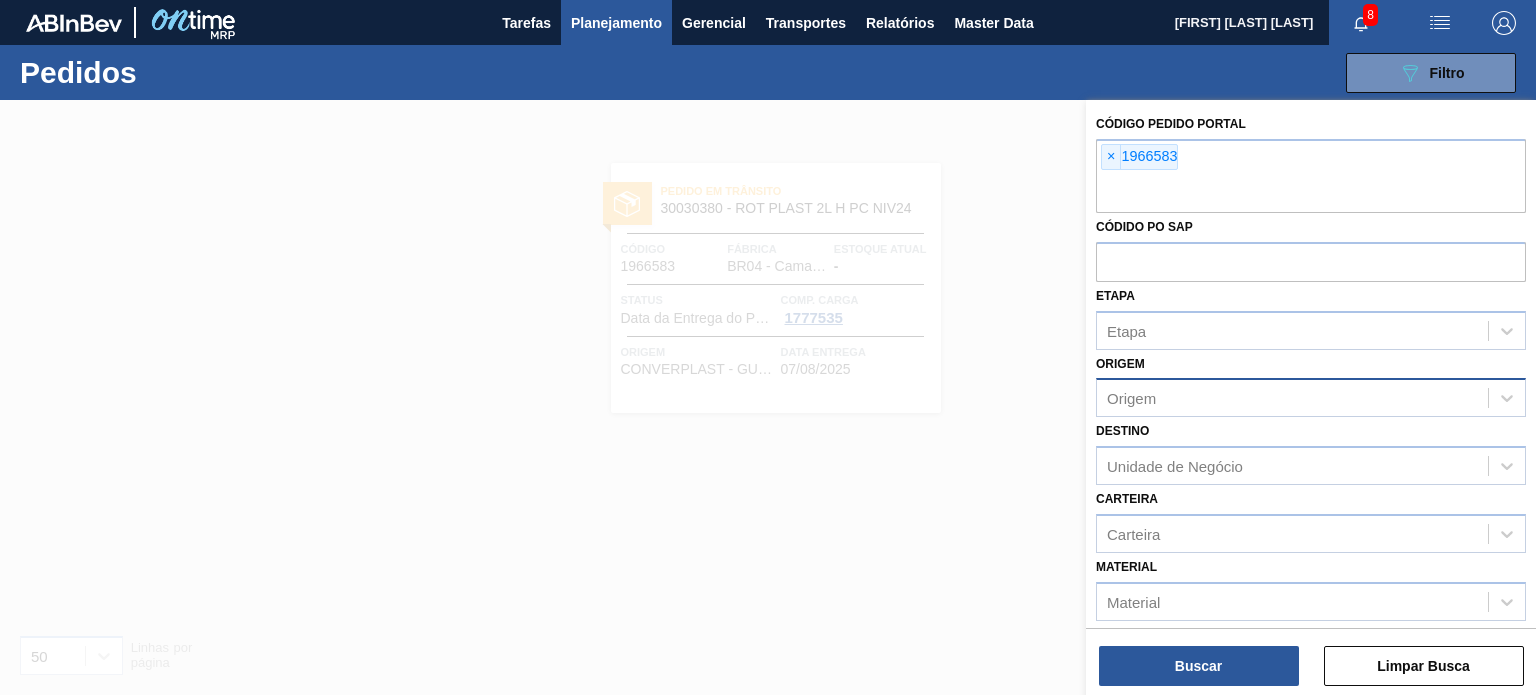 paste on "1966611" 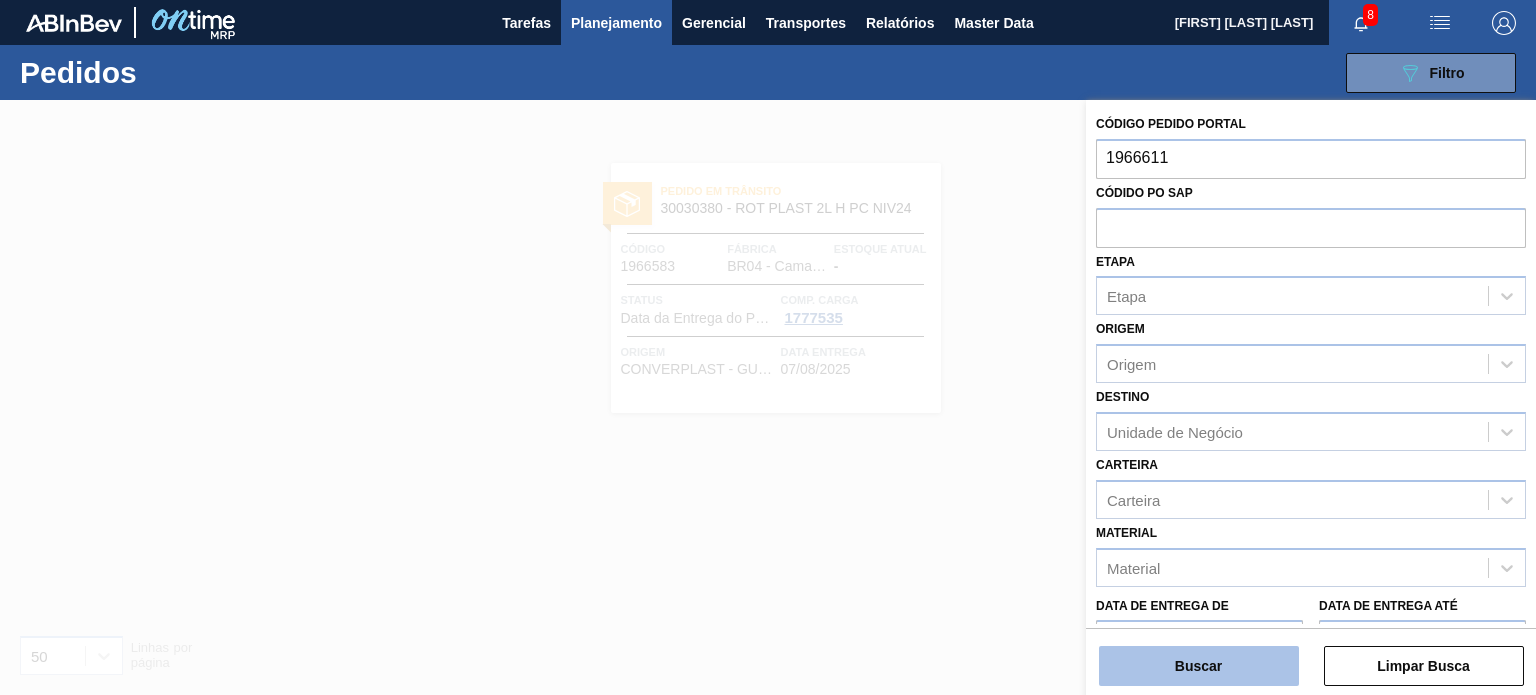 type on "1966611" 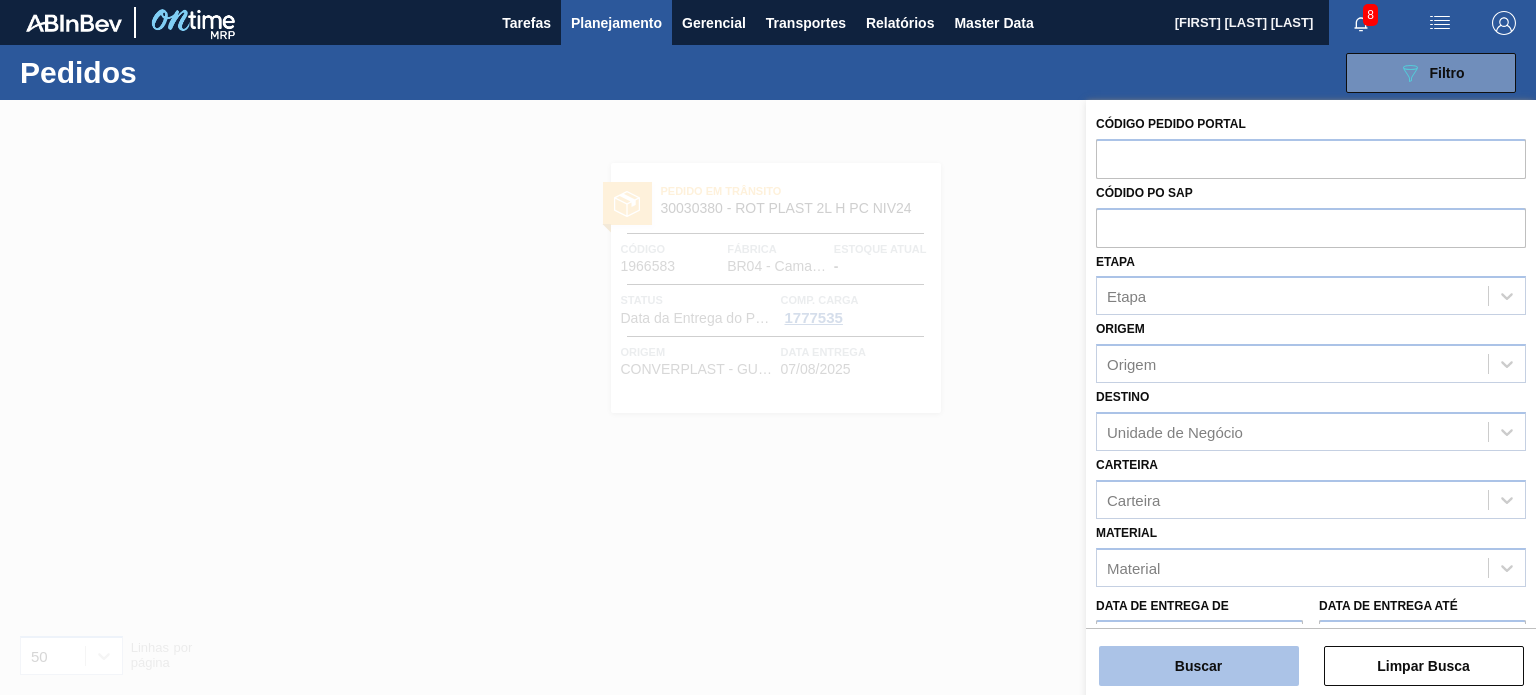click on "Buscar" at bounding box center (1199, 666) 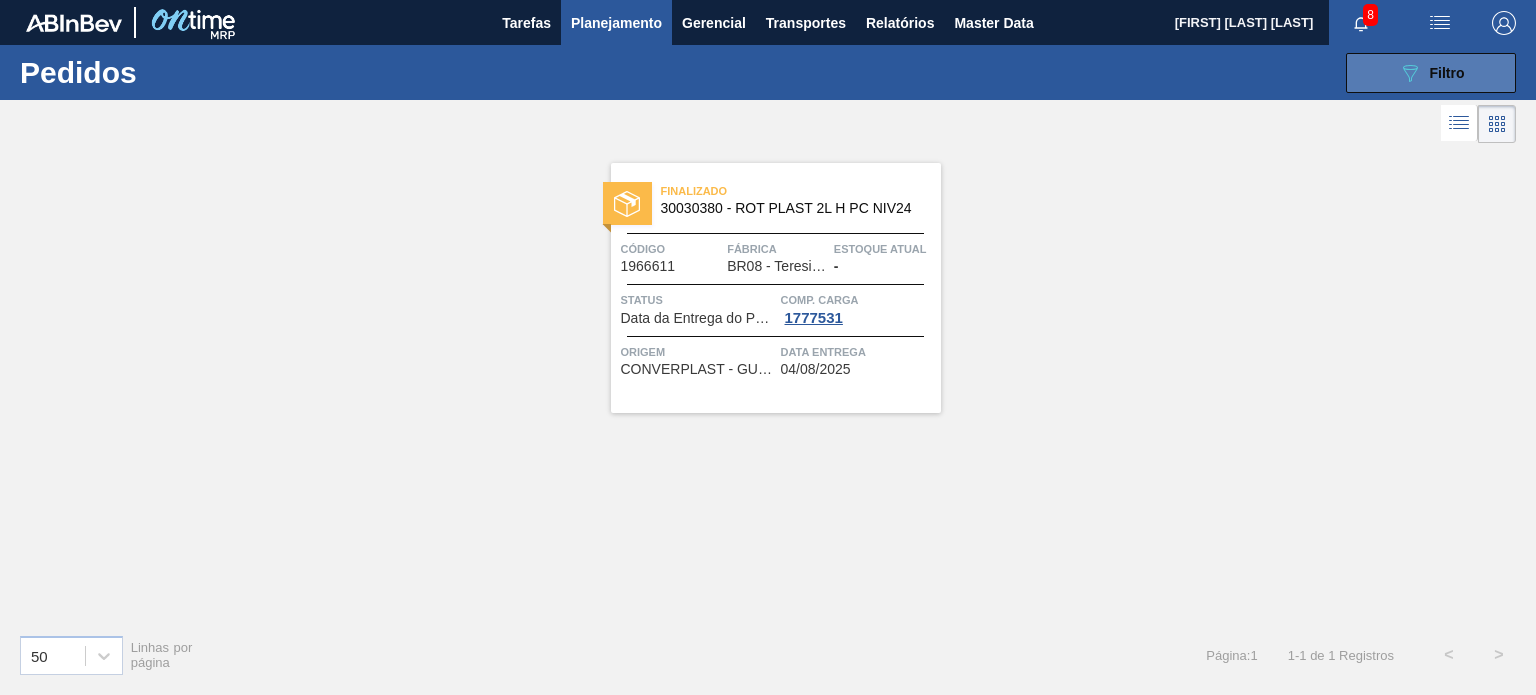 click on "089F7B8B-B2A5-4AFE-B5C0-19BA573D28AC" 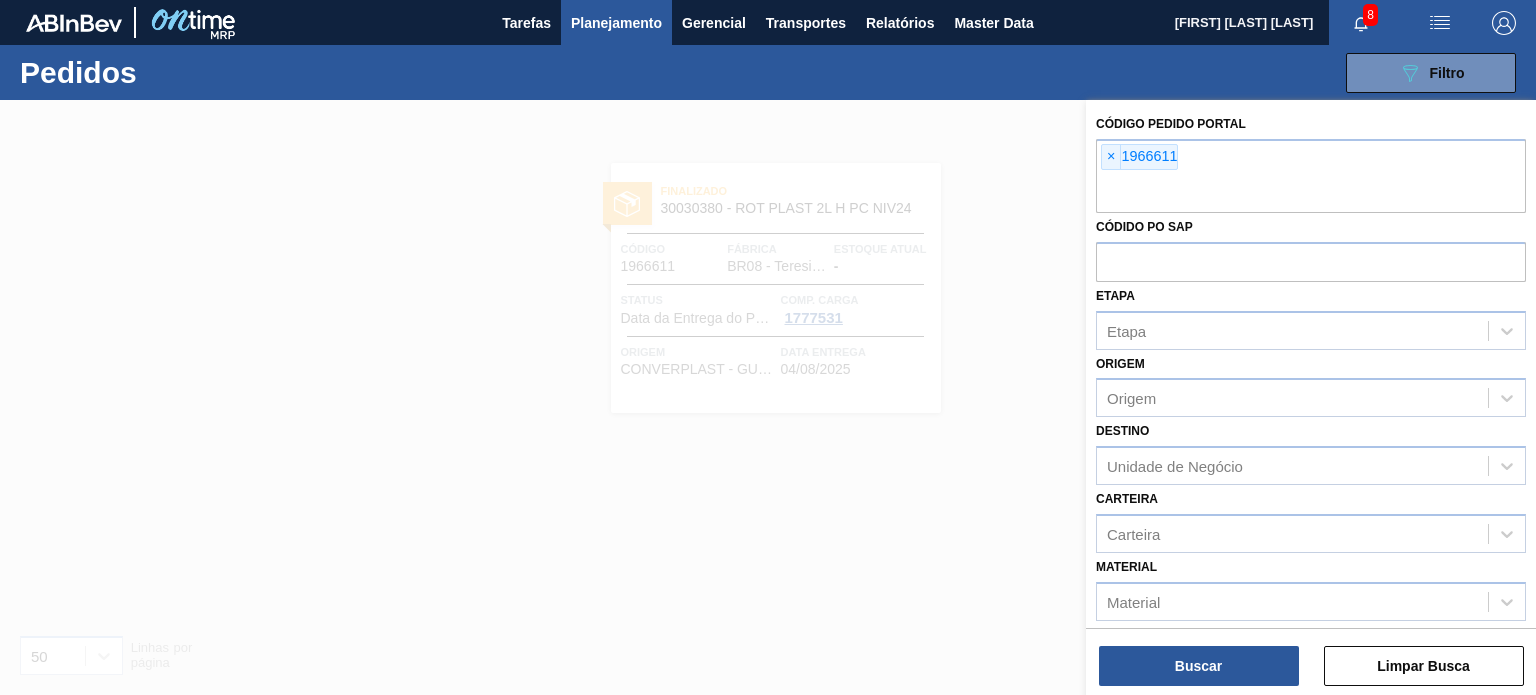 click on "Planejamento" at bounding box center (616, 23) 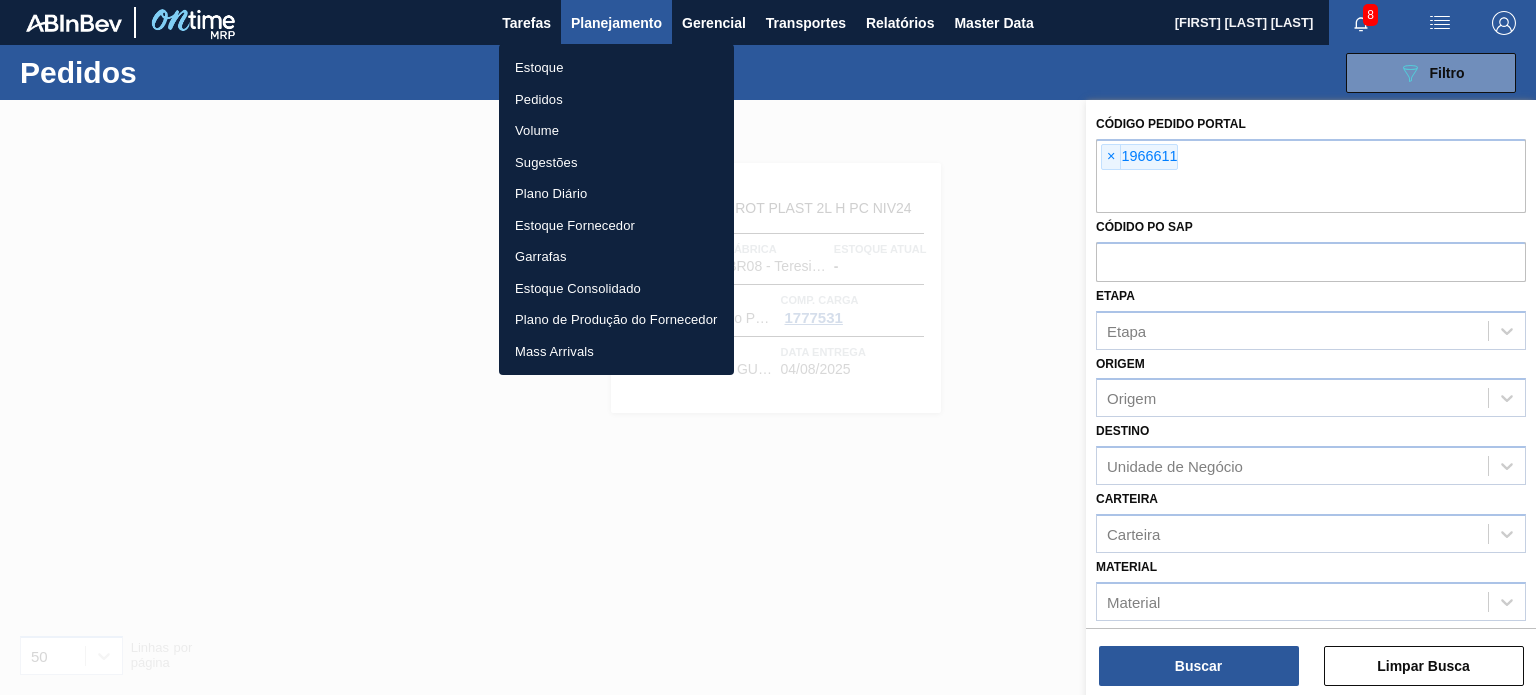 click on "Estoque" at bounding box center (616, 68) 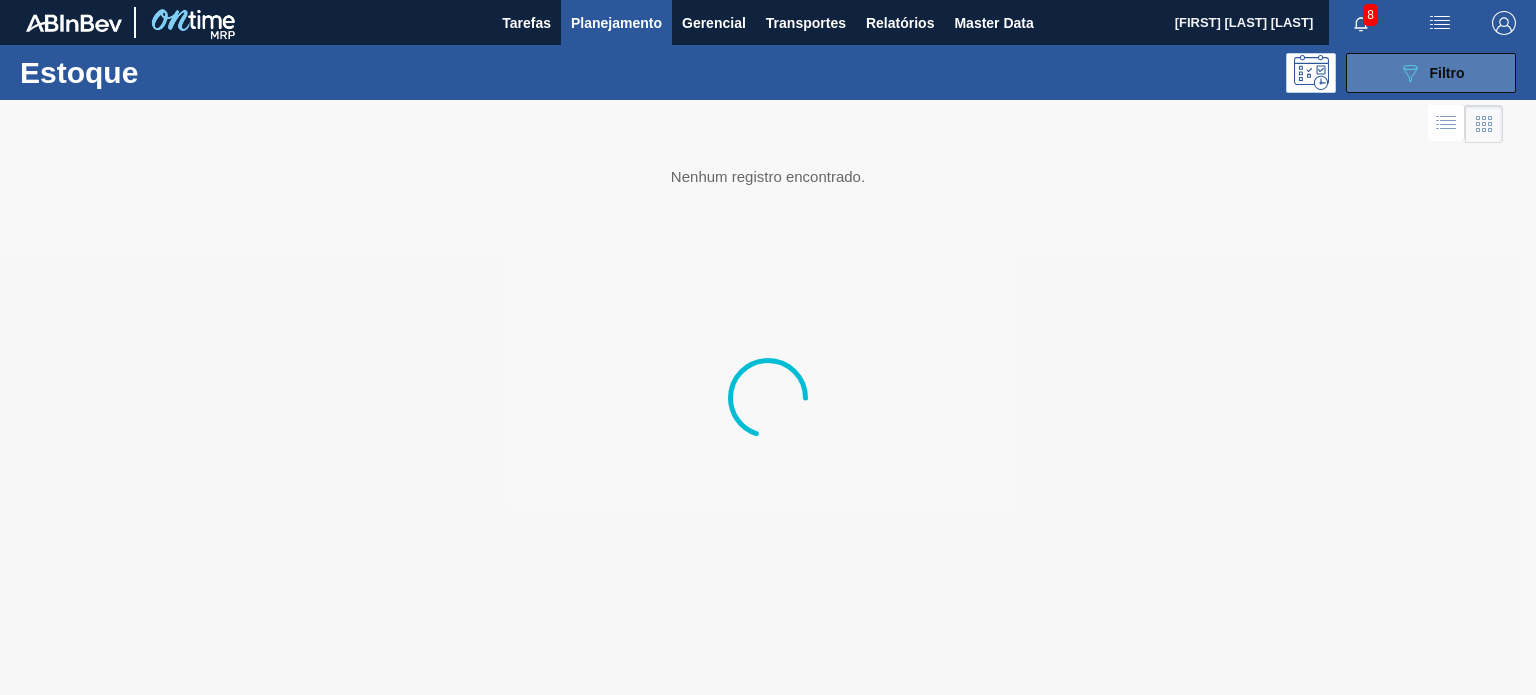 click on "089F7B8B-B2A5-4AFE-B5C0-19BA573D28AC" 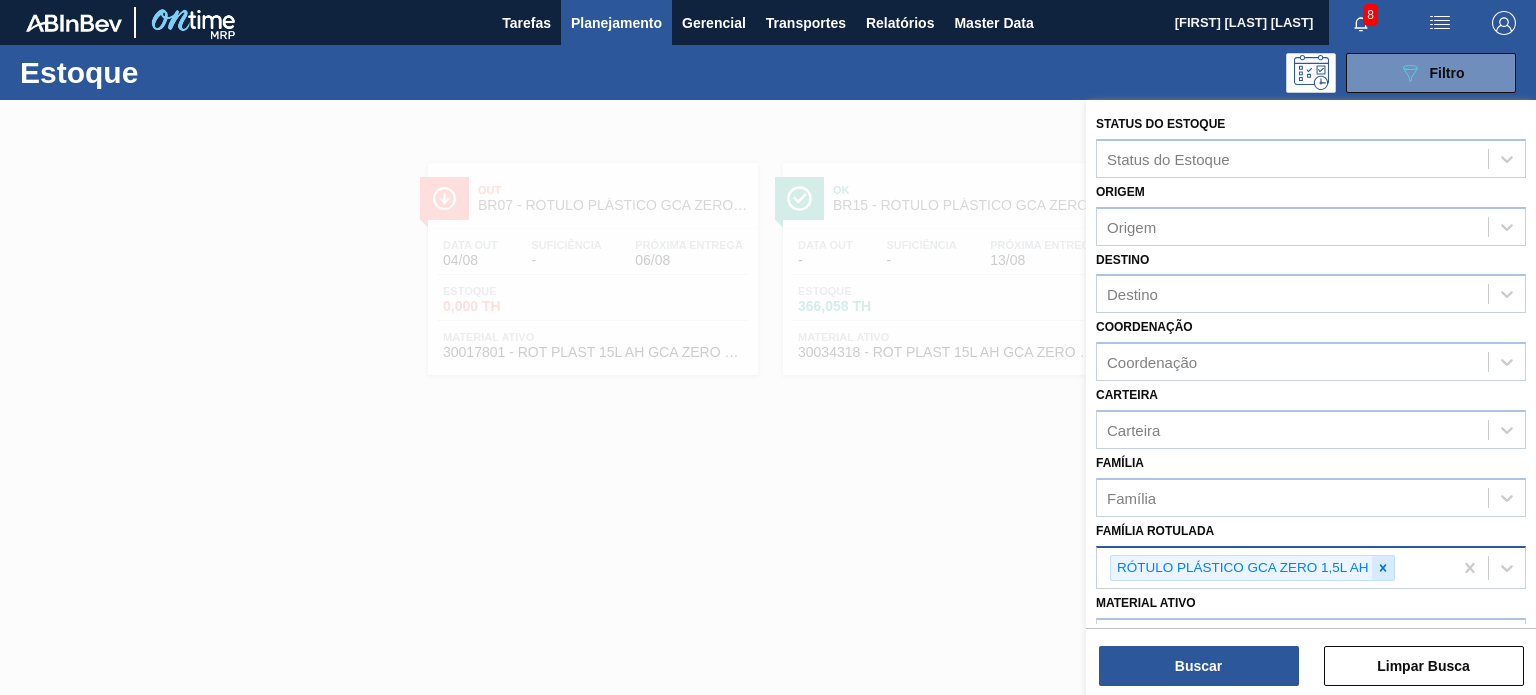 click 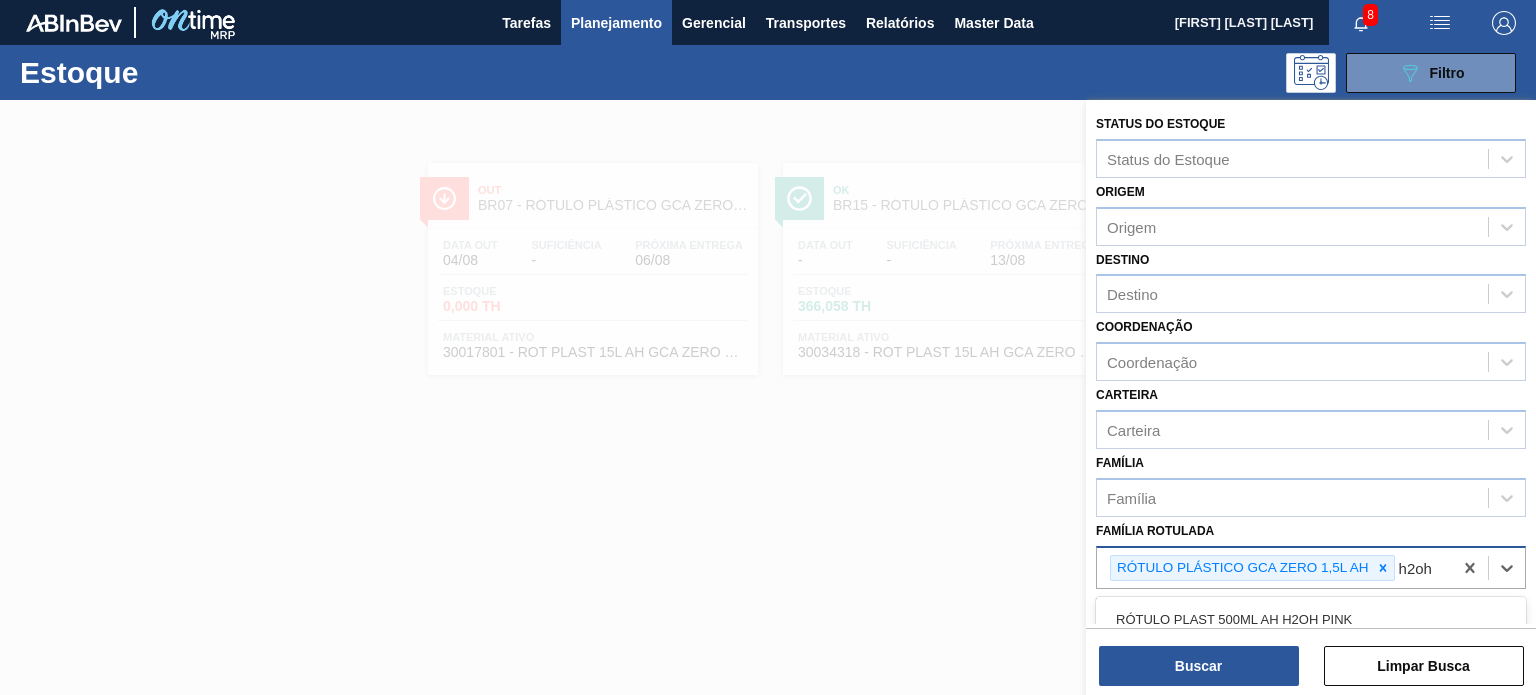 type on "h2oh" 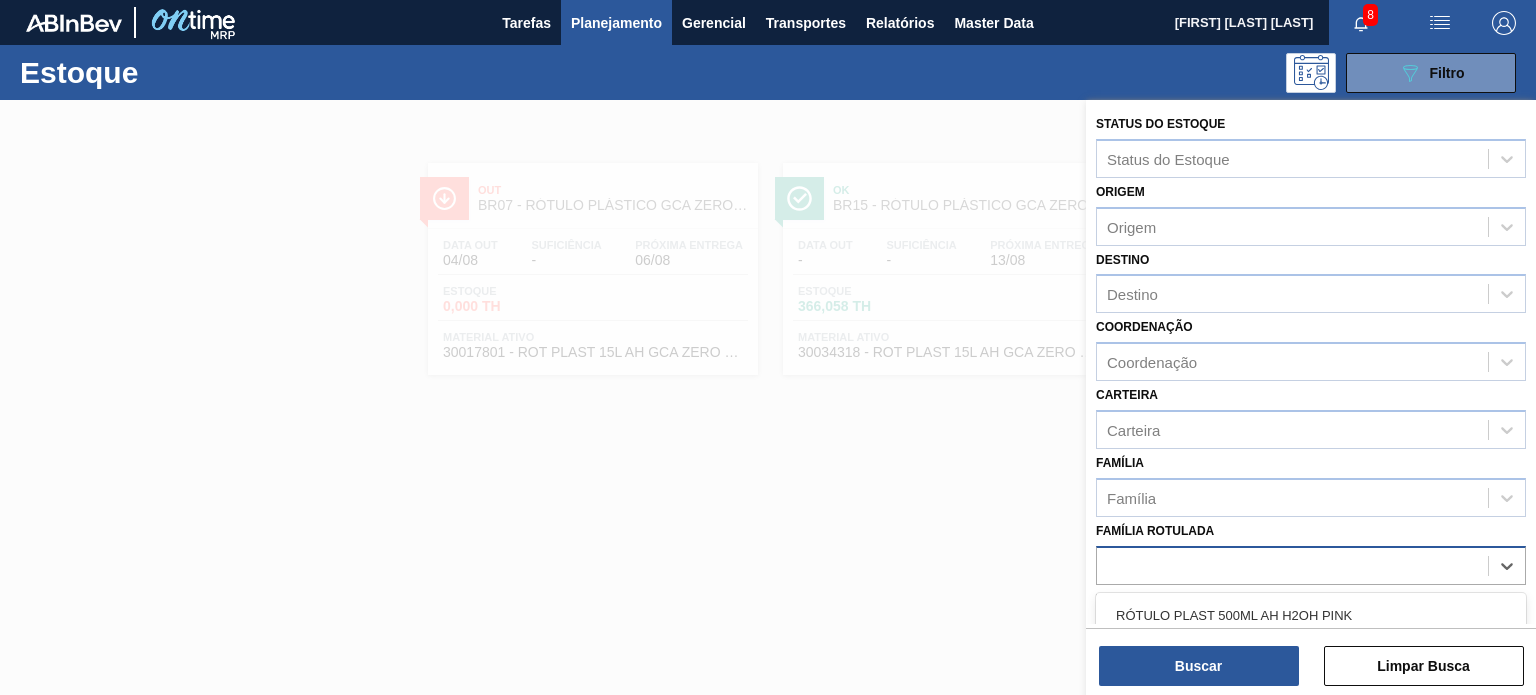 click on "h2oh" at bounding box center (1292, 565) 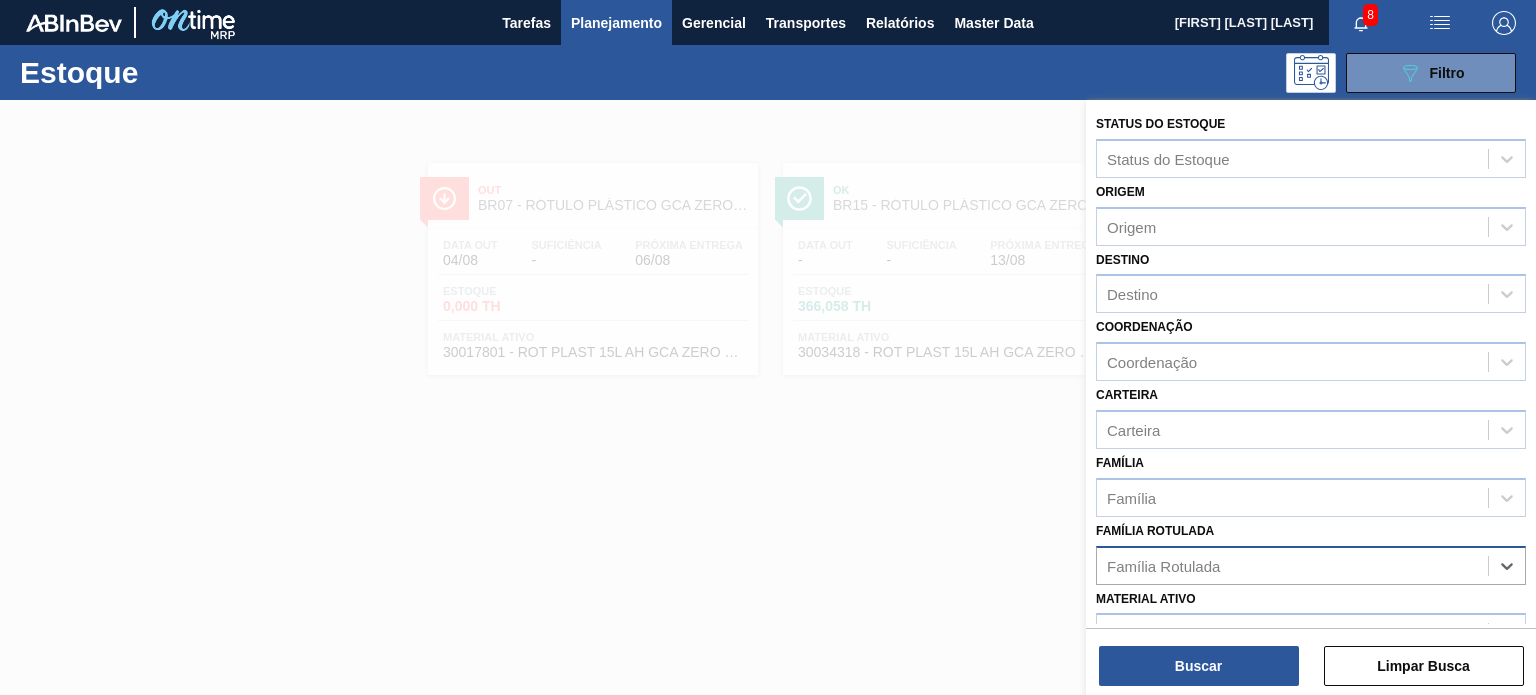 click on "Família Rotulada" at bounding box center (1292, 565) 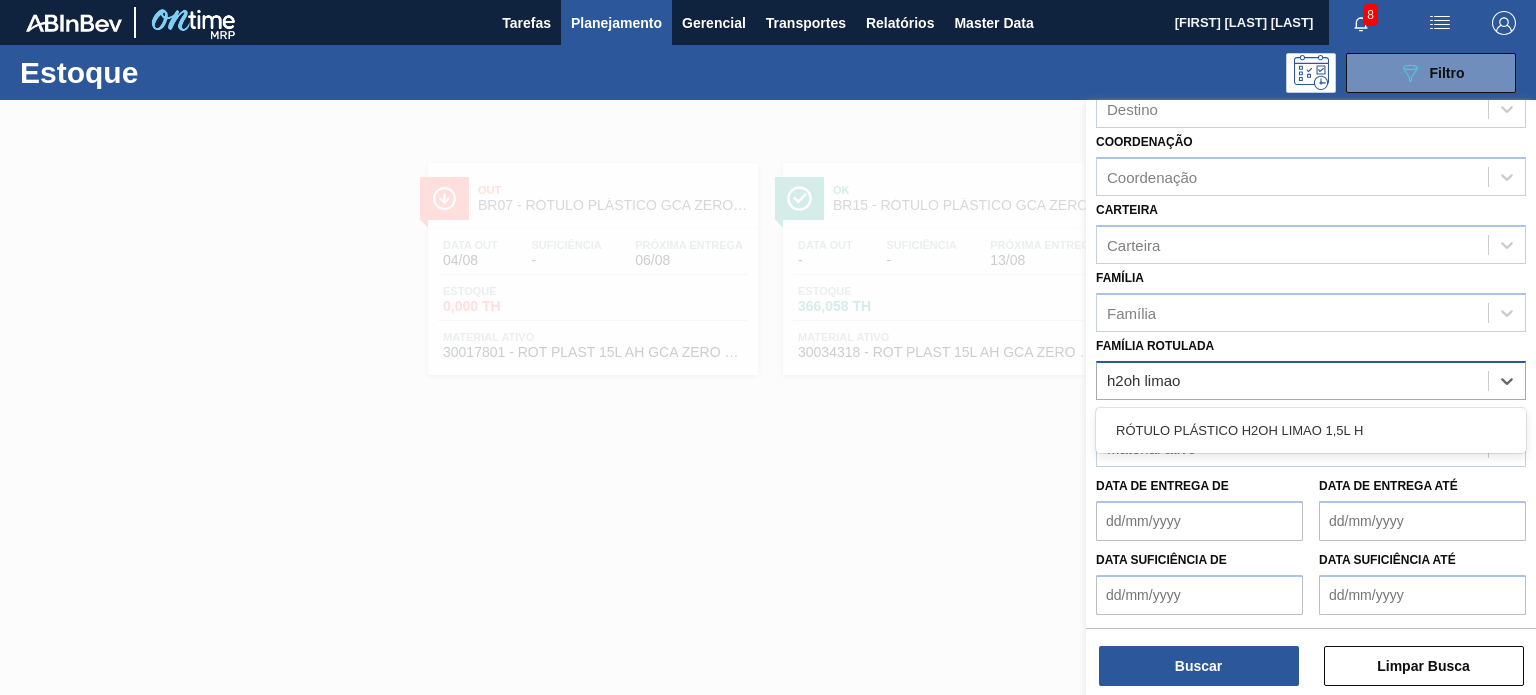 scroll, scrollTop: 200, scrollLeft: 0, axis: vertical 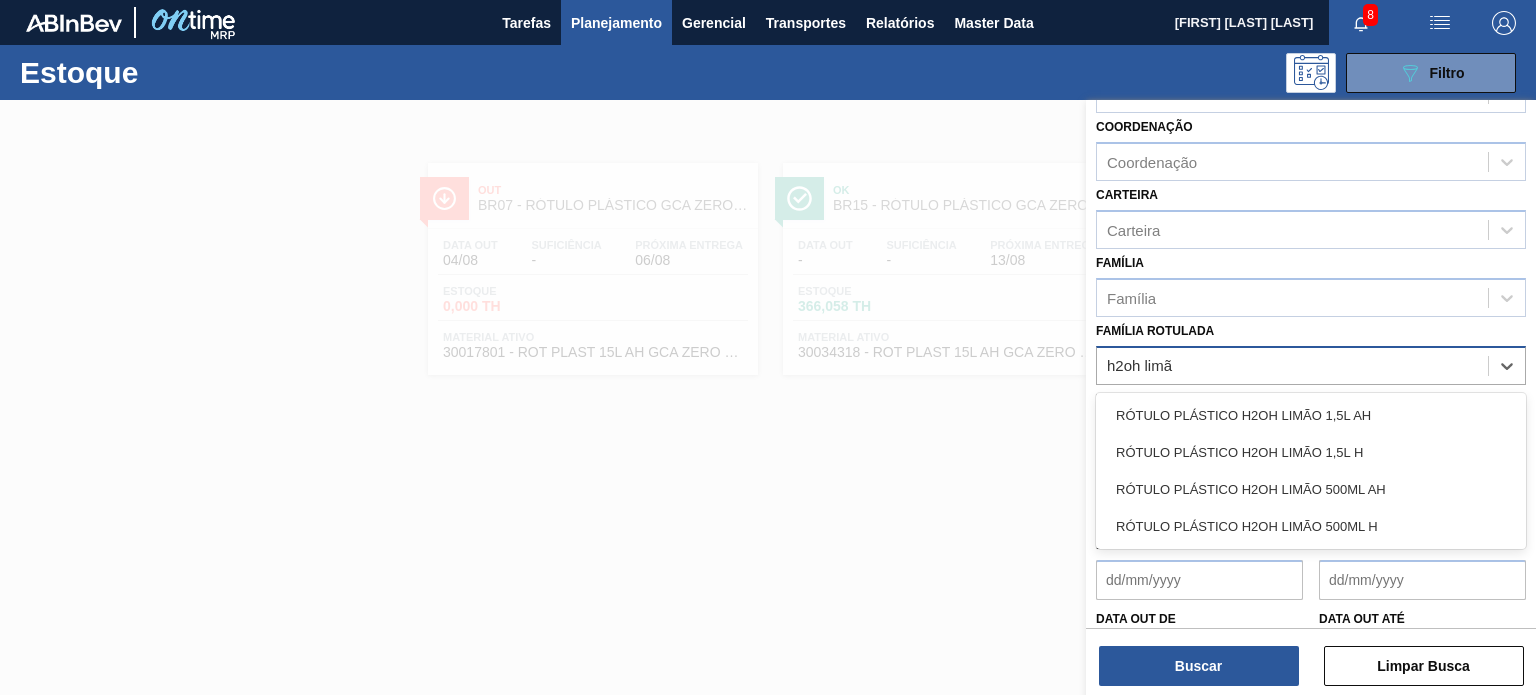 type on "h2oh limão" 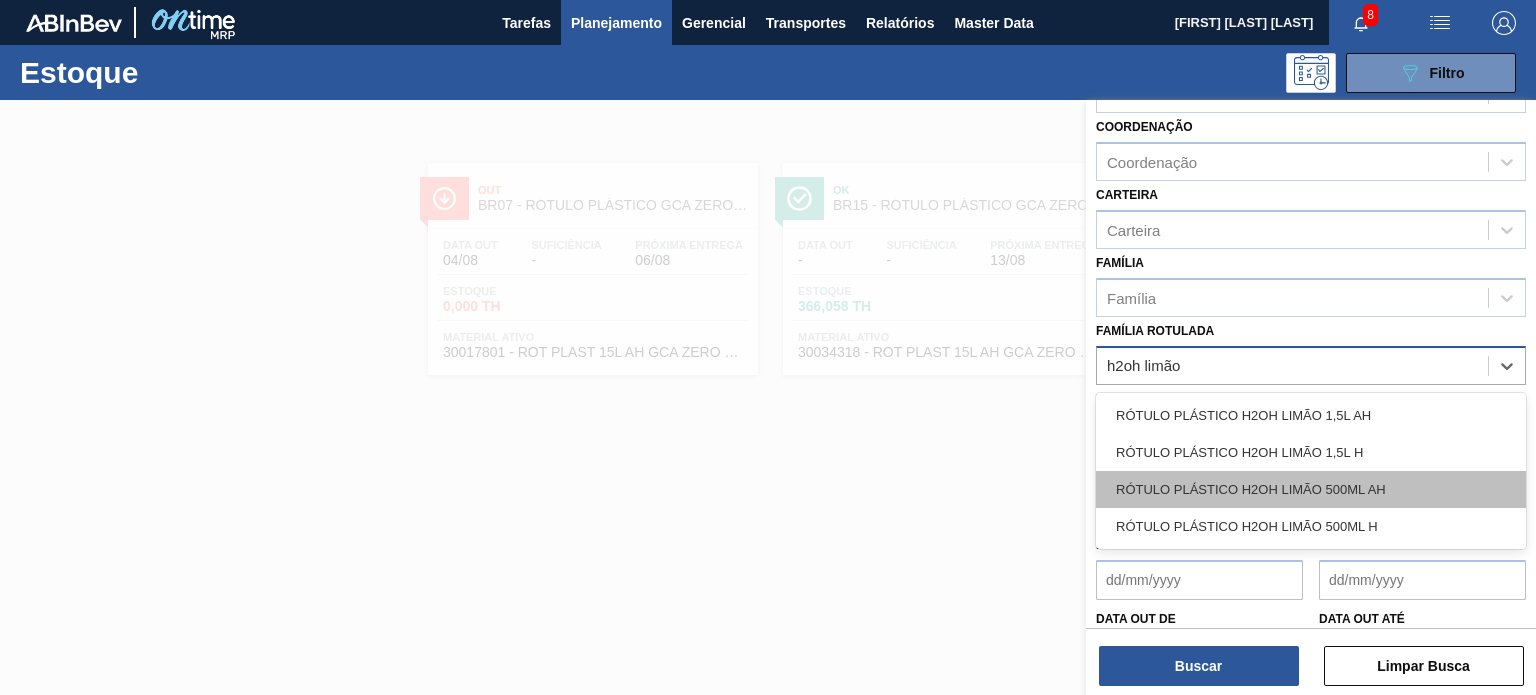 click on "RÓTULO PLÁSTICO H2OH LIMÃO 500ML AH" at bounding box center [1311, 489] 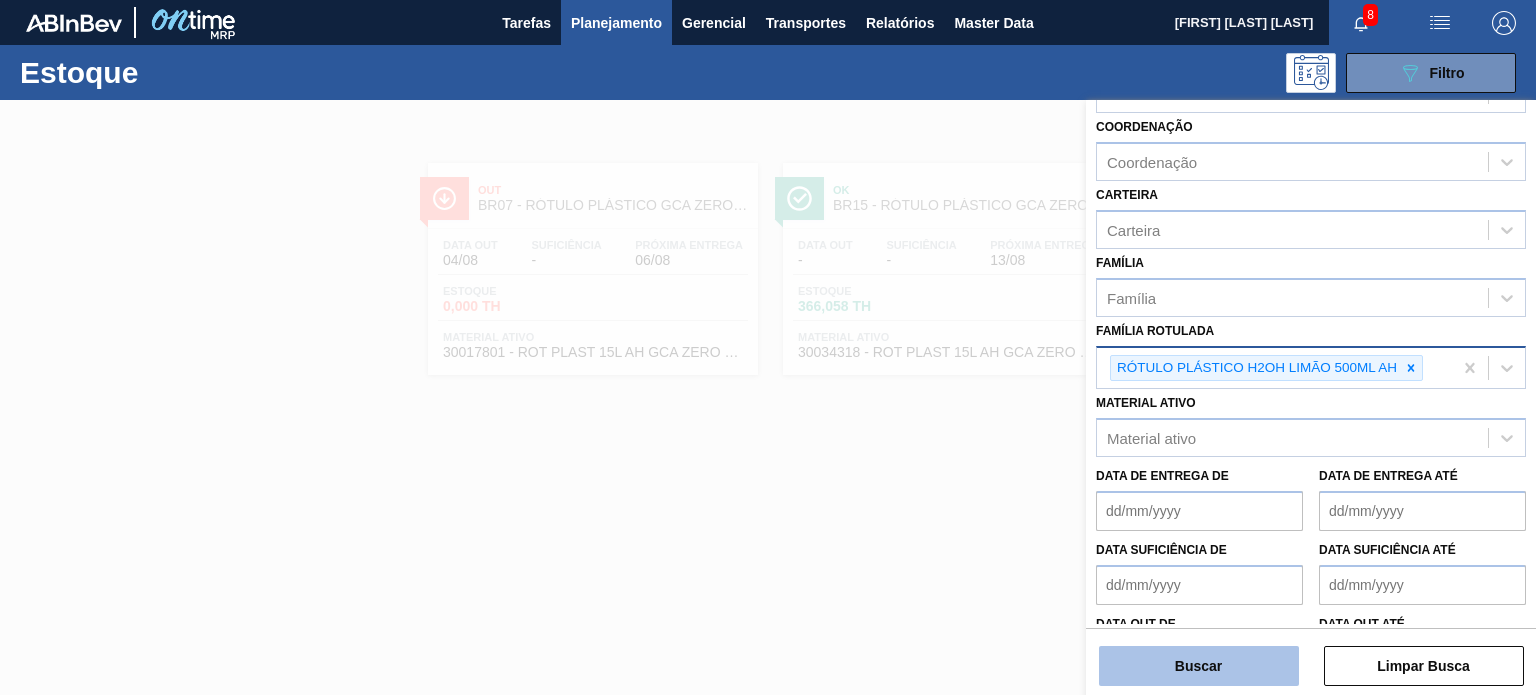 click on "Buscar" at bounding box center (1199, 666) 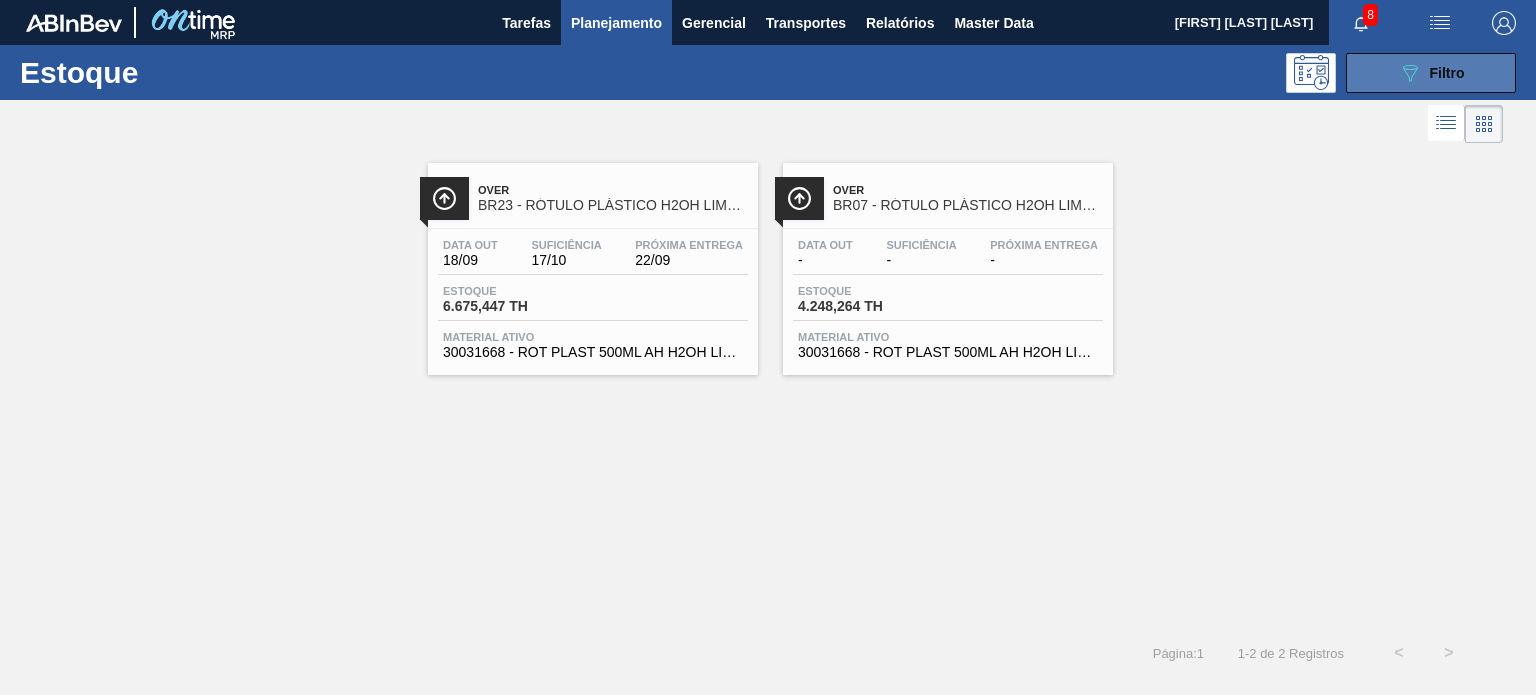 click on "089F7B8B-B2A5-4AFE-B5C0-19BA573D28AC" 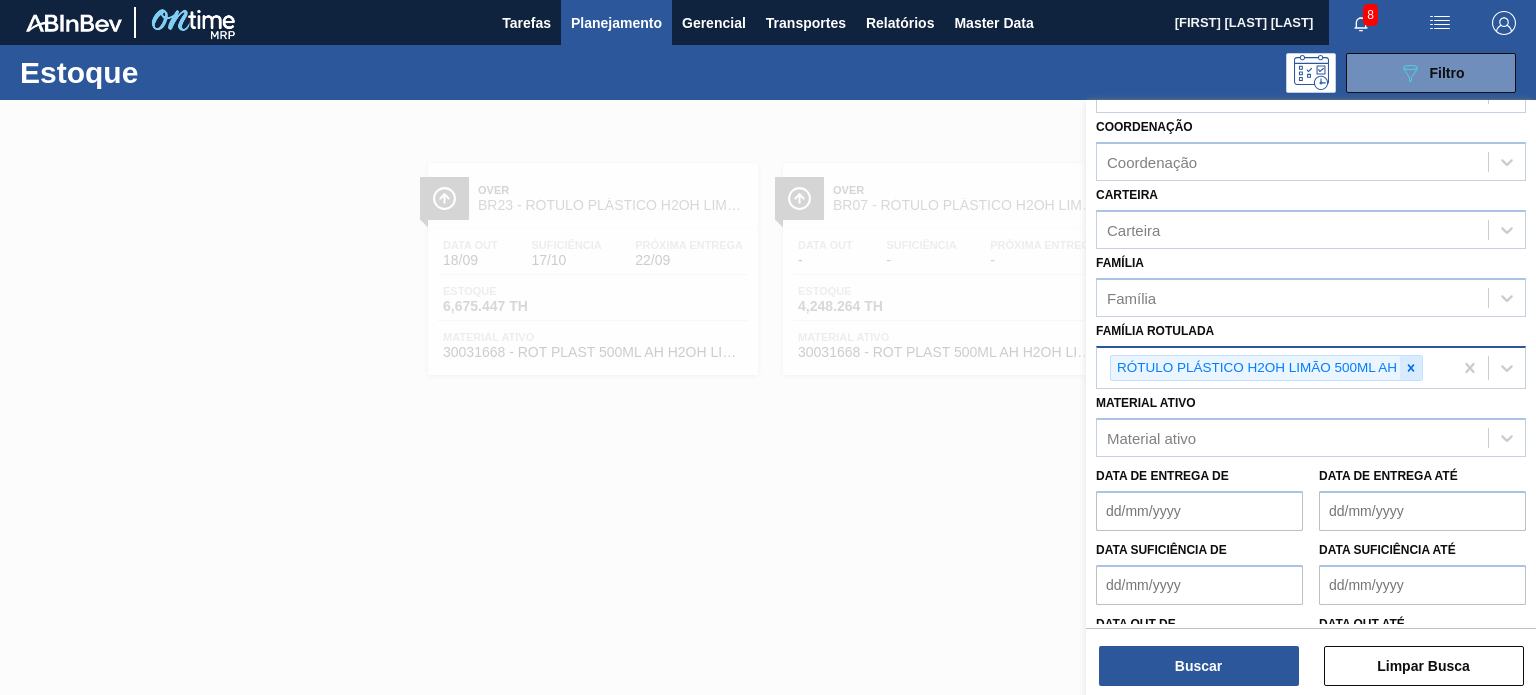click 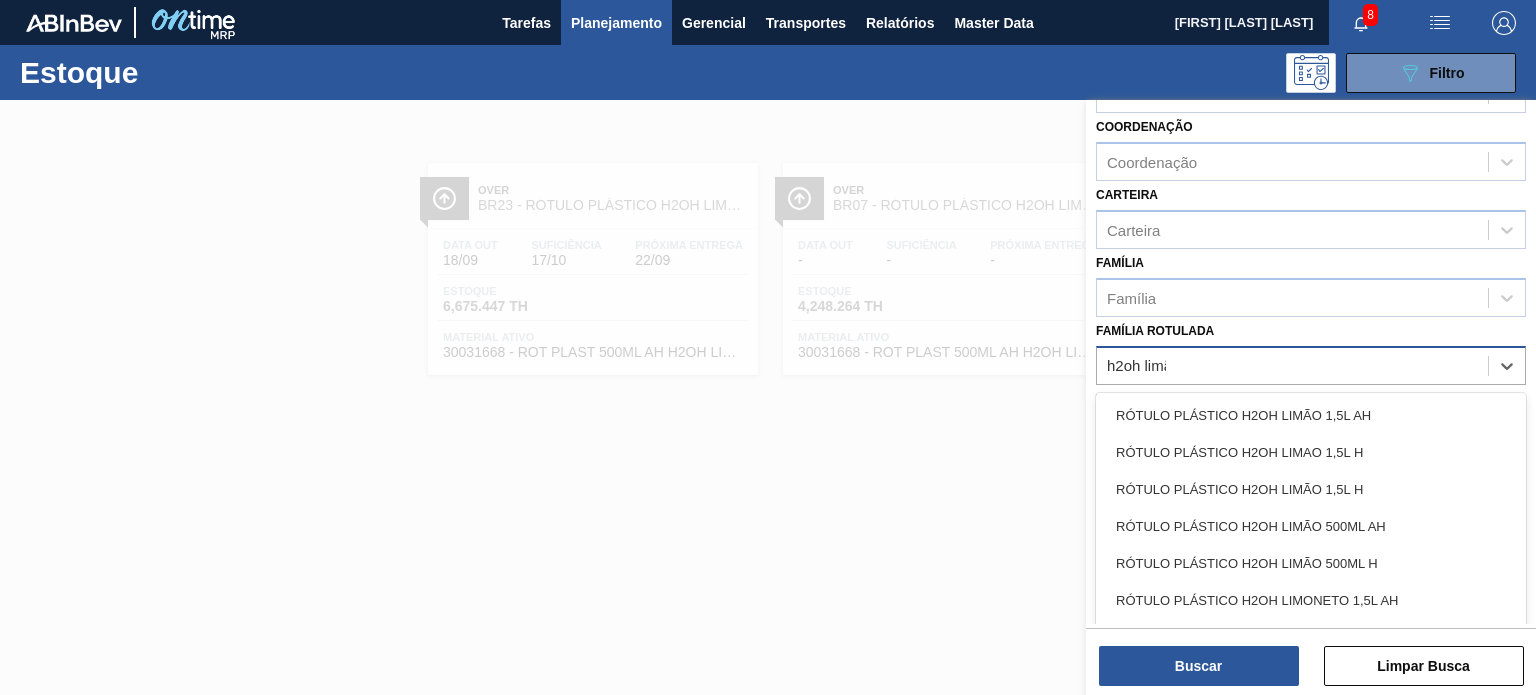 type on "h2oh limão" 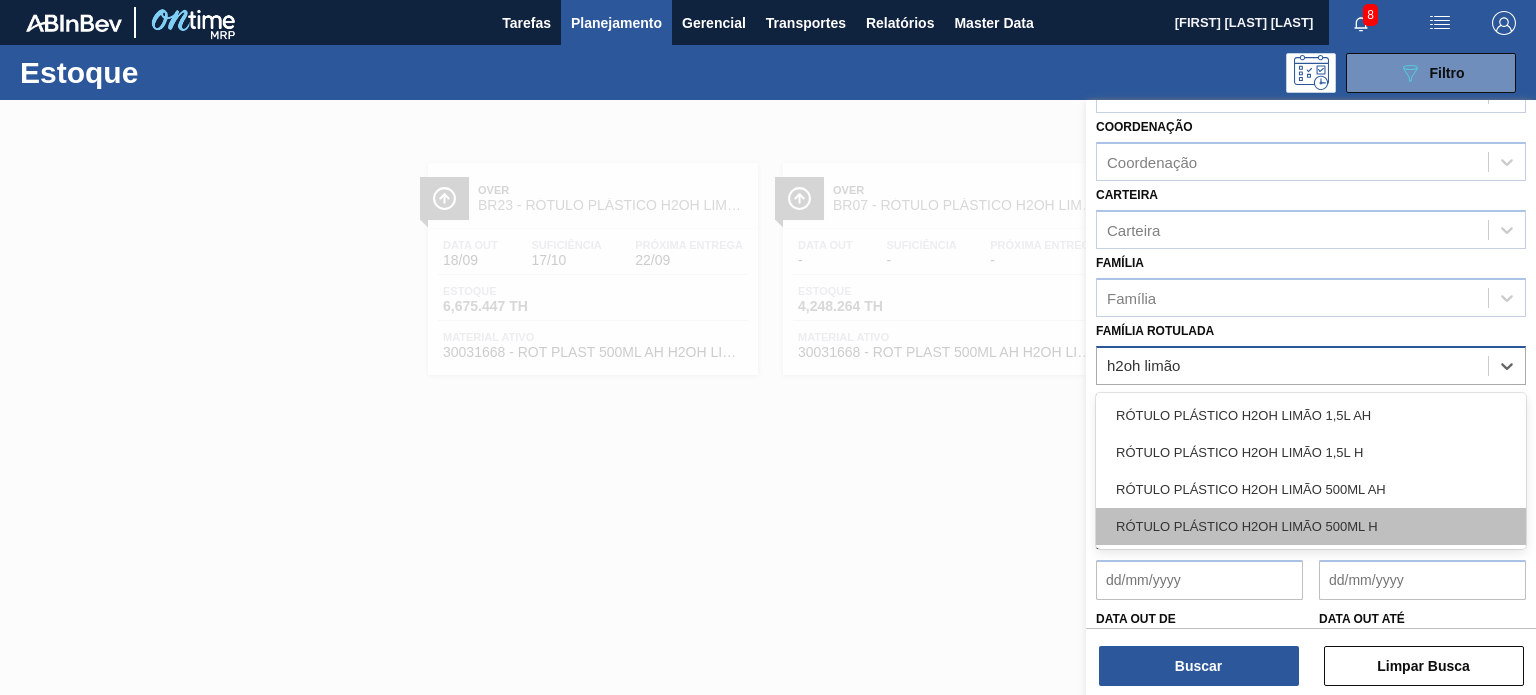 click on "RÓTULO PLÁSTICO H2OH LIMÃO 500ML H" at bounding box center (1311, 526) 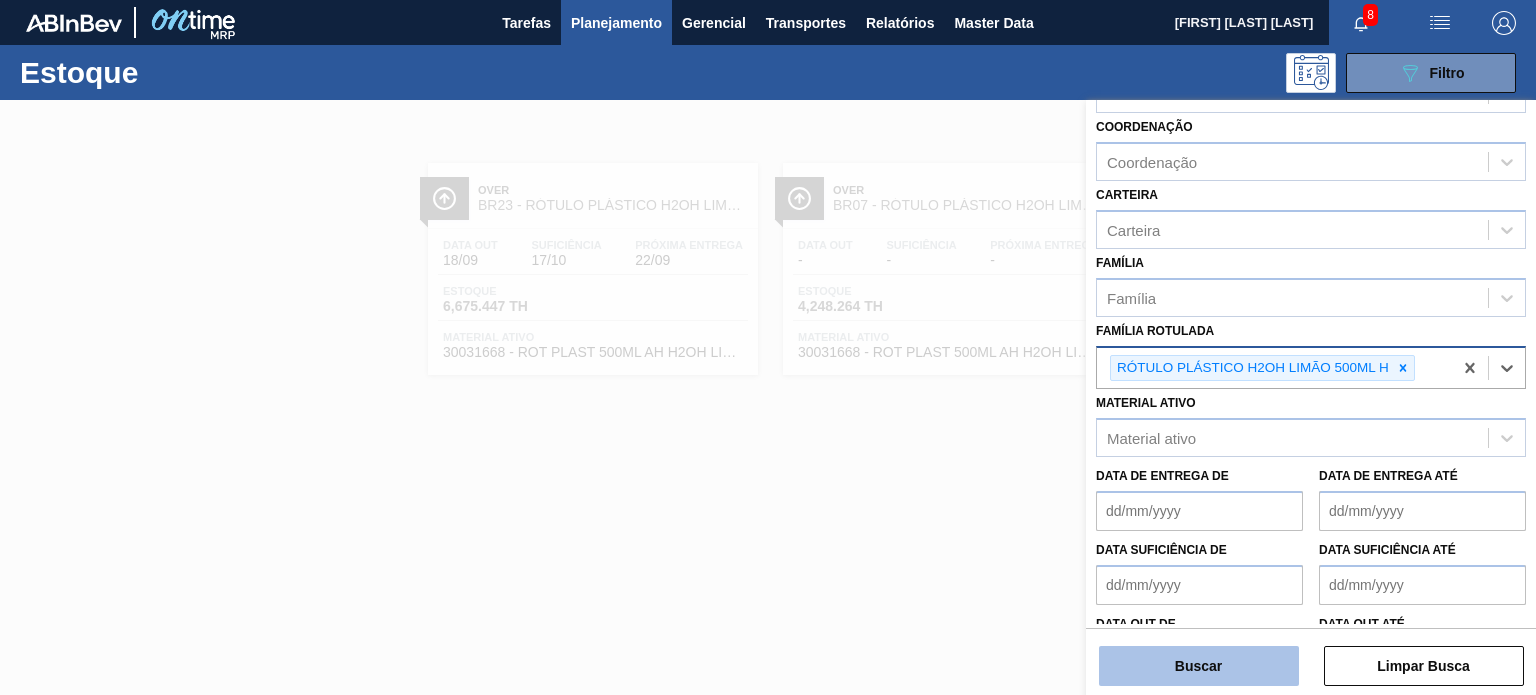 click on "Buscar" at bounding box center (1199, 666) 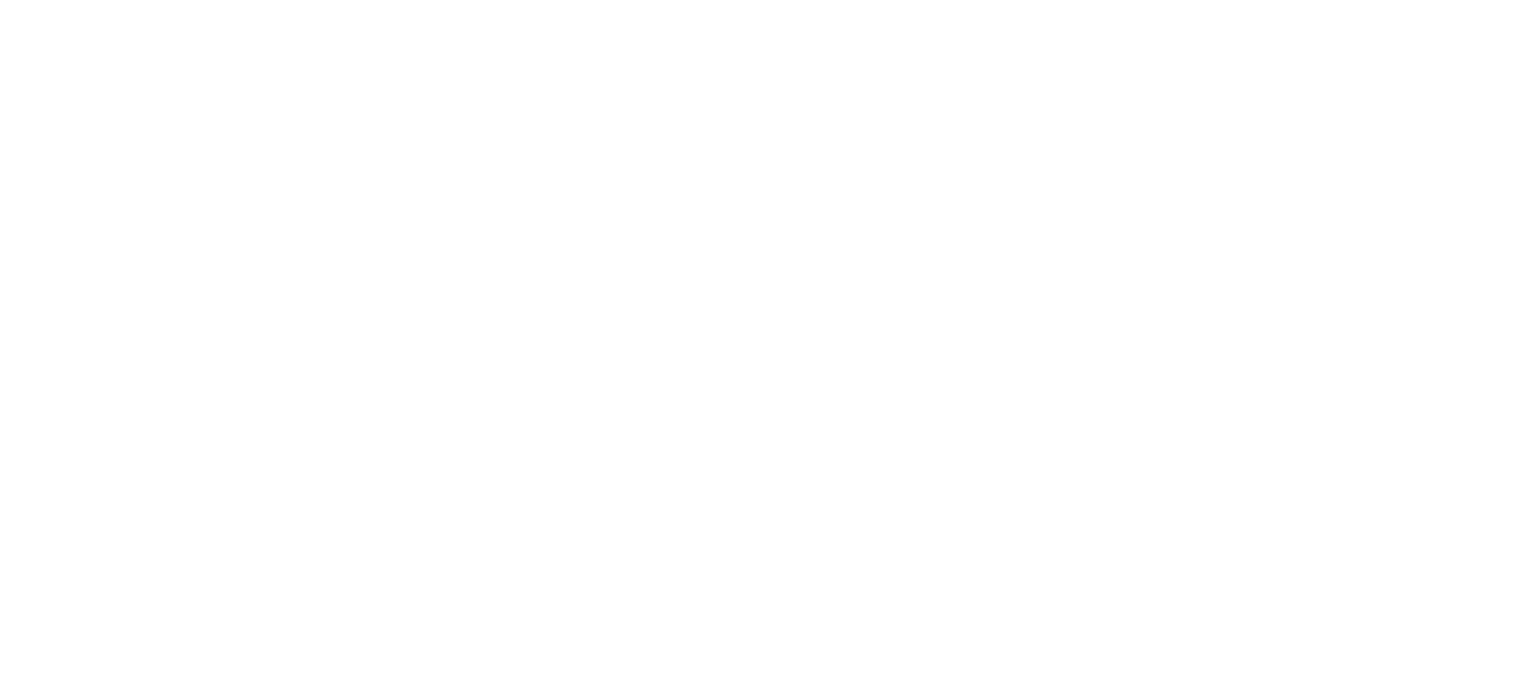 scroll, scrollTop: 0, scrollLeft: 0, axis: both 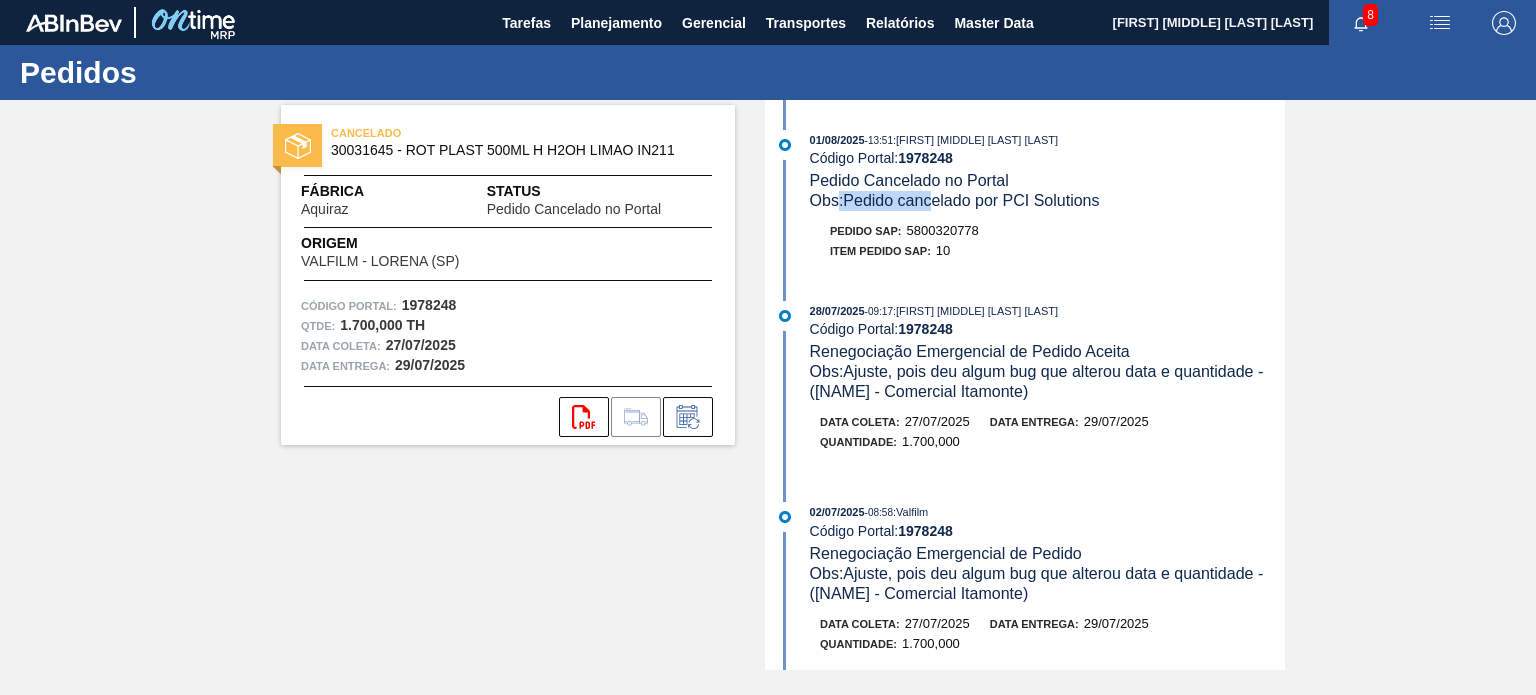drag, startPoint x: 839, startPoint y: 203, endPoint x: 937, endPoint y: 201, distance: 98.02041 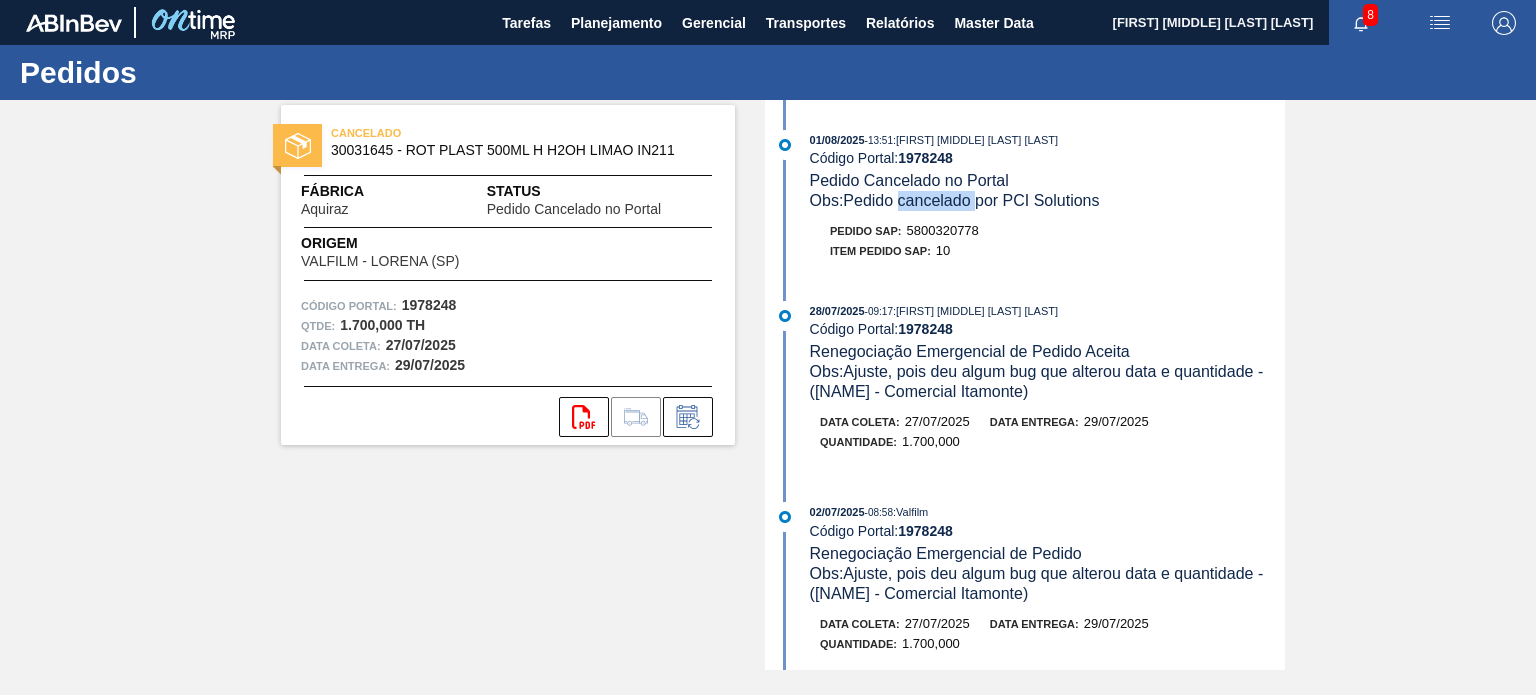 click on "Obs:  Pedido cancelado por PCI Solutions" at bounding box center (955, 200) 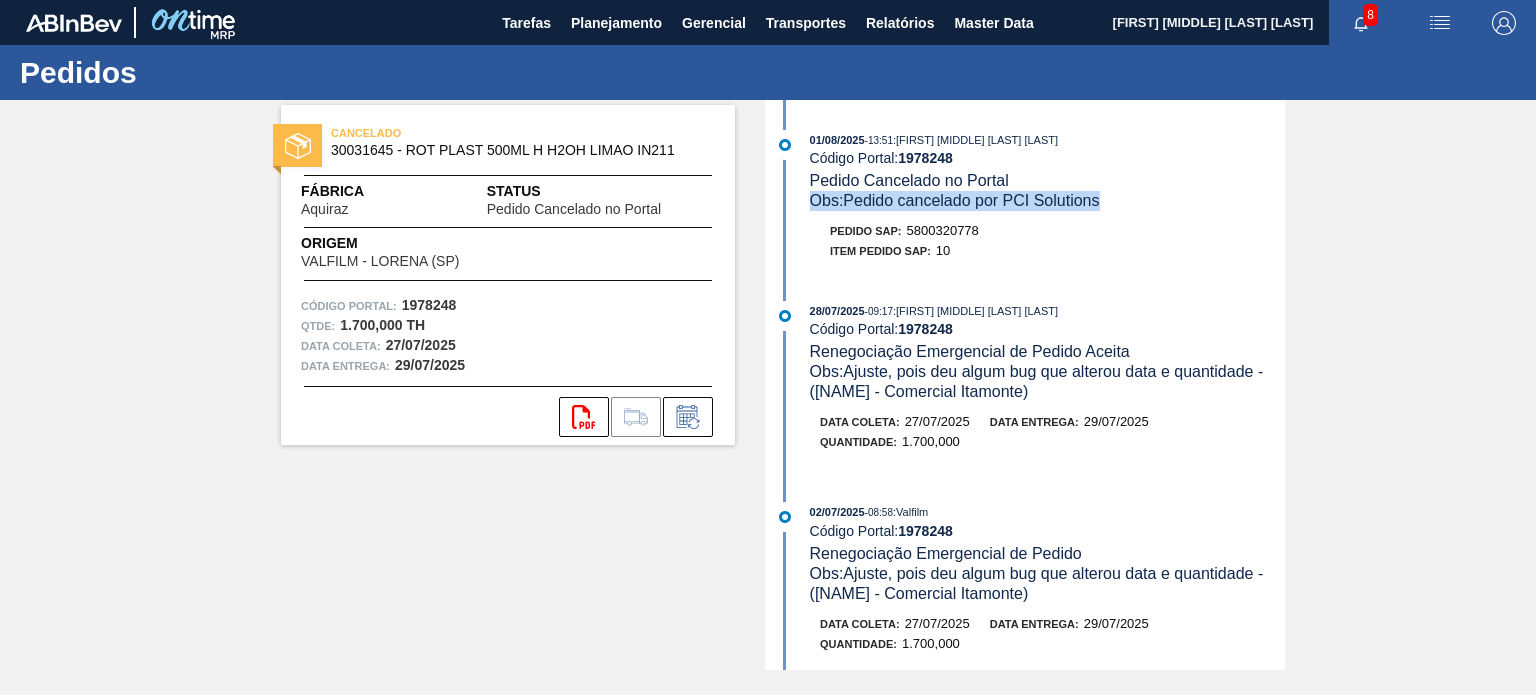 click on "Obs:  Pedido cancelado por PCI Solutions" at bounding box center (955, 200) 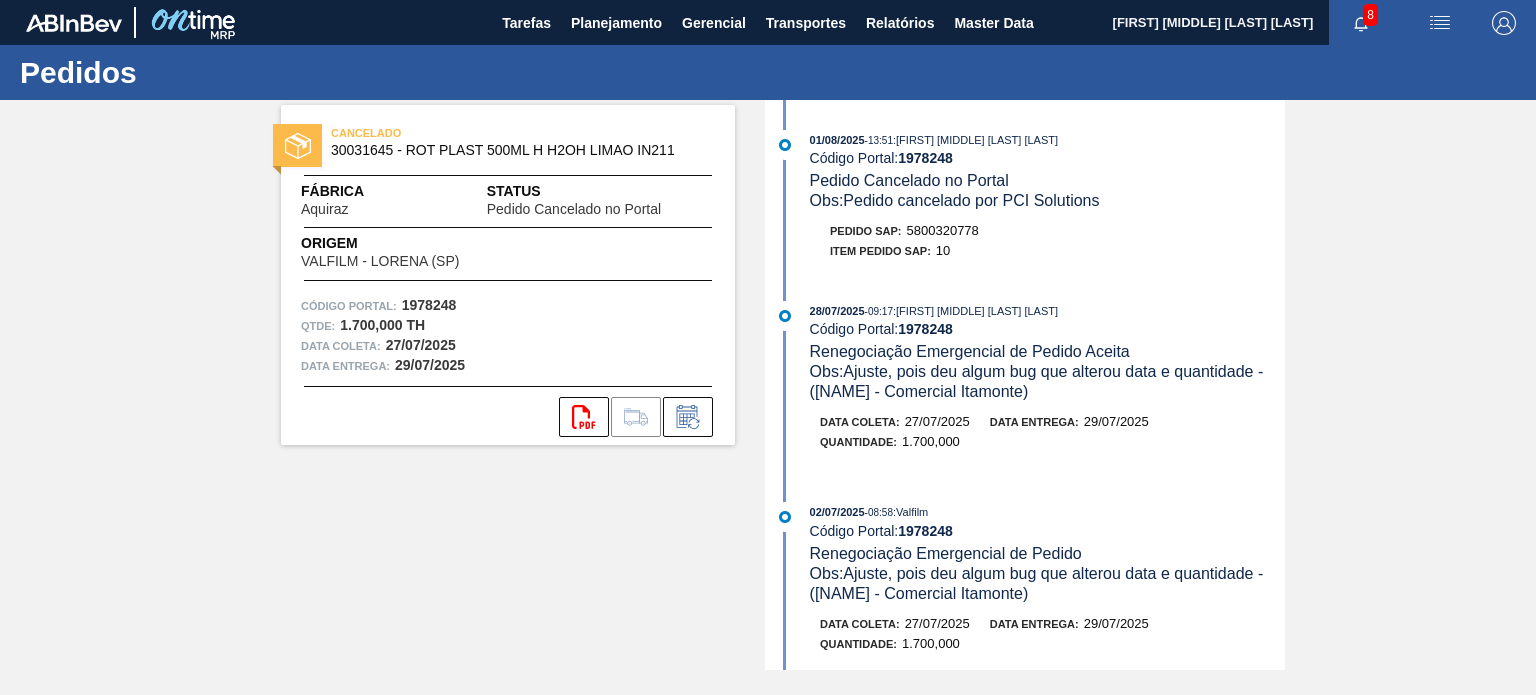 click on "Obs:  Ajuste, pois deu algum bug que alterou data e quantidade - ([NAME] - Comercial Itamonte)" at bounding box center [1039, 381] 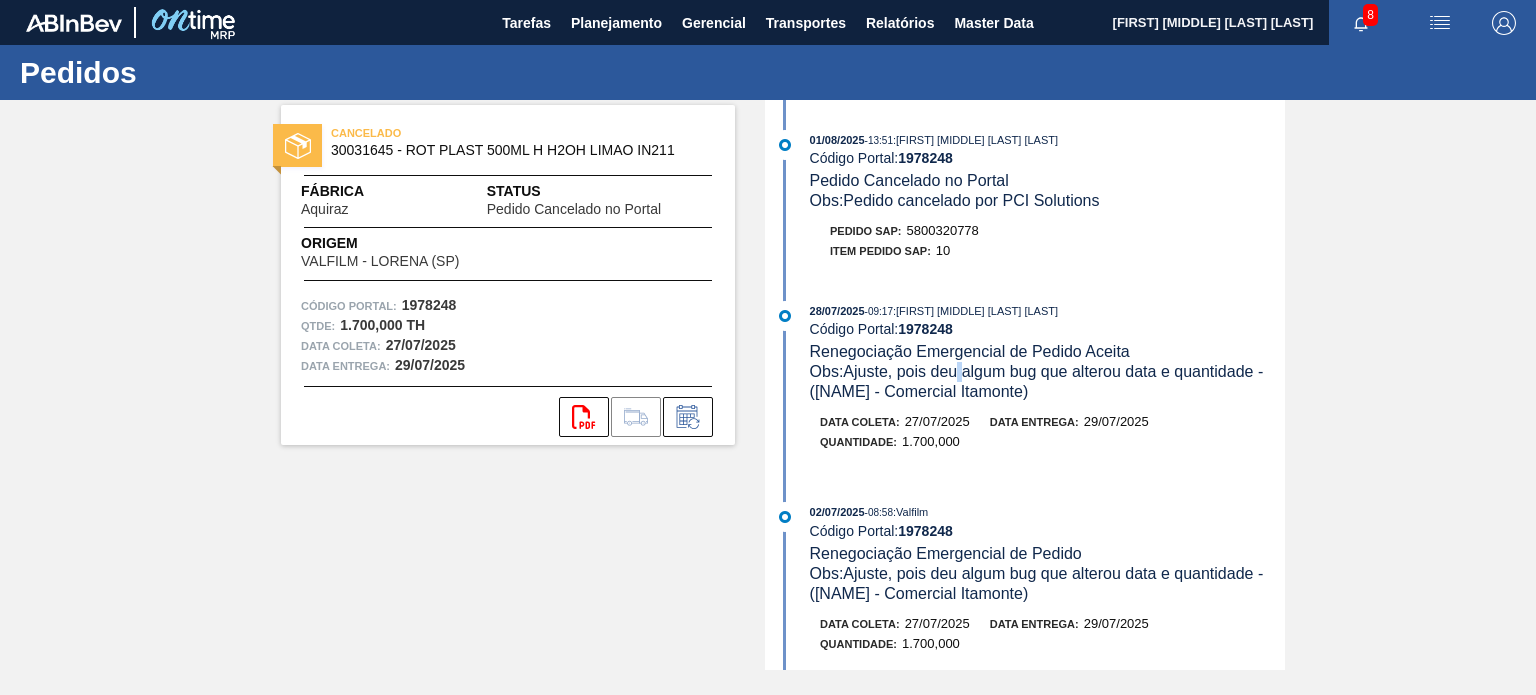 click on "Obs:  Ajuste, pois deu algum bug que alterou data e quantidade - ([NAME] - Comercial Itamonte)" at bounding box center [1039, 381] 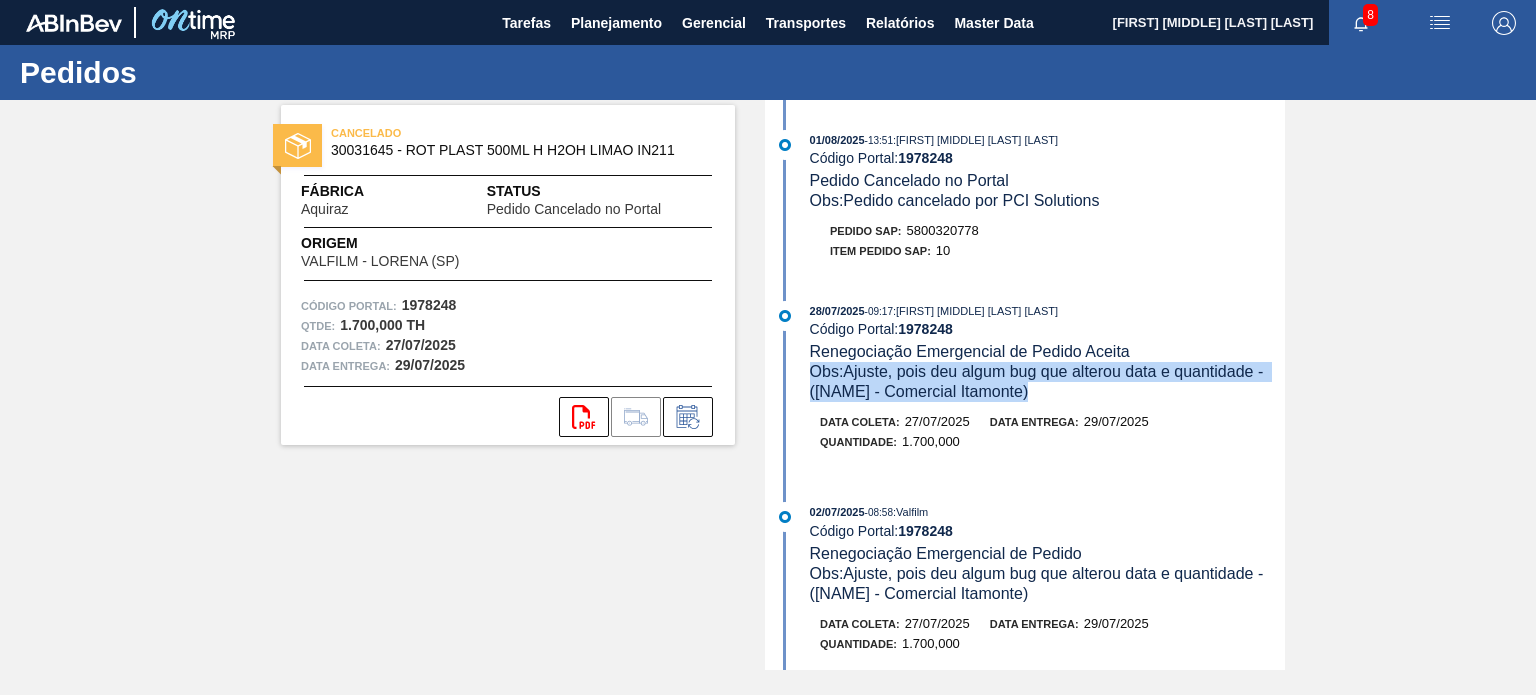 click on "Obs:  Ajuste, pois deu algum bug que alterou data e quantidade - ([NAME] - Comercial Itamonte)" at bounding box center (1039, 381) 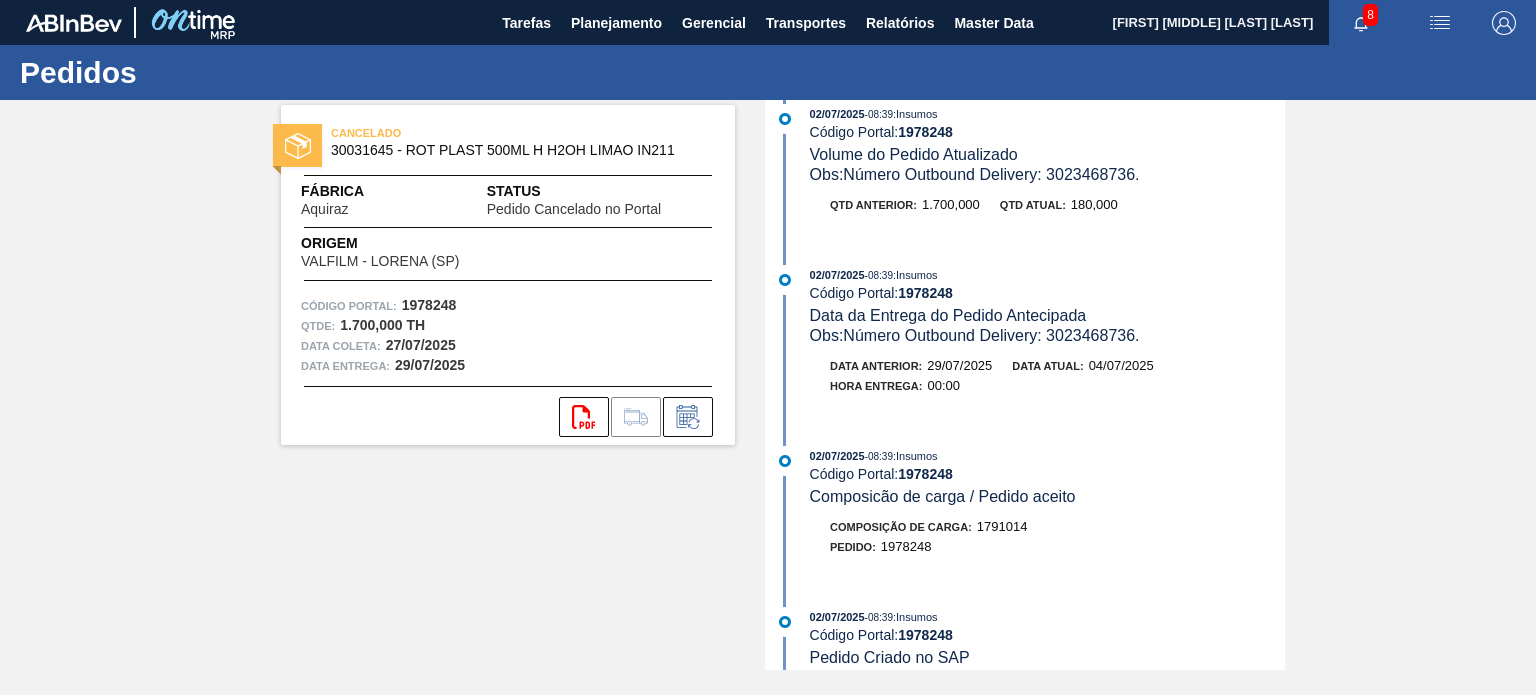 scroll, scrollTop: 100, scrollLeft: 0, axis: vertical 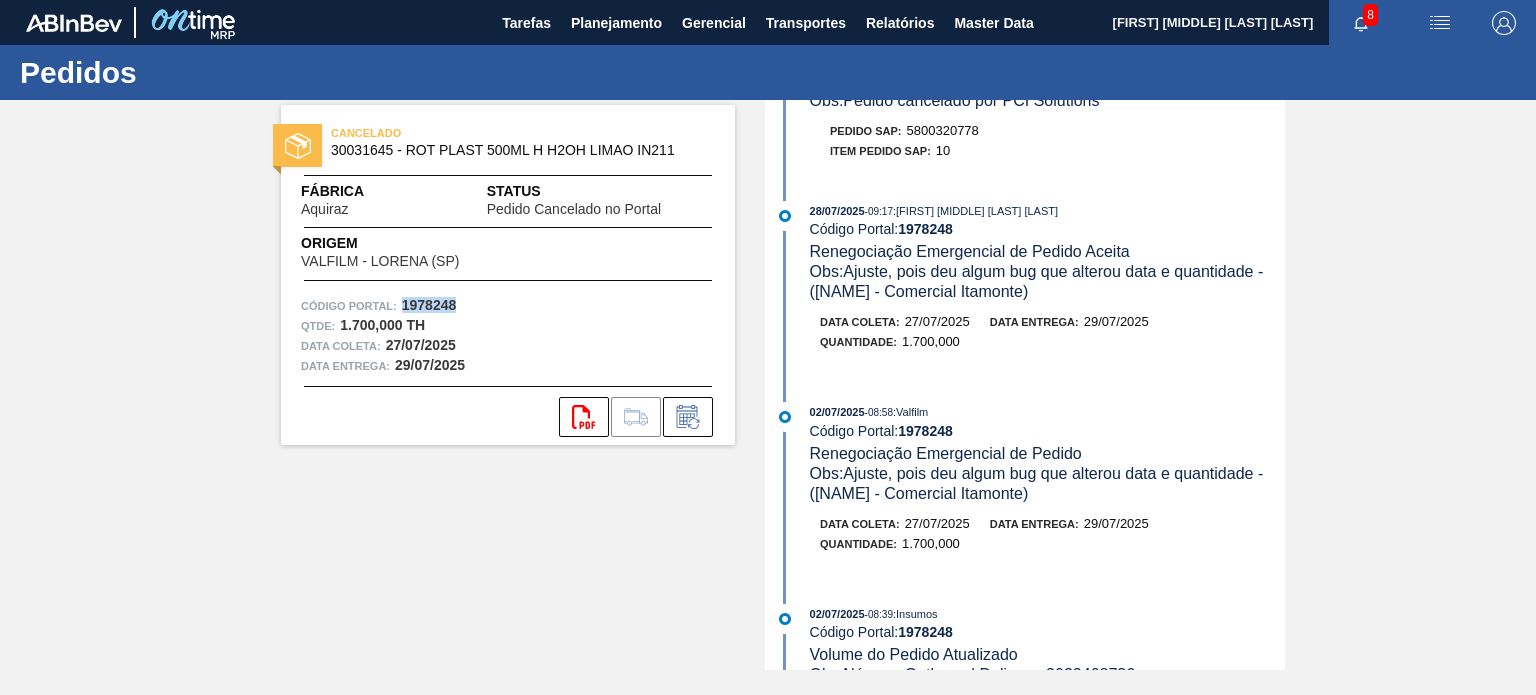 drag, startPoint x: 455, startPoint y: 305, endPoint x: 402, endPoint y: 306, distance: 53.009434 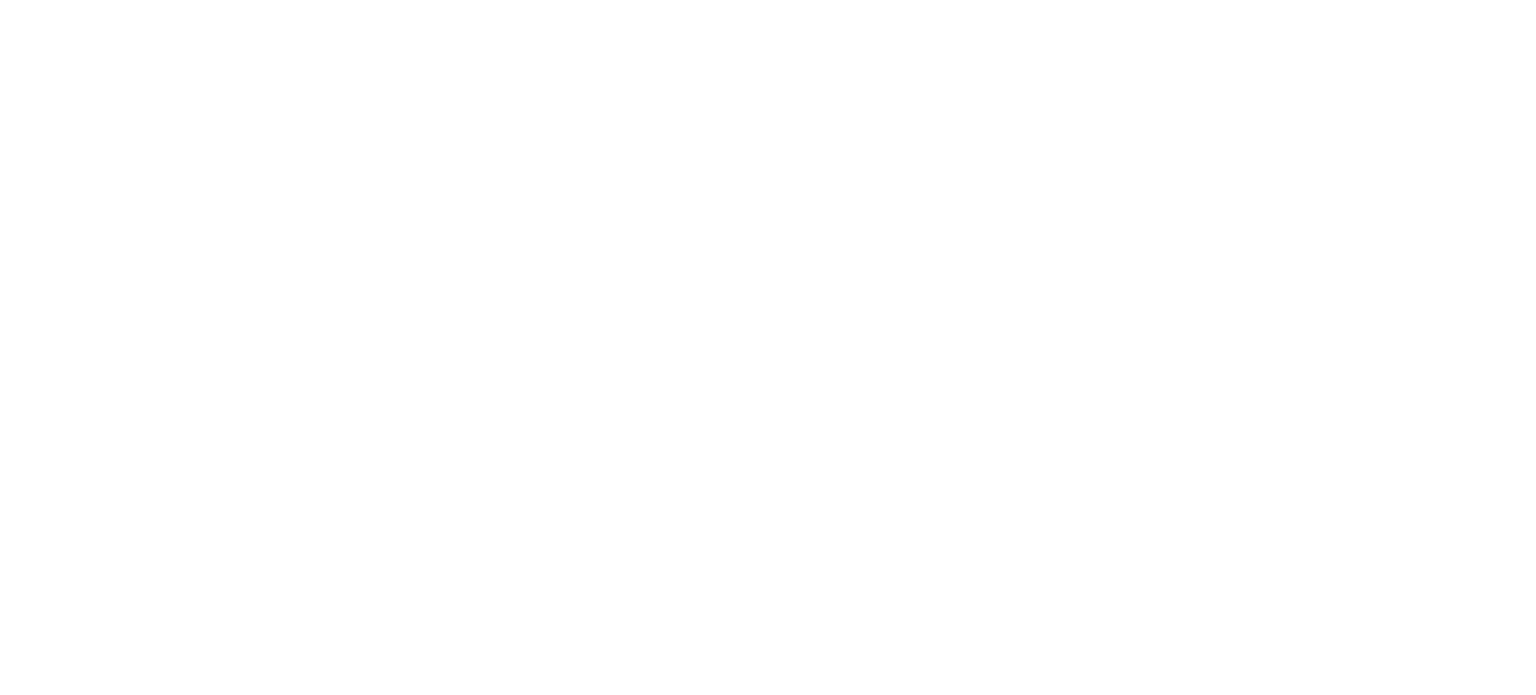 scroll, scrollTop: 0, scrollLeft: 0, axis: both 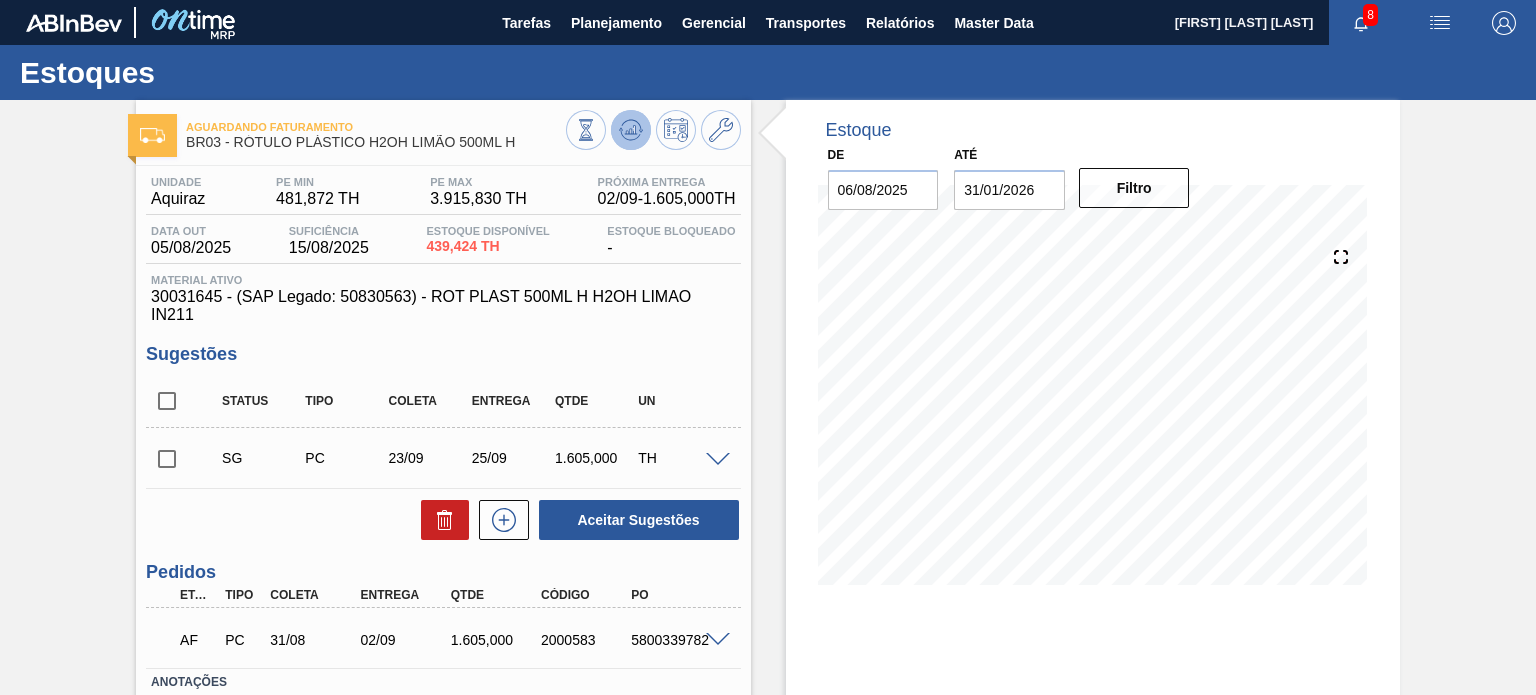 click 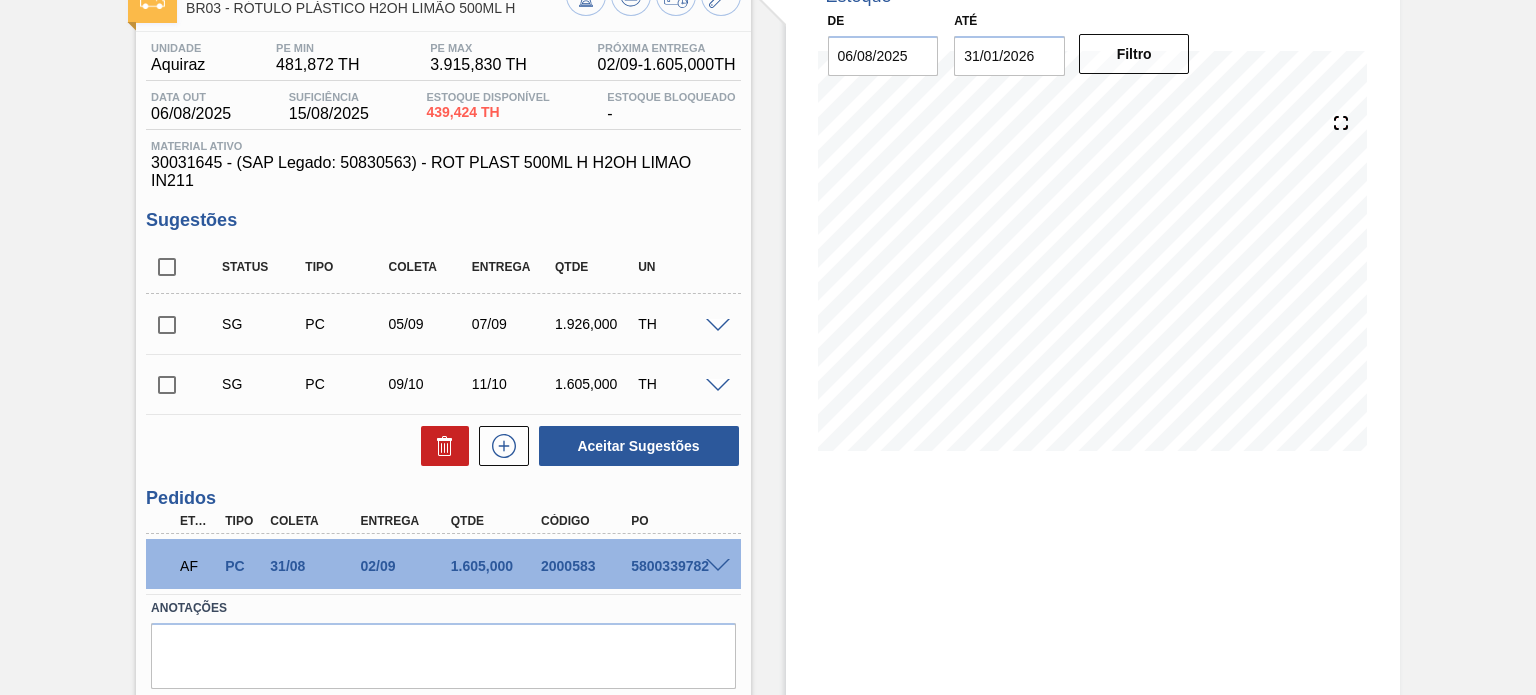 scroll, scrollTop: 196, scrollLeft: 0, axis: vertical 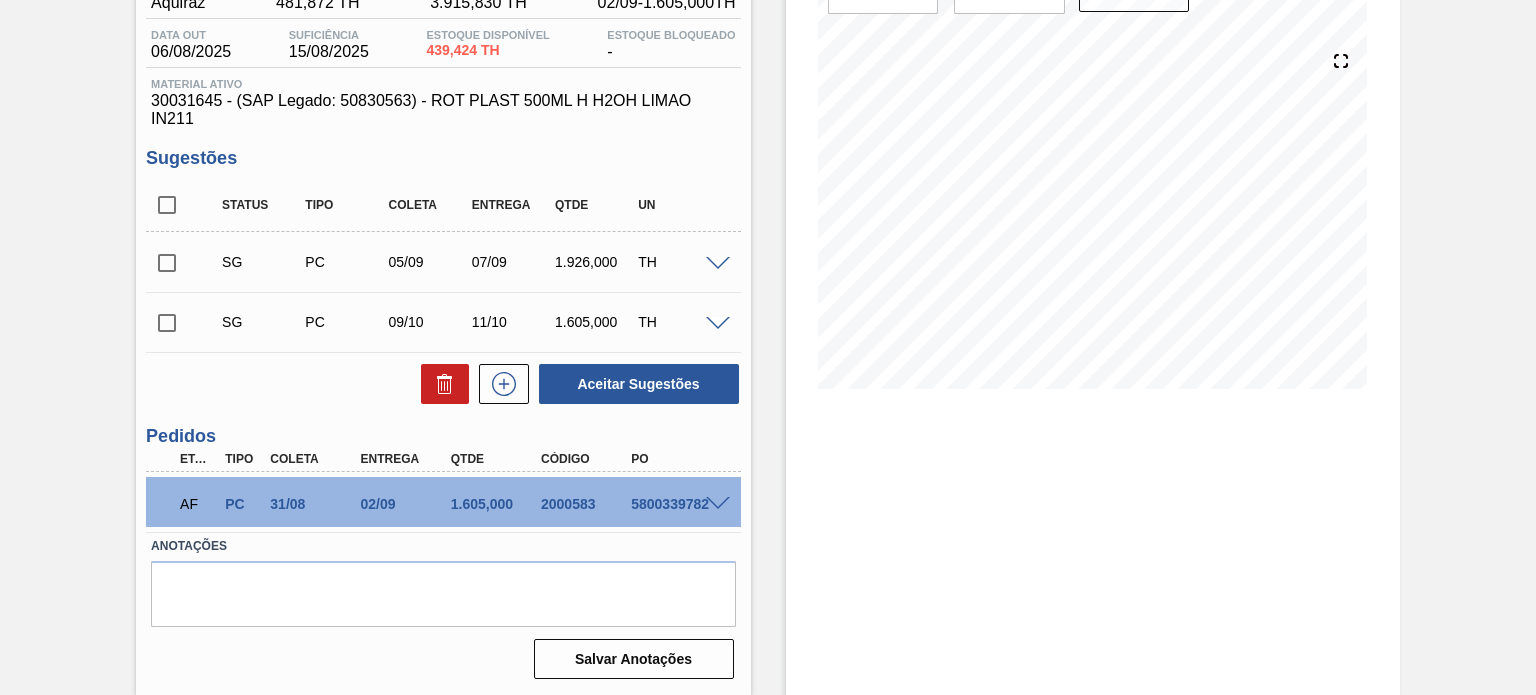 click at bounding box center (718, 504) 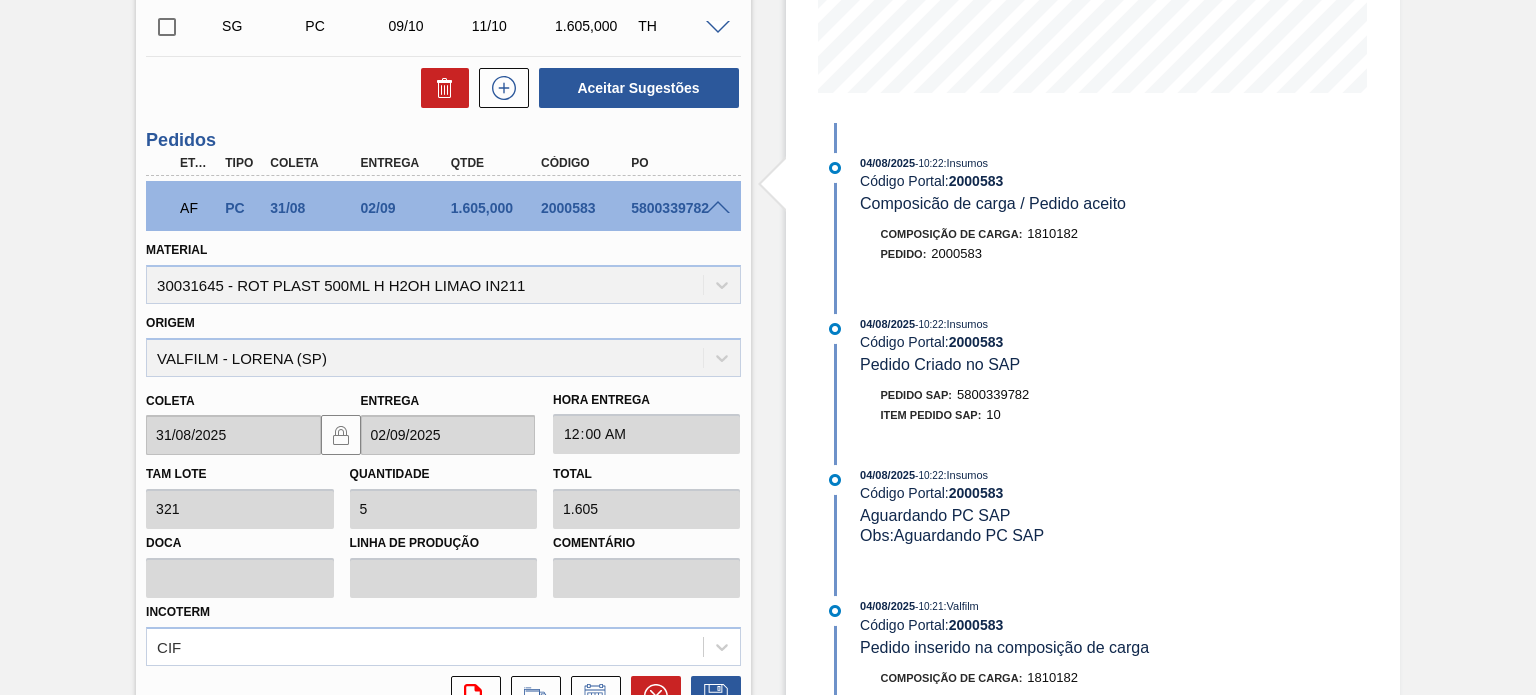 scroll, scrollTop: 496, scrollLeft: 0, axis: vertical 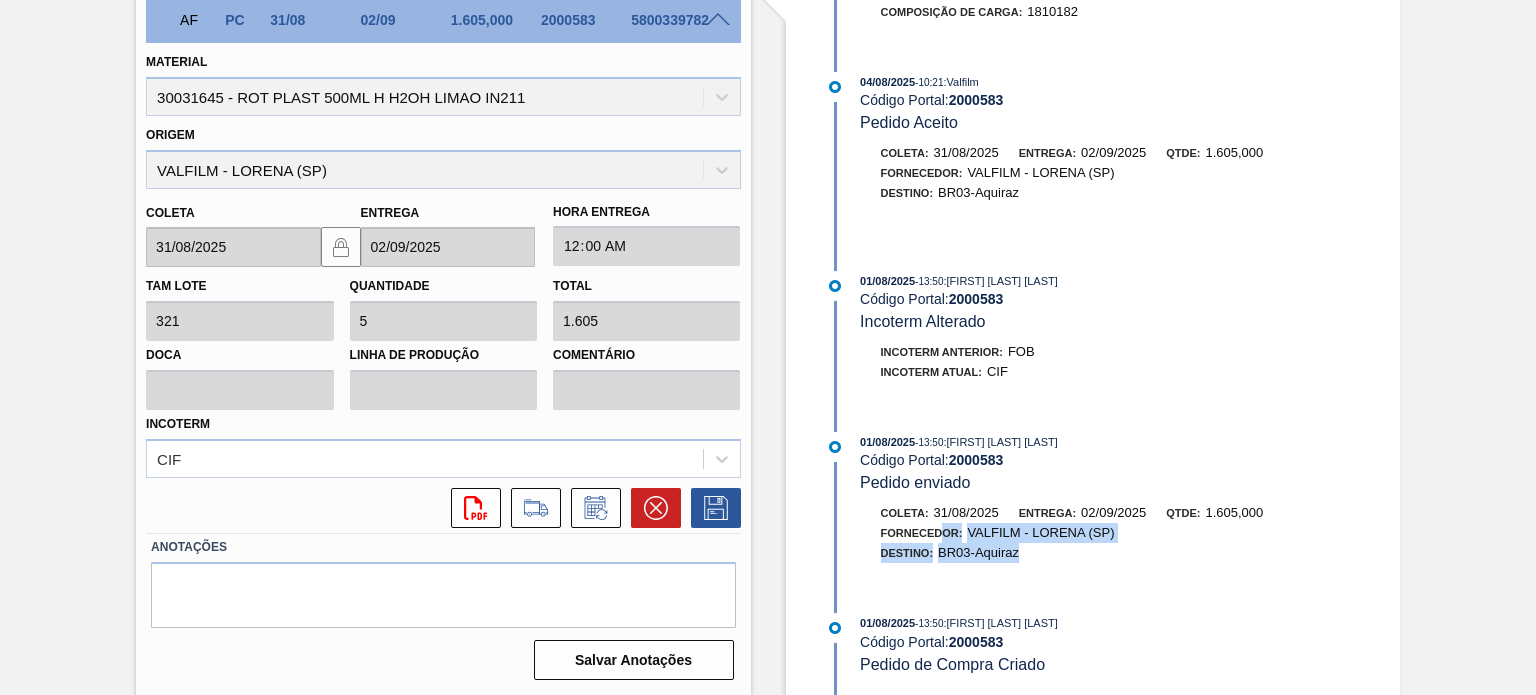 drag, startPoint x: 1025, startPoint y: 563, endPoint x: 902, endPoint y: 518, distance: 130.97328 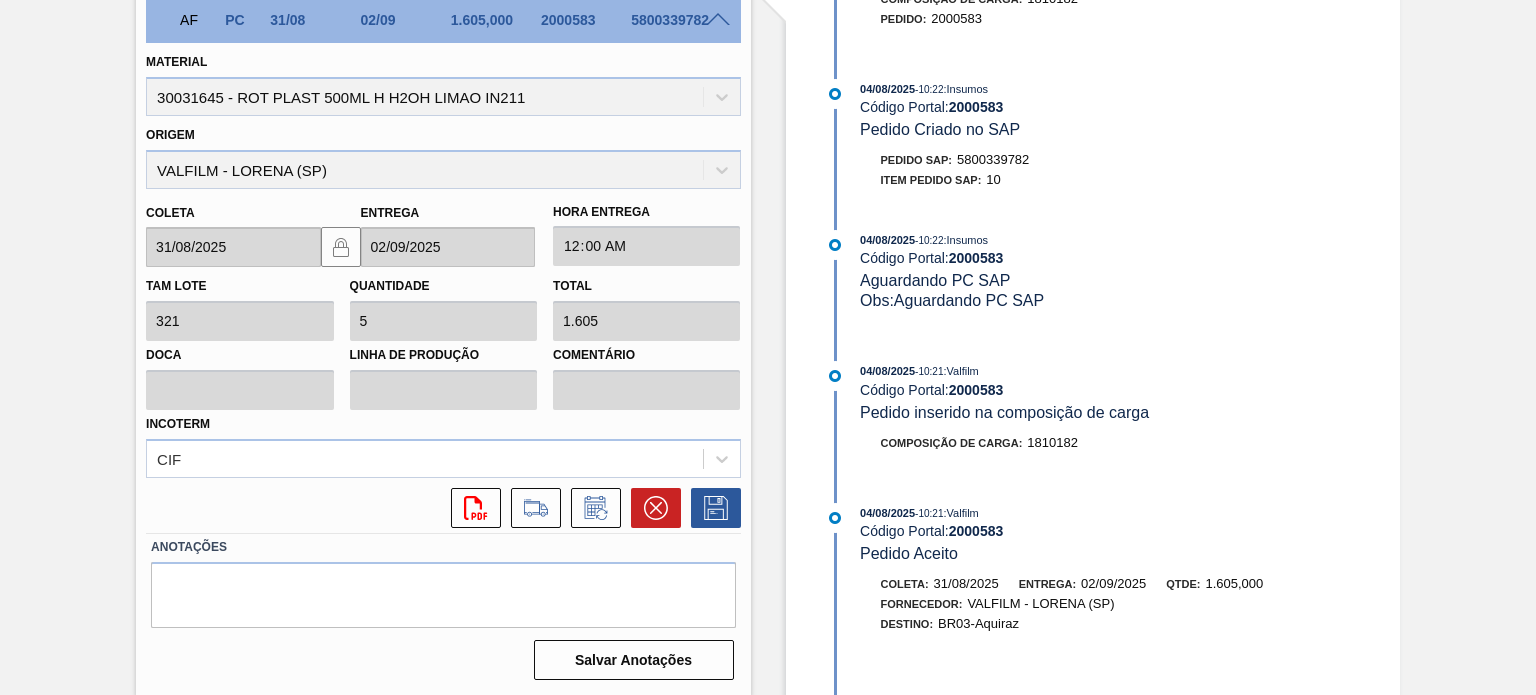 scroll, scrollTop: 0, scrollLeft: 0, axis: both 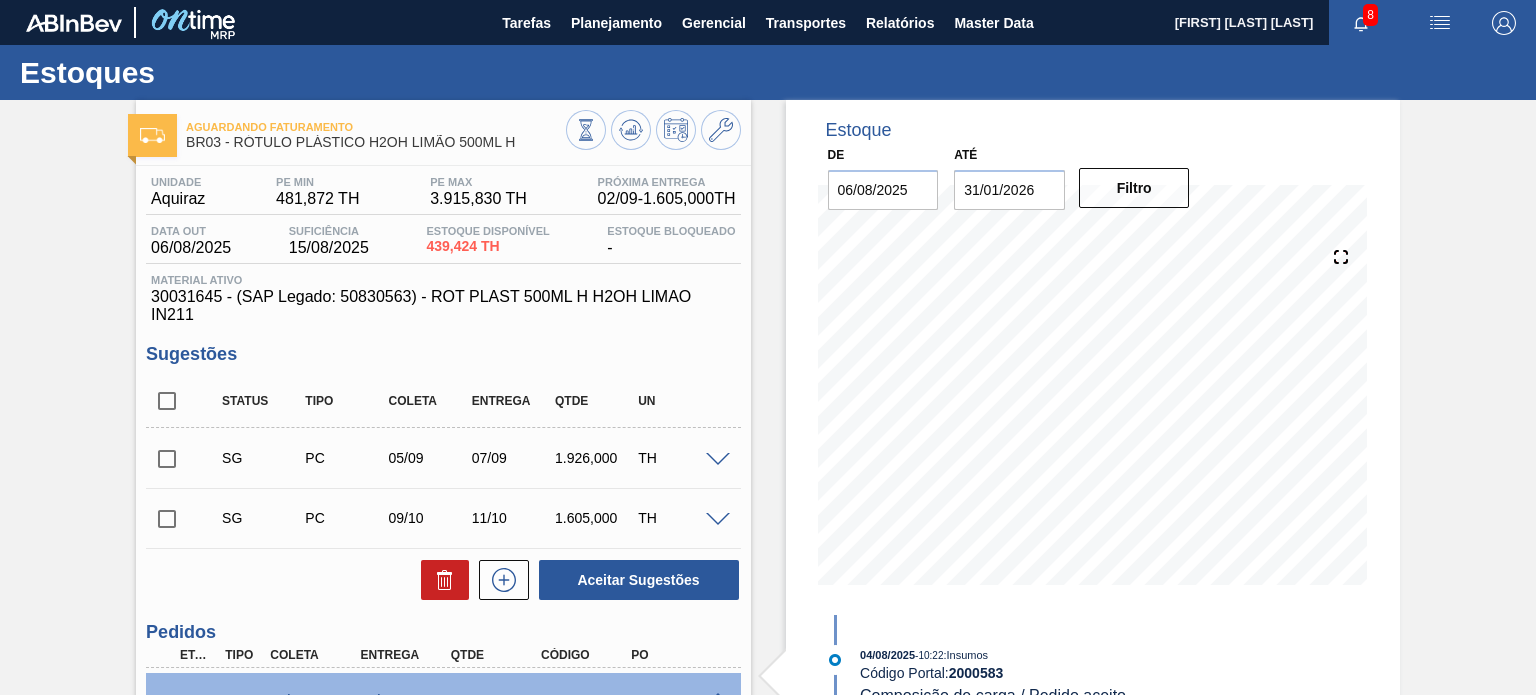 click on "Material ativo" at bounding box center [443, 280] 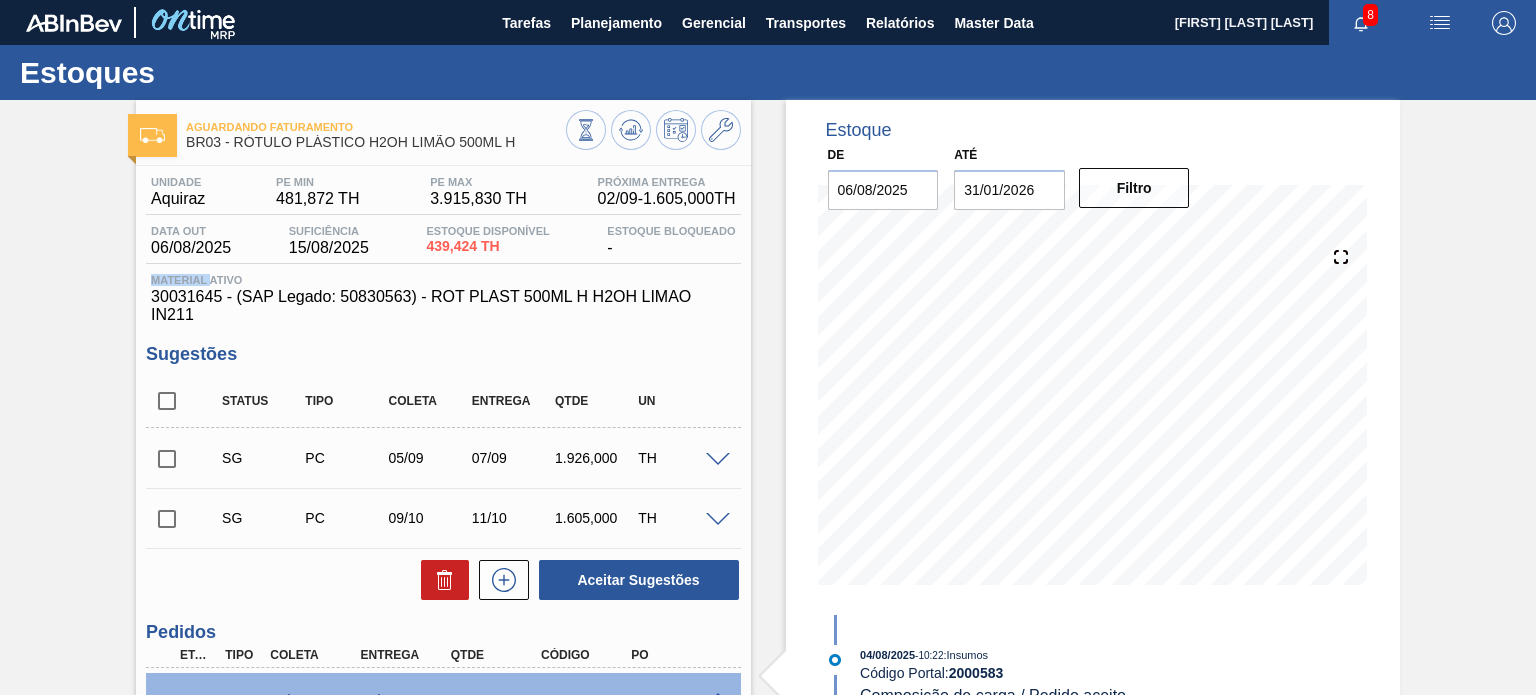 click on "Material ativo" at bounding box center [443, 280] 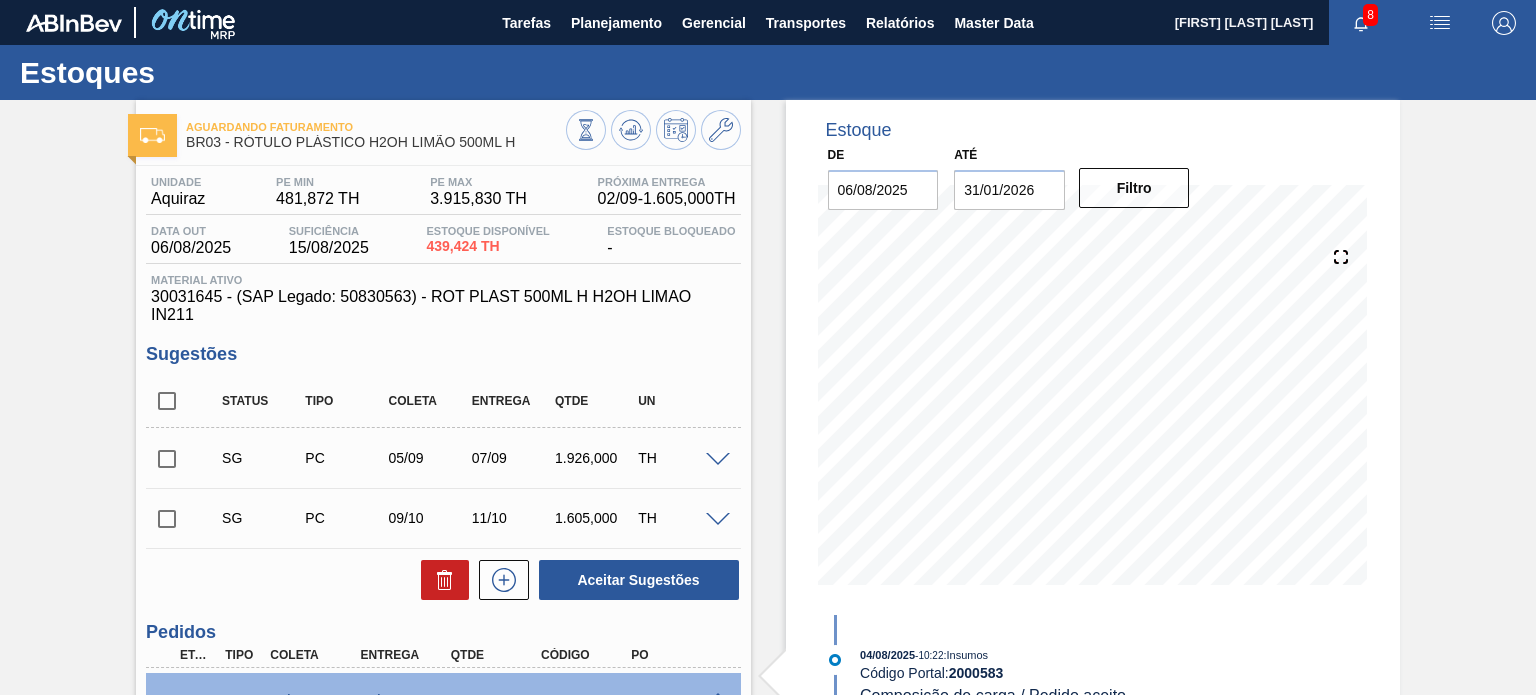 click on "30031645 - (SAP Legado: 50830563) - ROT PLAST 500ML H H2OH LIMAO IN211" at bounding box center (443, 306) 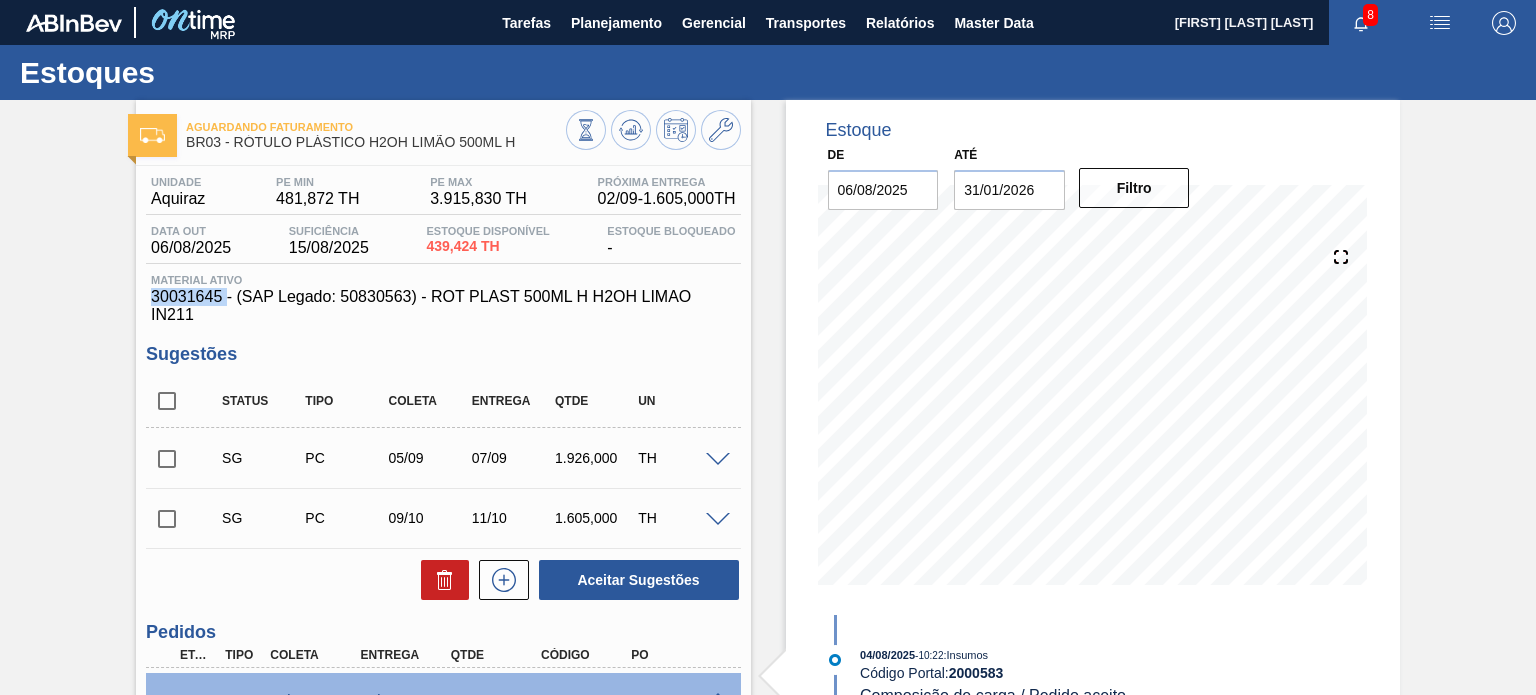 click on "30031645 - (SAP Legado: 50830563) - ROT PLAST 500ML H H2OH LIMAO IN211" at bounding box center (443, 306) 